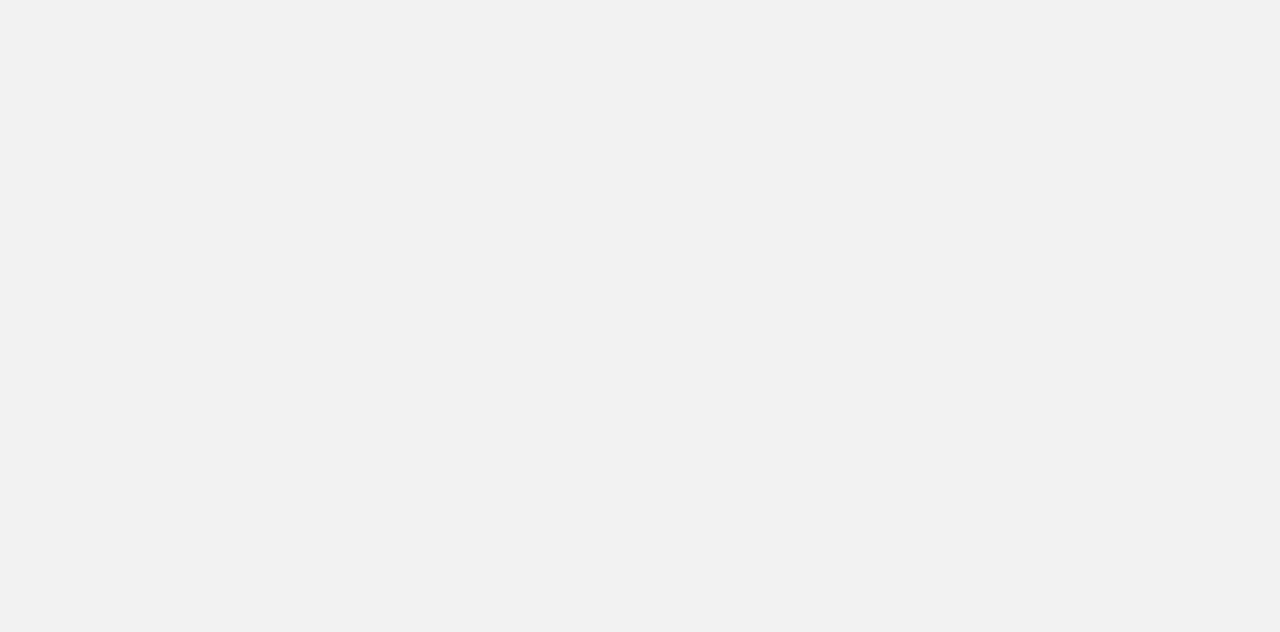 scroll, scrollTop: 0, scrollLeft: 0, axis: both 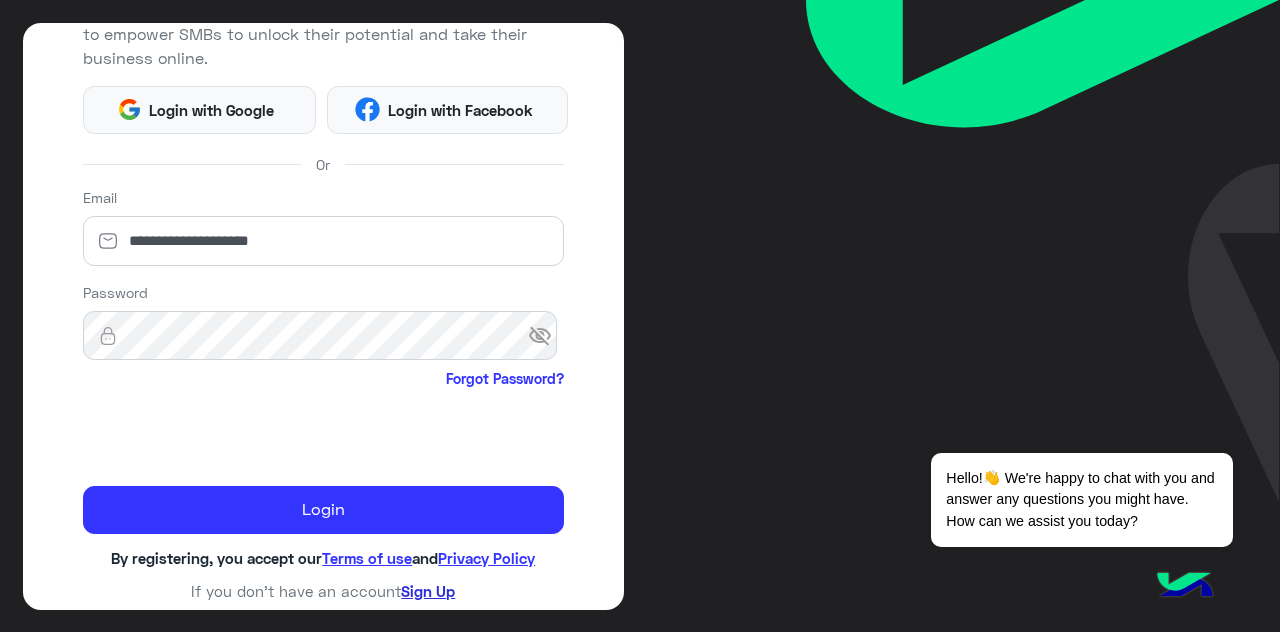 click on "Sign Up" 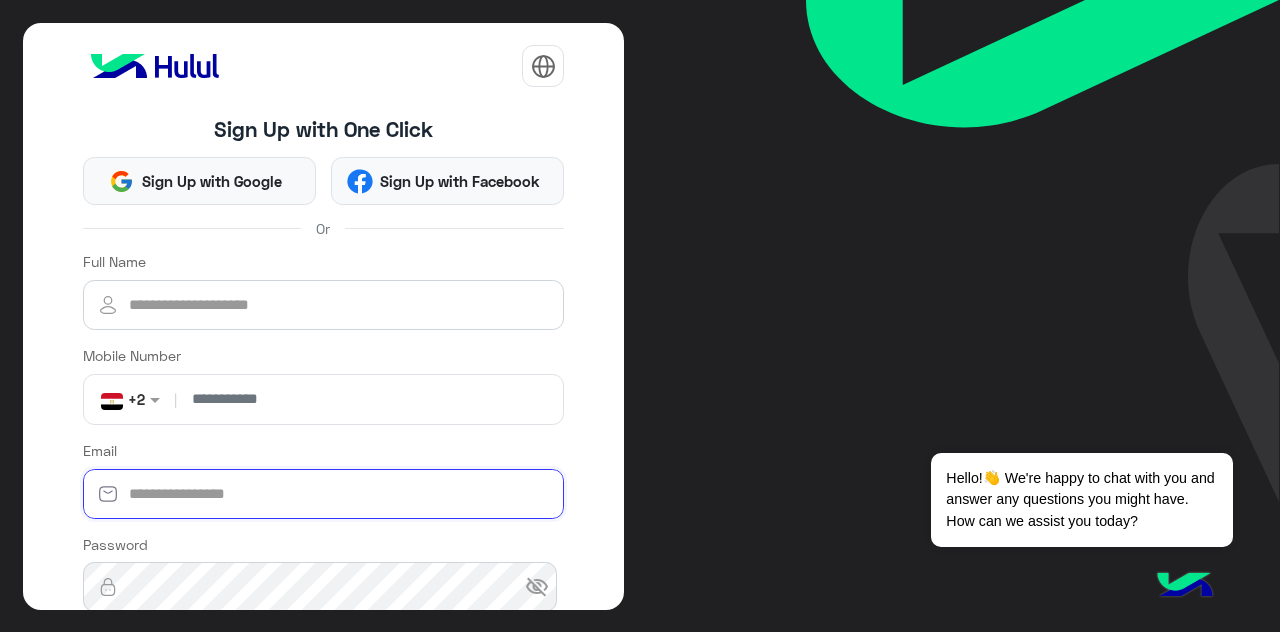 type on "**********" 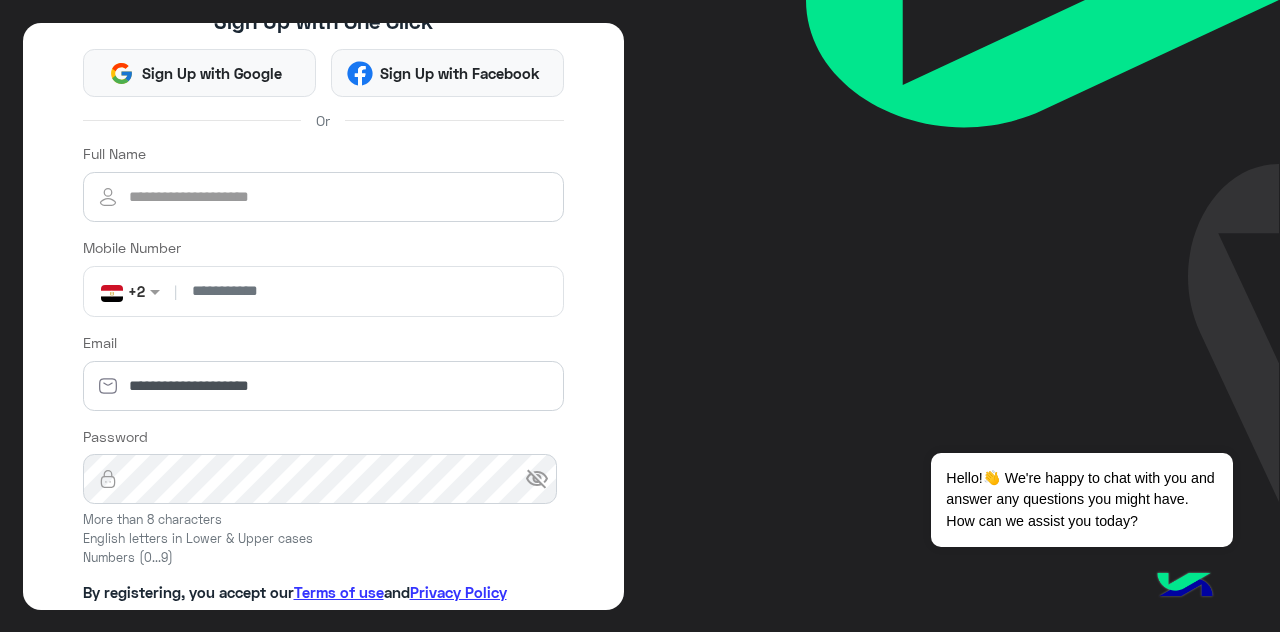 scroll, scrollTop: 203, scrollLeft: 0, axis: vertical 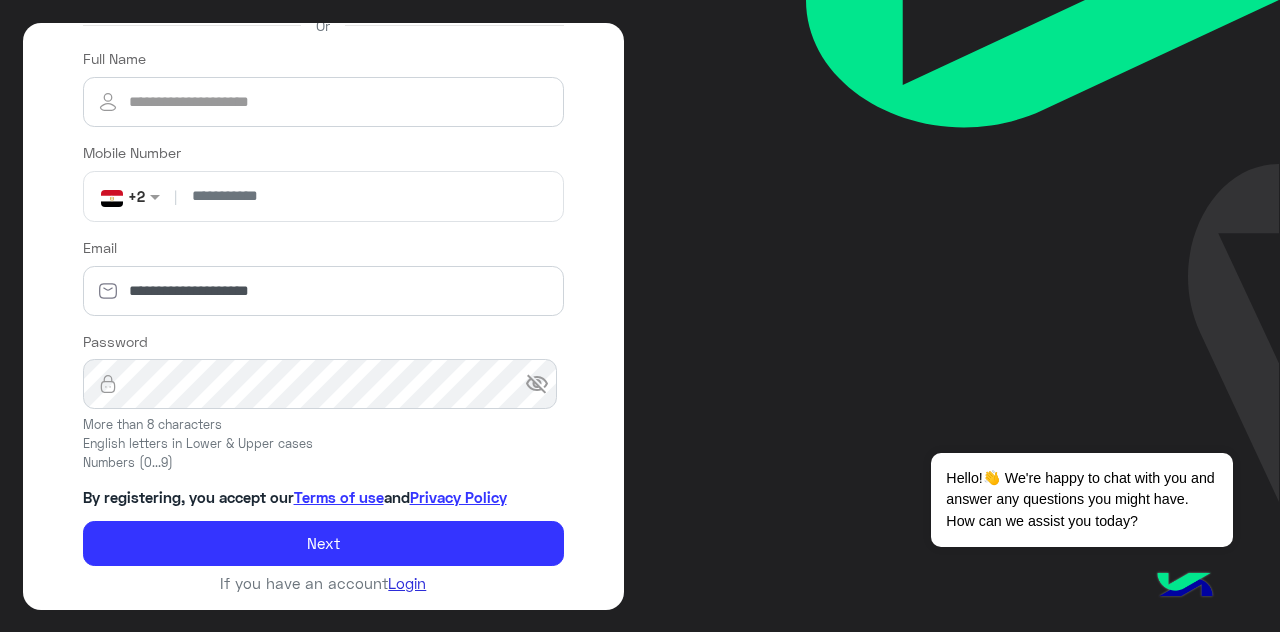 click on "Login" 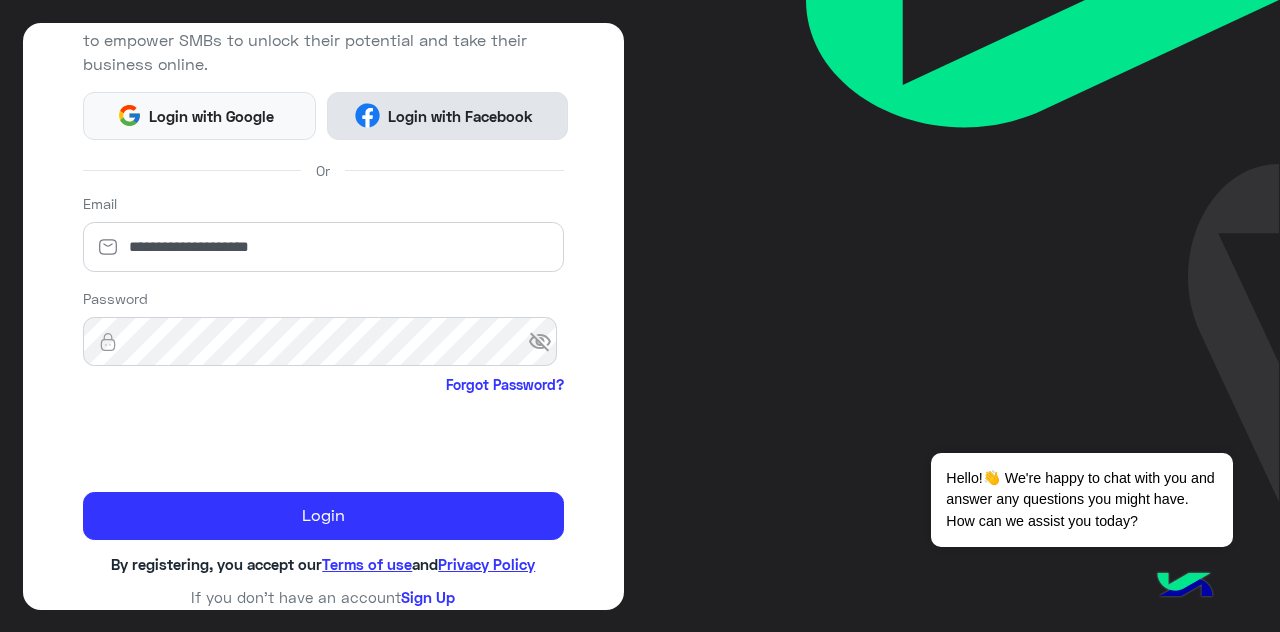 scroll, scrollTop: 228, scrollLeft: 0, axis: vertical 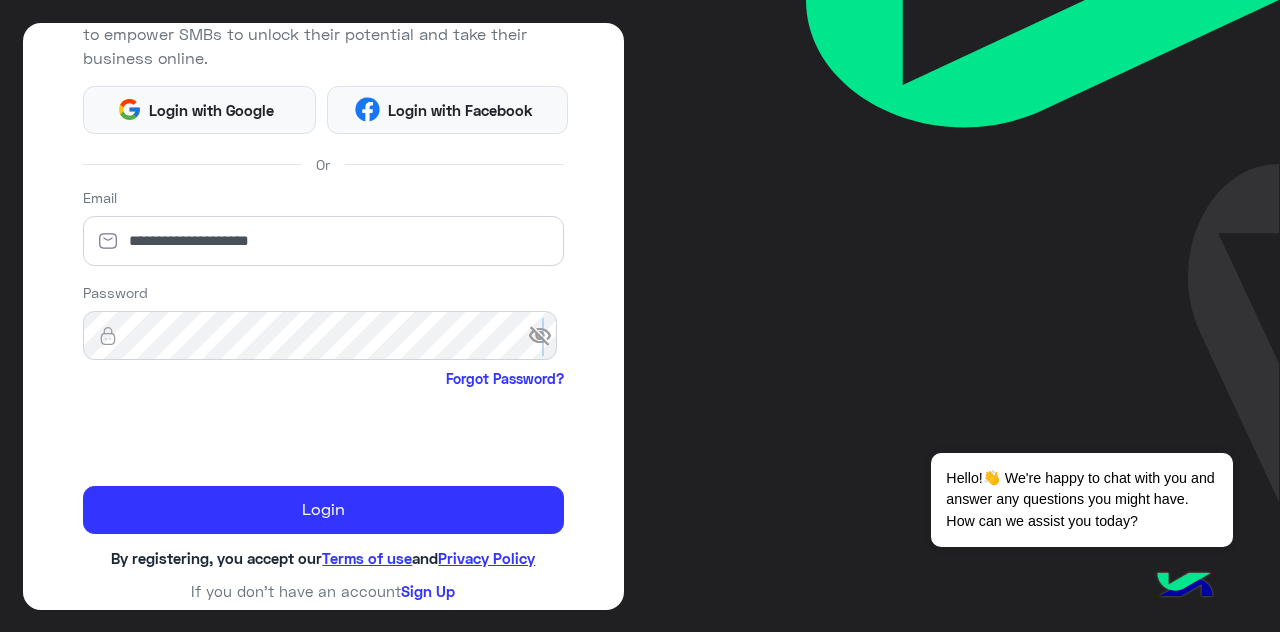 click on "visibility_off" at bounding box center (546, 336) 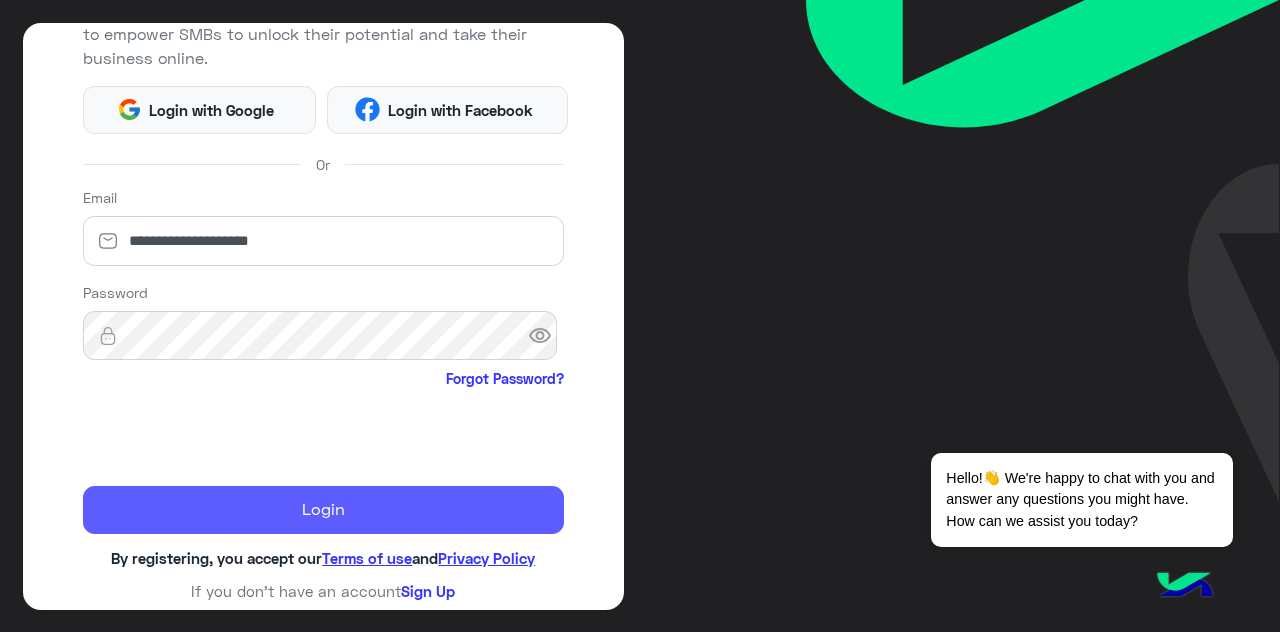 click on "Login" 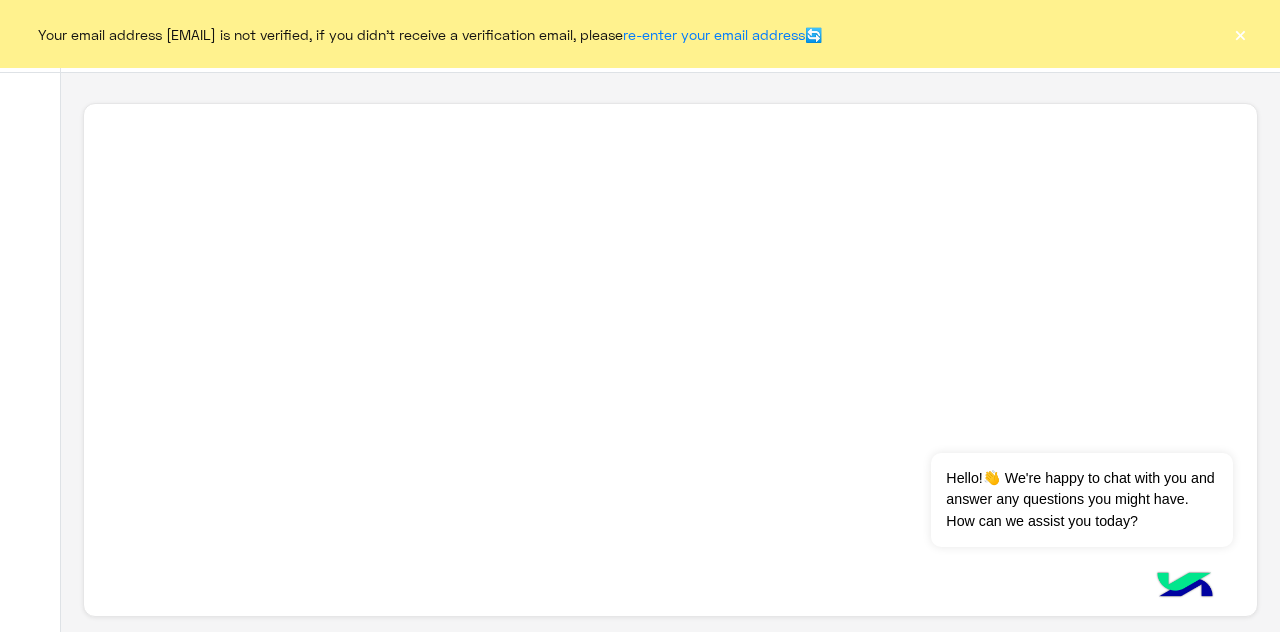 click on "×" 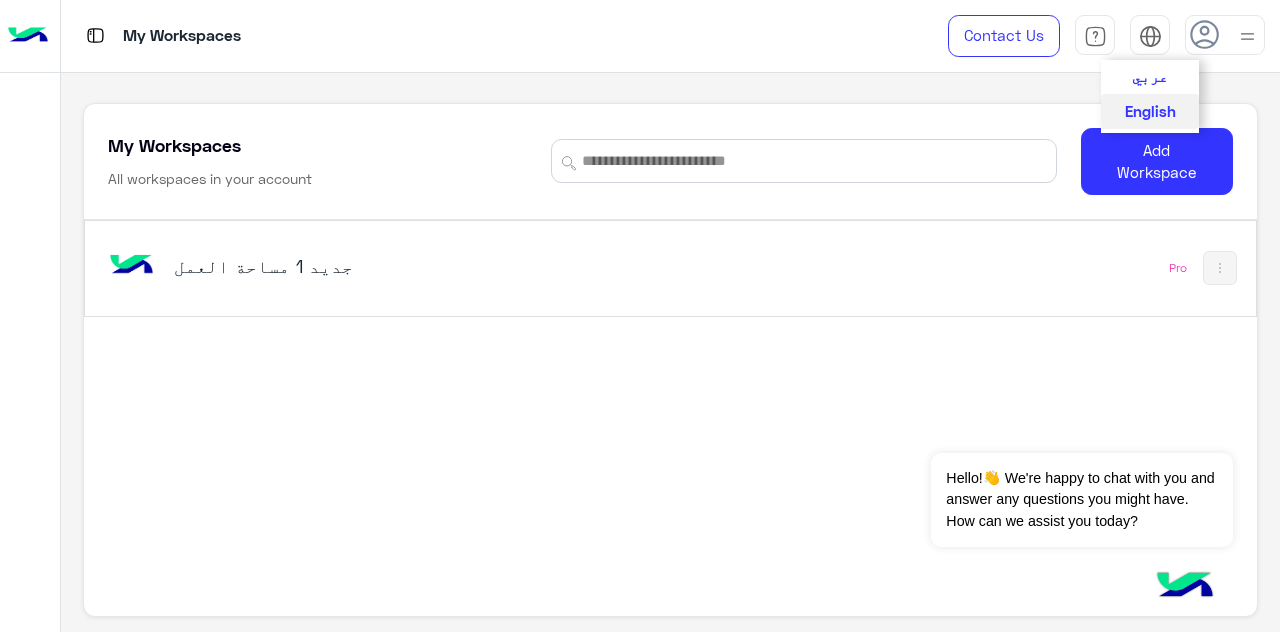 click on "عربي" at bounding box center [1150, 76] 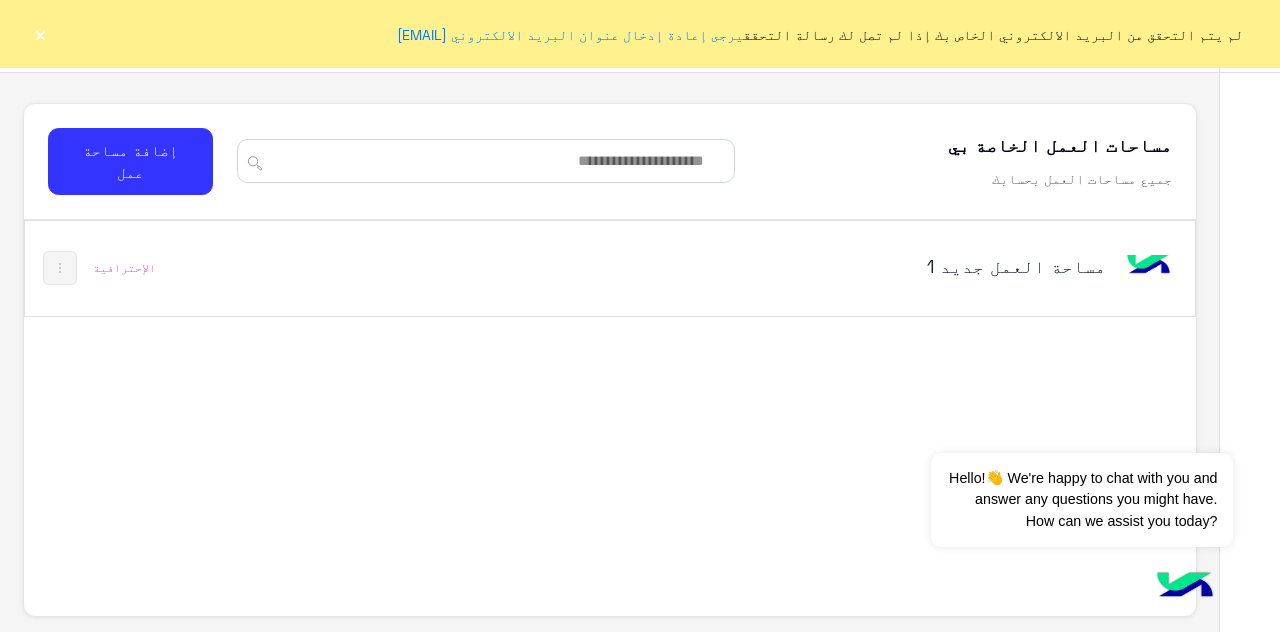 click on "مساحة العمل‎ جديد 1" at bounding box center (836, 268) 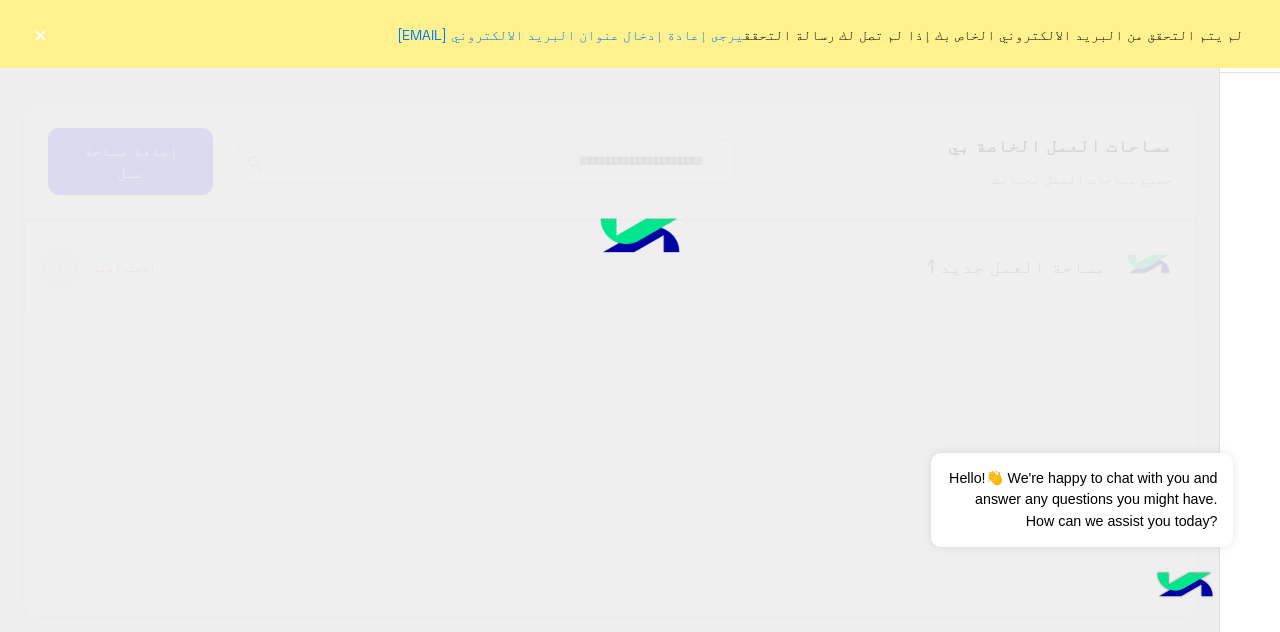 click on "×" 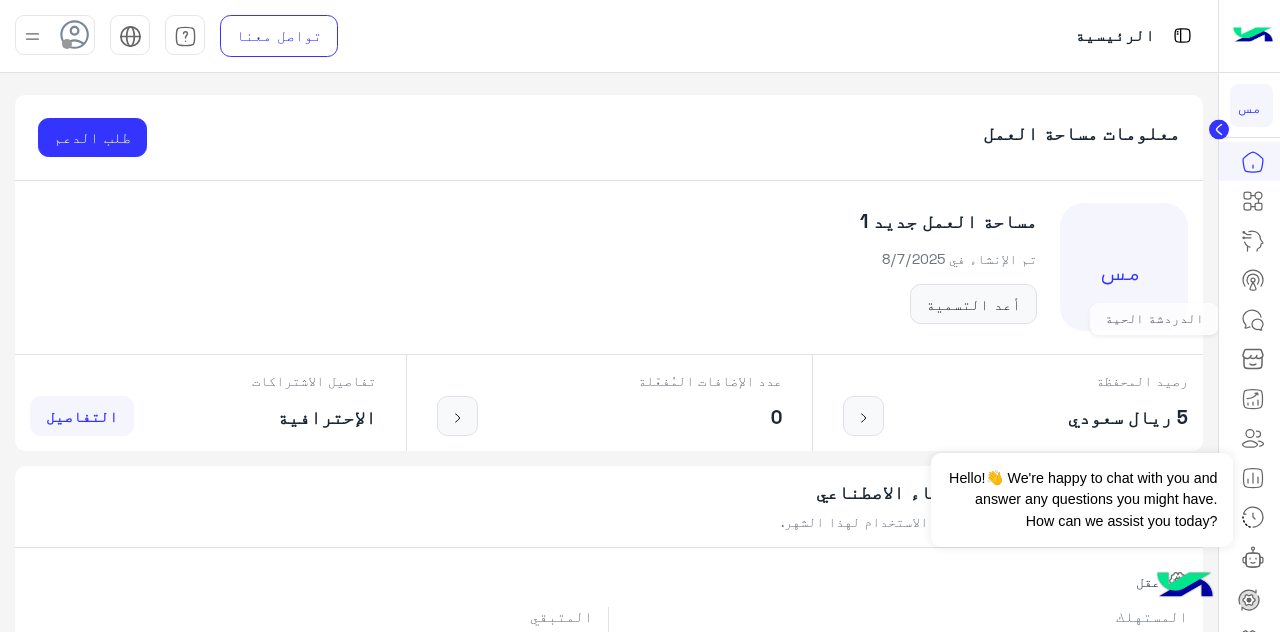 click 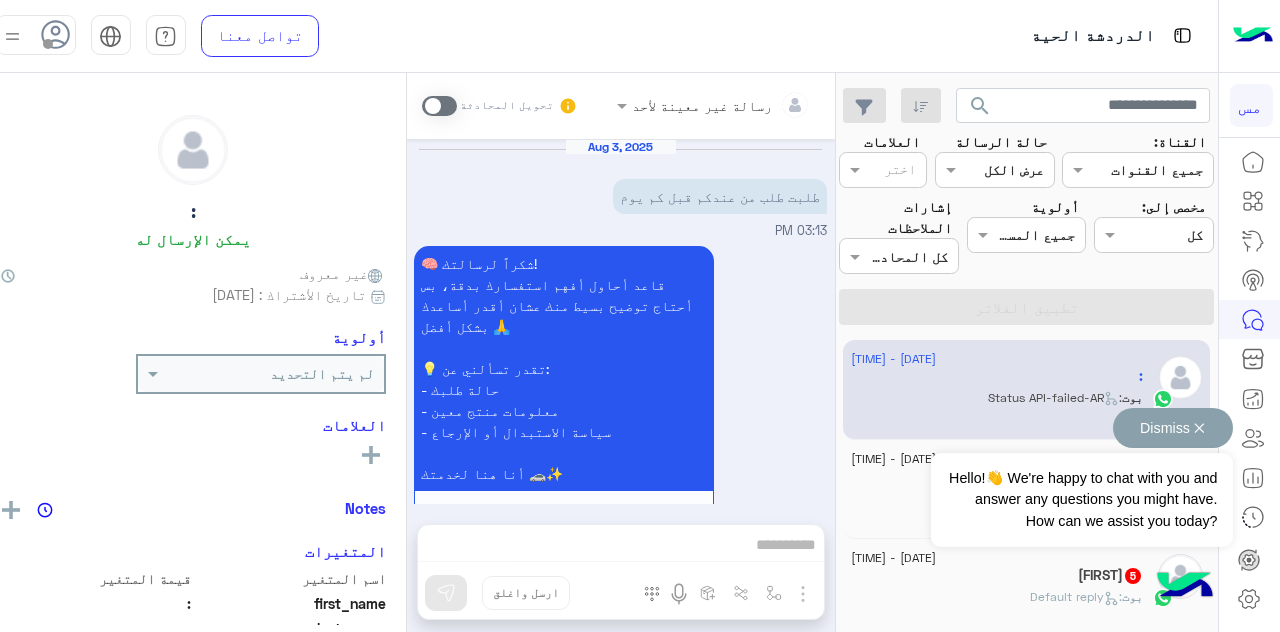 scroll, scrollTop: 924, scrollLeft: 0, axis: vertical 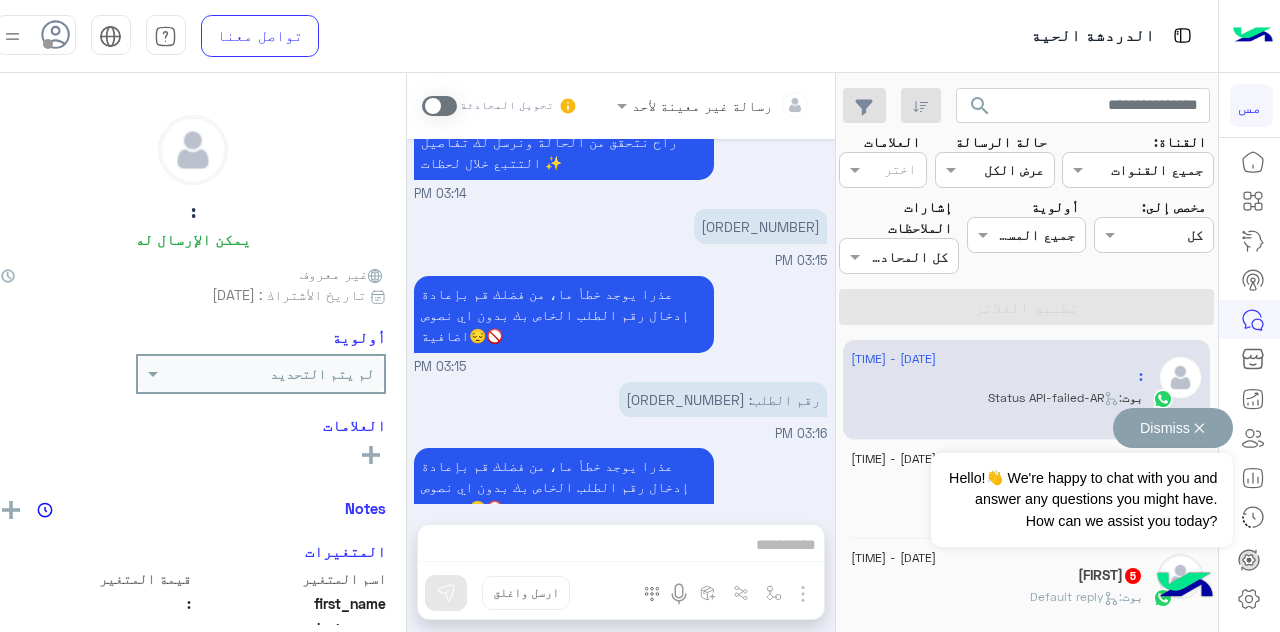 click on "Dismiss ✕" at bounding box center (1173, 428) 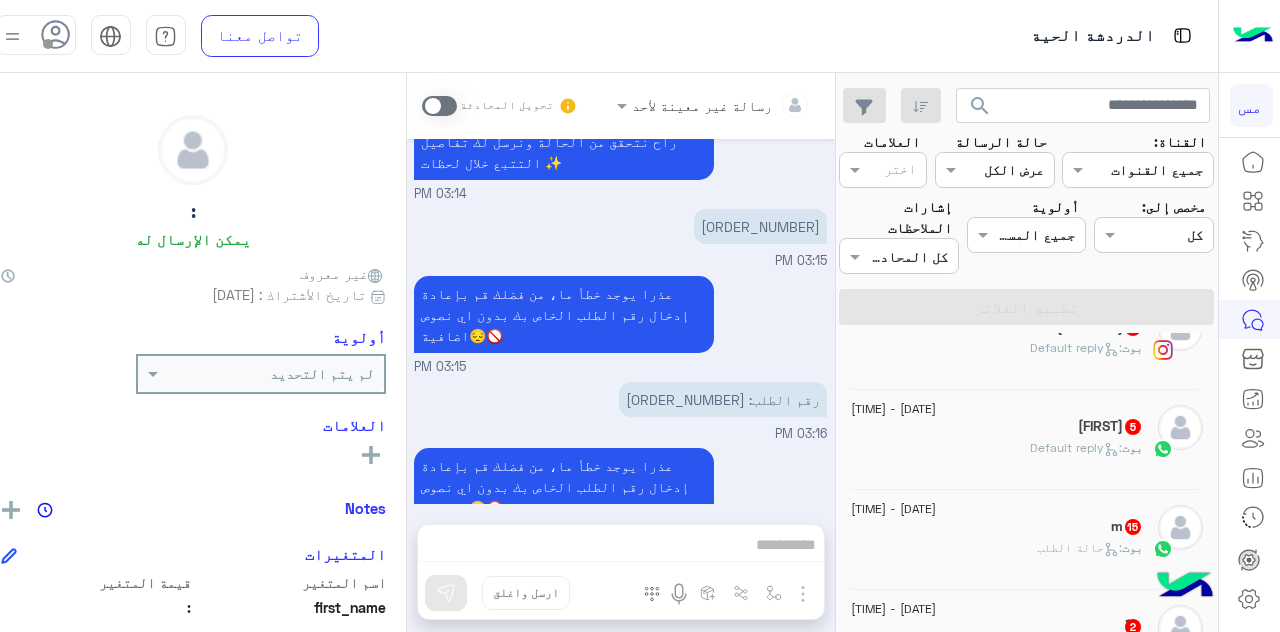 scroll, scrollTop: 0, scrollLeft: 0, axis: both 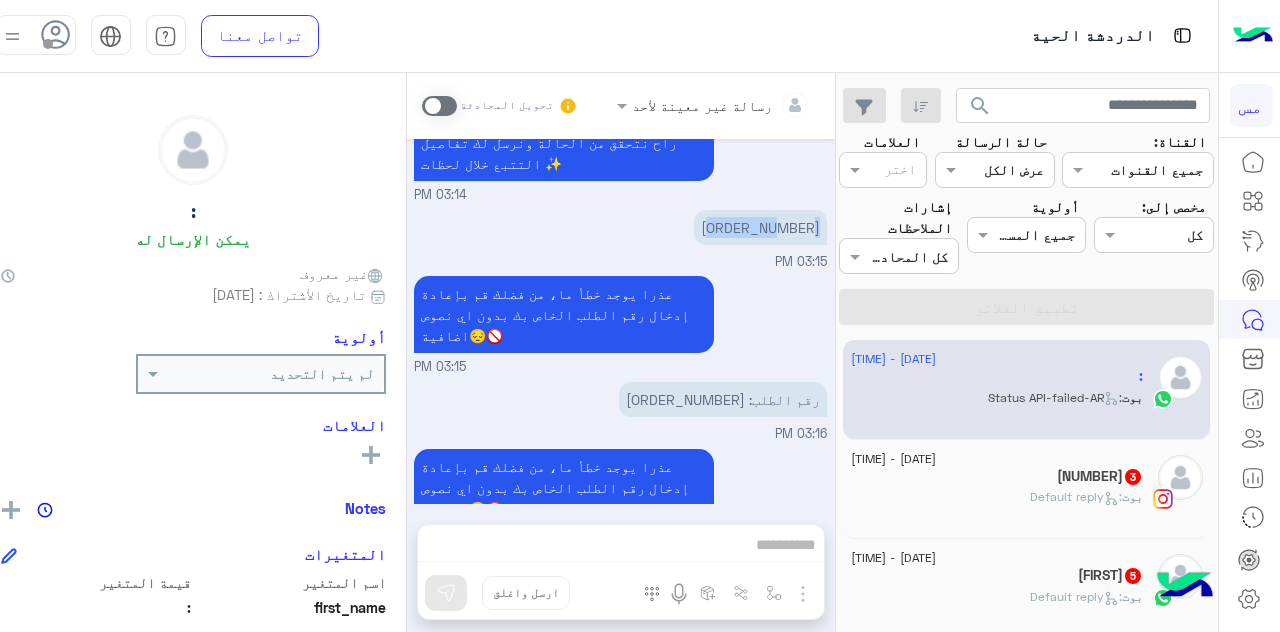 drag, startPoint x: 742, startPoint y: 177, endPoint x: 811, endPoint y: 177, distance: 69 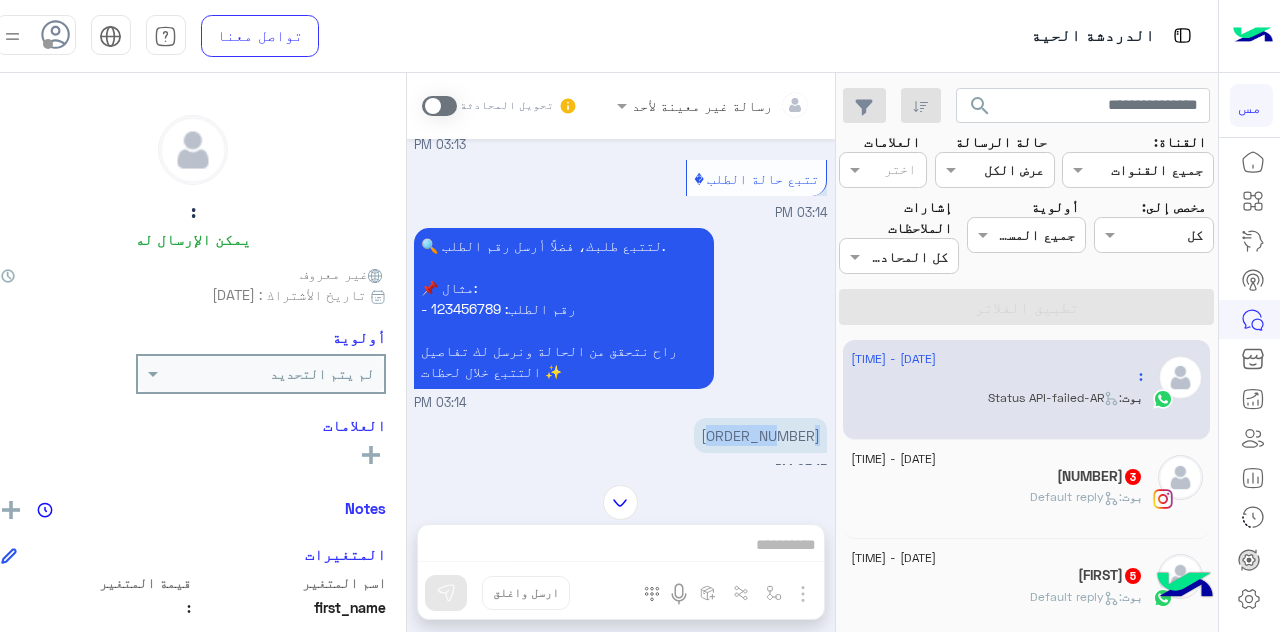 scroll, scrollTop: 1300, scrollLeft: 0, axis: vertical 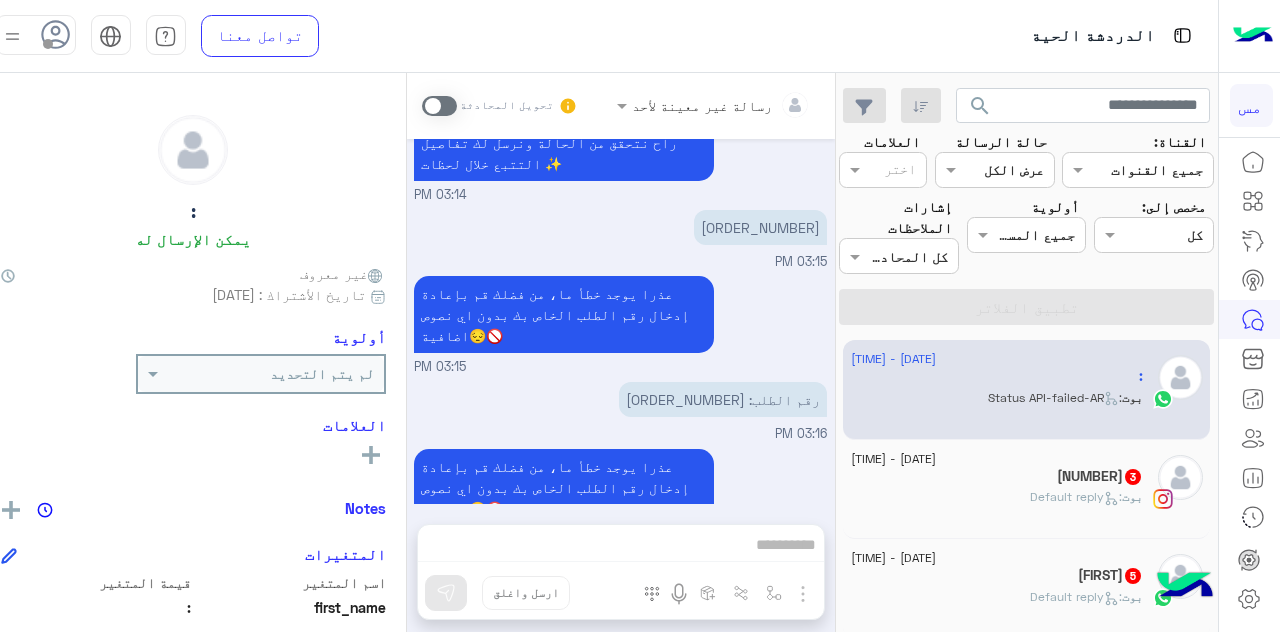 click at bounding box center (439, 106) 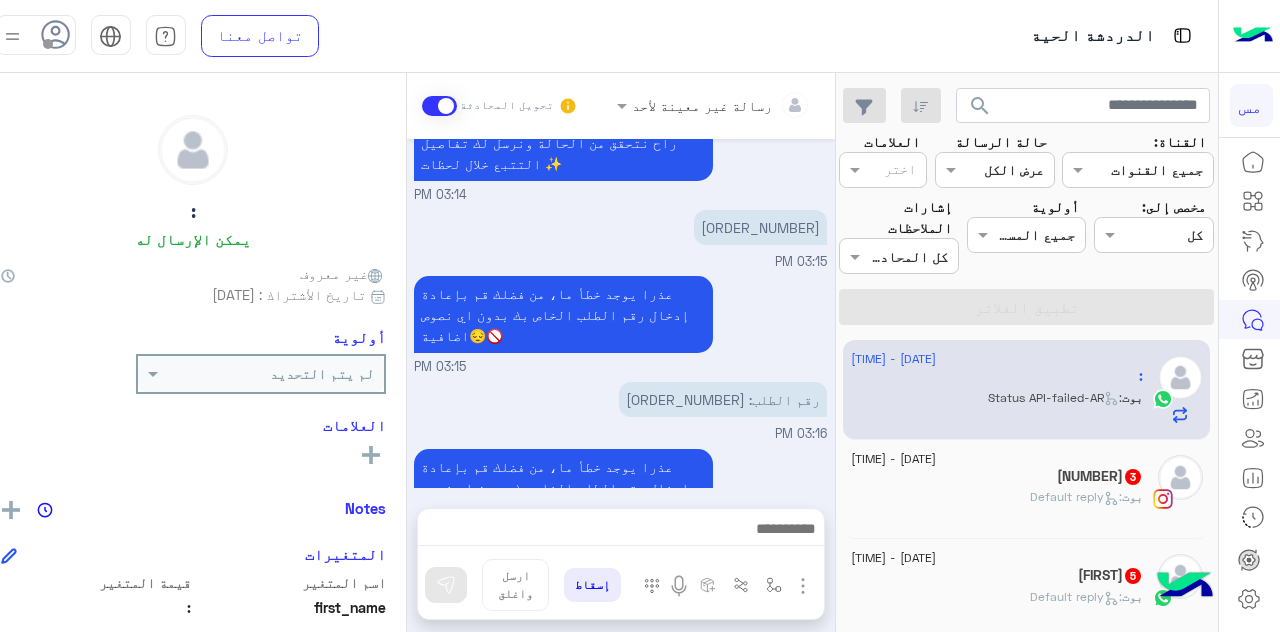 scroll, scrollTop: 1372, scrollLeft: 0, axis: vertical 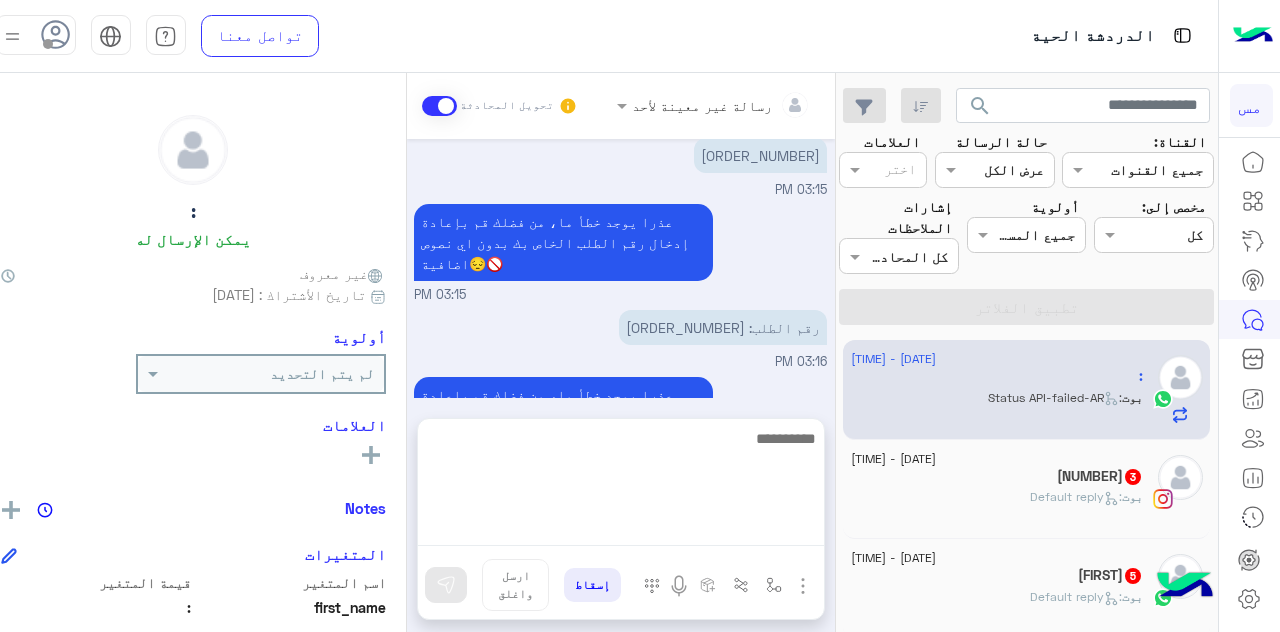 click at bounding box center (621, 486) 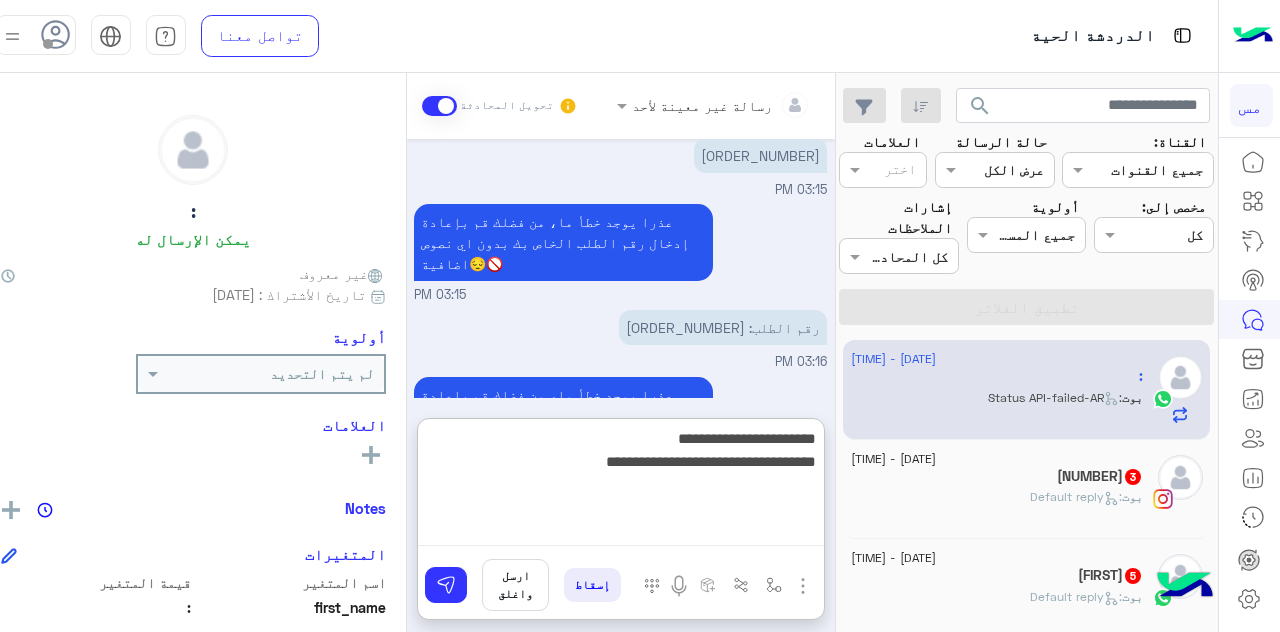 type on "[ENCRYPTED_DATA]" 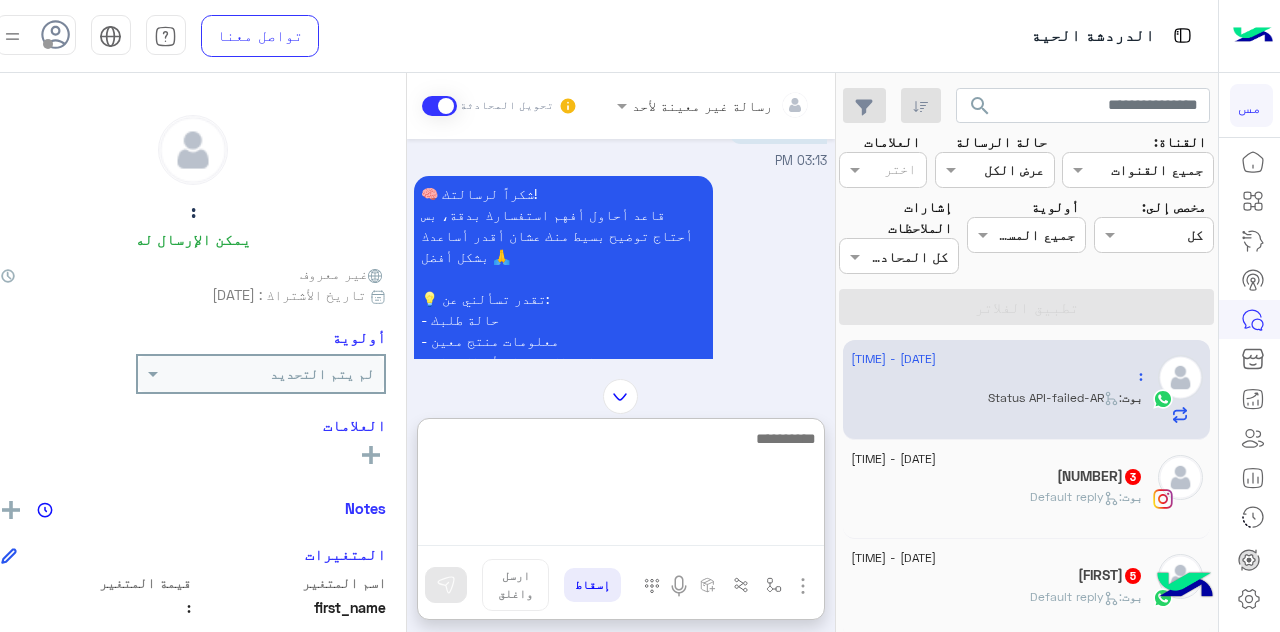 scroll, scrollTop: 100, scrollLeft: 0, axis: vertical 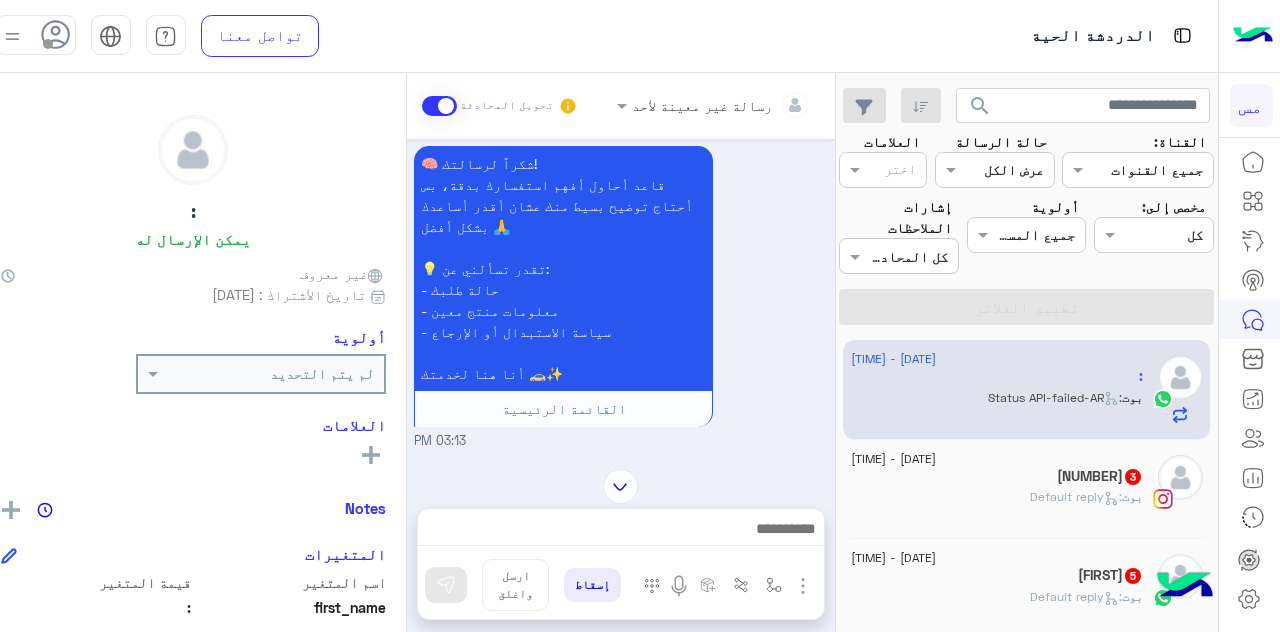 click on "رسالة غير معينة لأحد تحويل المحادثة     Aug 3, 2025  السلام عليكم   03:13 PM  🧠 شكراً لرسالتك!   قاعد أحاول أفهم استفسارك بدقة، بس أحتاج توضيح بسيط منك عشان أقدر أساعدك بشكل أفضل 🙏 💡 تقدر تسألني عن: - حالة طلبك - معلومات منتج معين - سياسة الاستبدال أو الإرجاع أنا هنا لخدمتك 🚗✨  القائمة الرئيسية     03:13 PM  طلبت طلب من عندكم قبل كم يوم   03:13 PM  🧠 شكراً لرسالتك!   قاعد أحاول أفهم استفسارك بدقة، بس أحتاج توضيح بسيط منك عشان أقدر أساعدك بشكل أفضل 🙏 💡 تقدر تسألني عن: - حالة طلبك - معلومات منتج معين - سياسة الاستبدال أو الإرجاع أنا هنا لخدمتك 🚗✨  القائمة الرئيسية     03:13 PM    03:13 PM  [ORDER_NUMBER]" at bounding box center [621, 356] 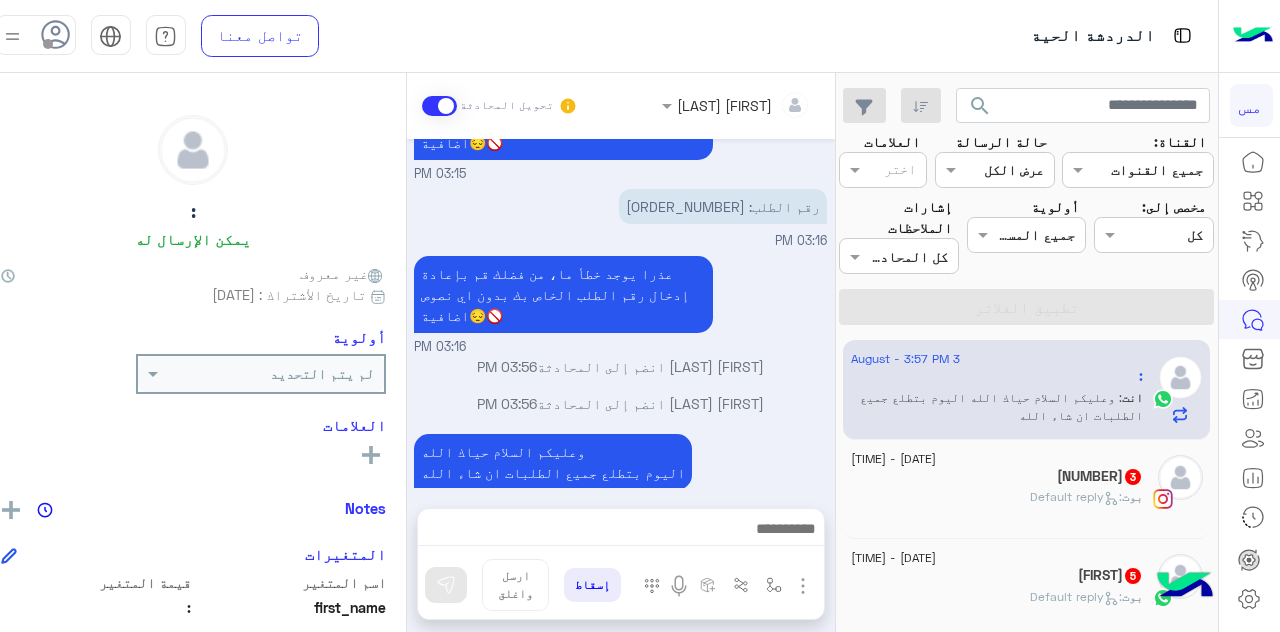 scroll, scrollTop: 1530, scrollLeft: 0, axis: vertical 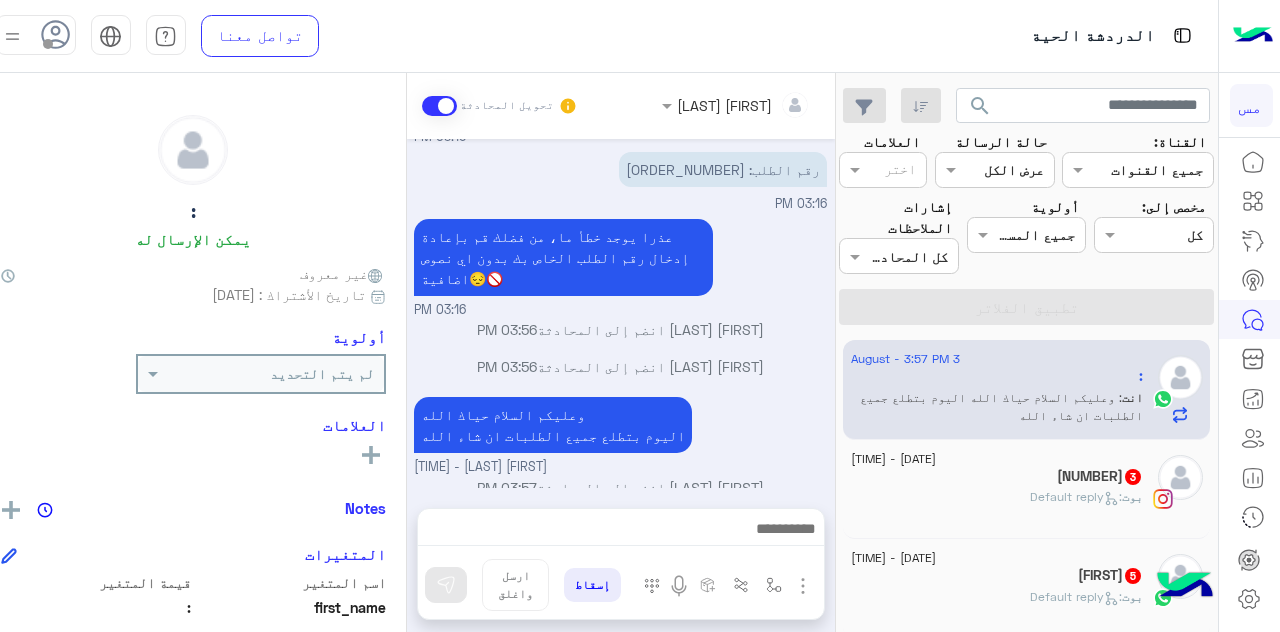 click on ":   Default reply" 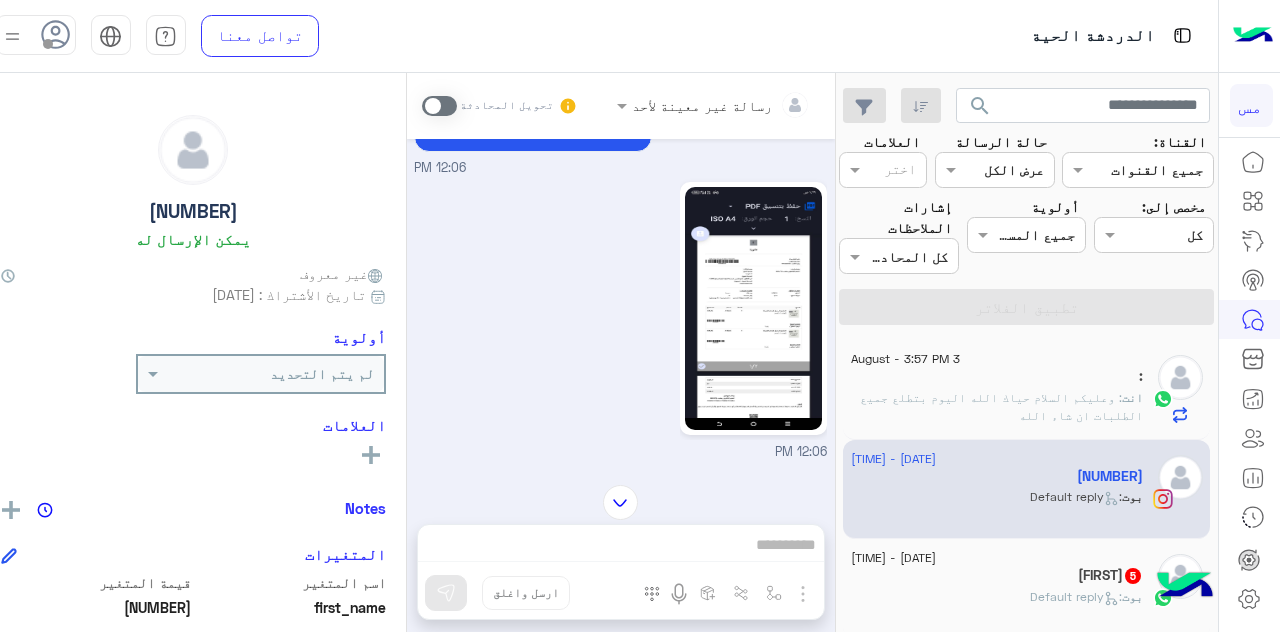 scroll, scrollTop: 357, scrollLeft: 0, axis: vertical 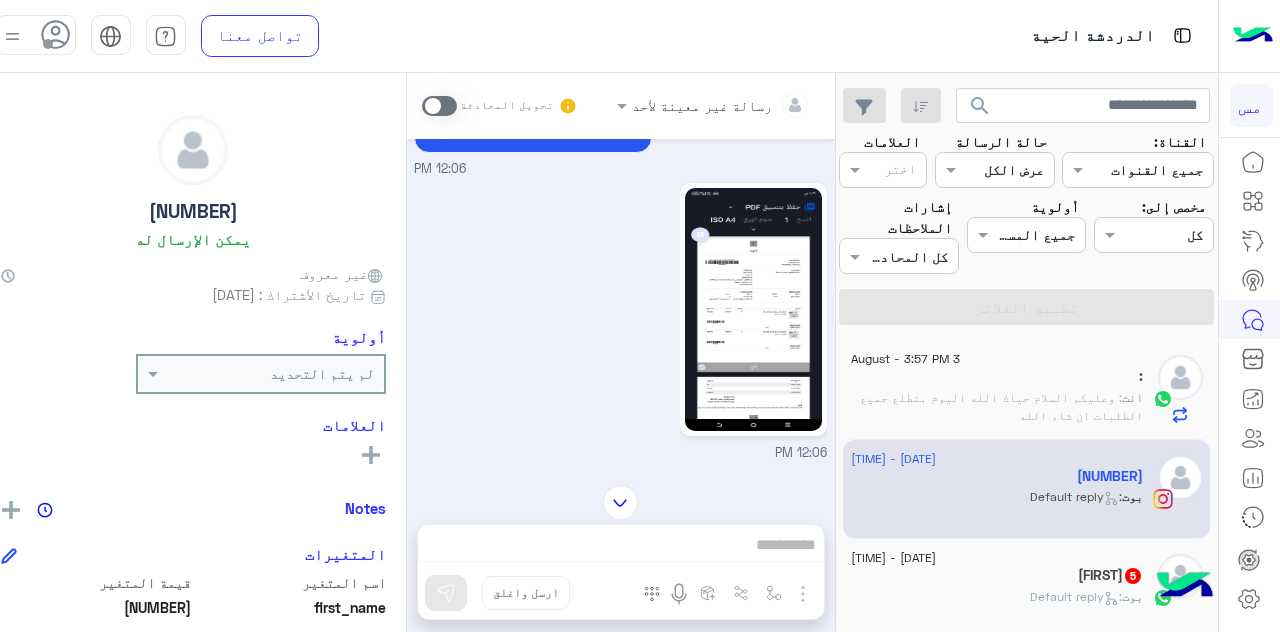 click 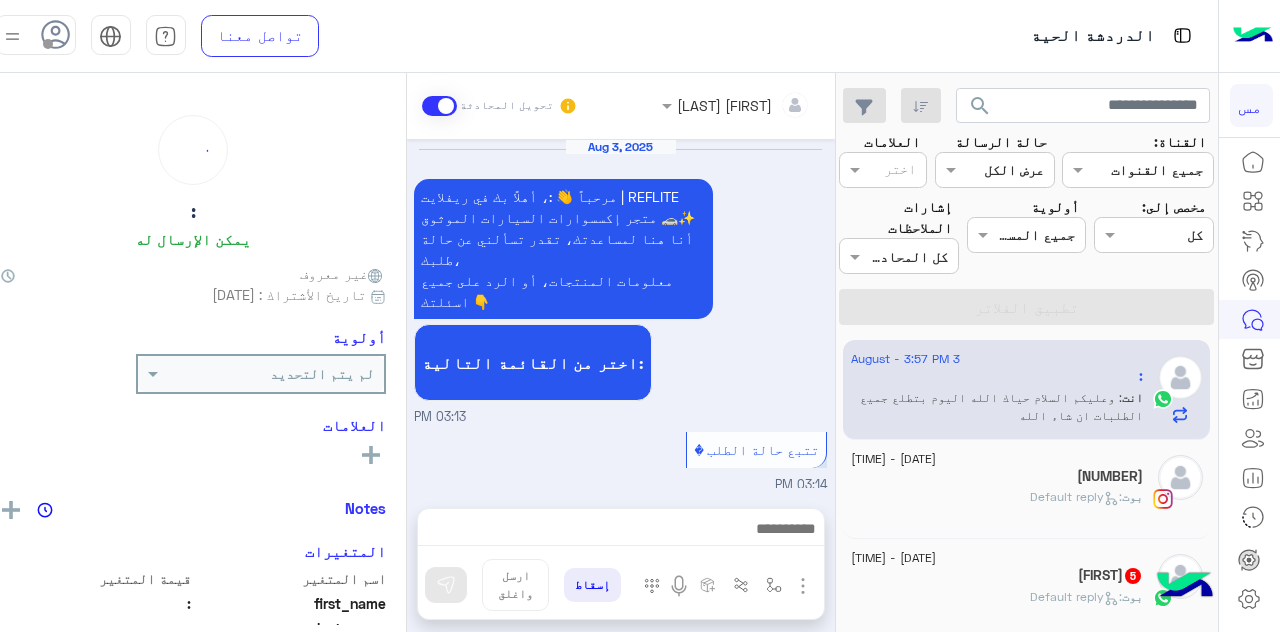 scroll, scrollTop: 674, scrollLeft: 0, axis: vertical 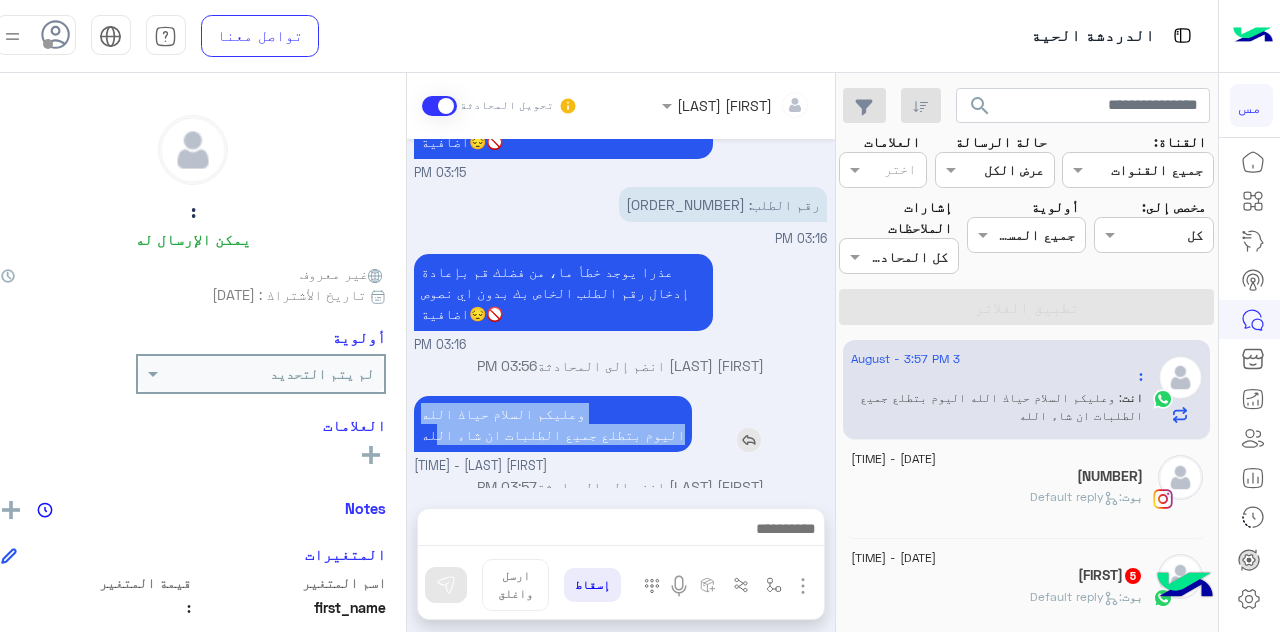 drag, startPoint x: 567, startPoint y: 382, endPoint x: 421, endPoint y: 402, distance: 147.3635 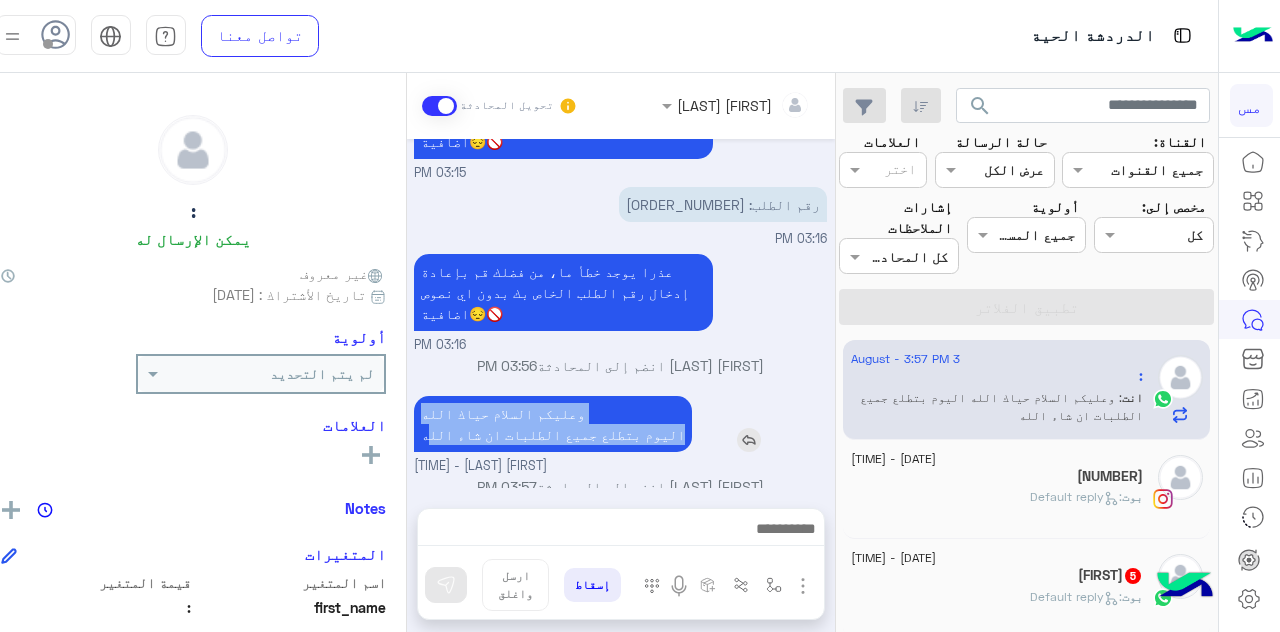 drag, startPoint x: 418, startPoint y: 386, endPoint x: 424, endPoint y: 417, distance: 31.575306 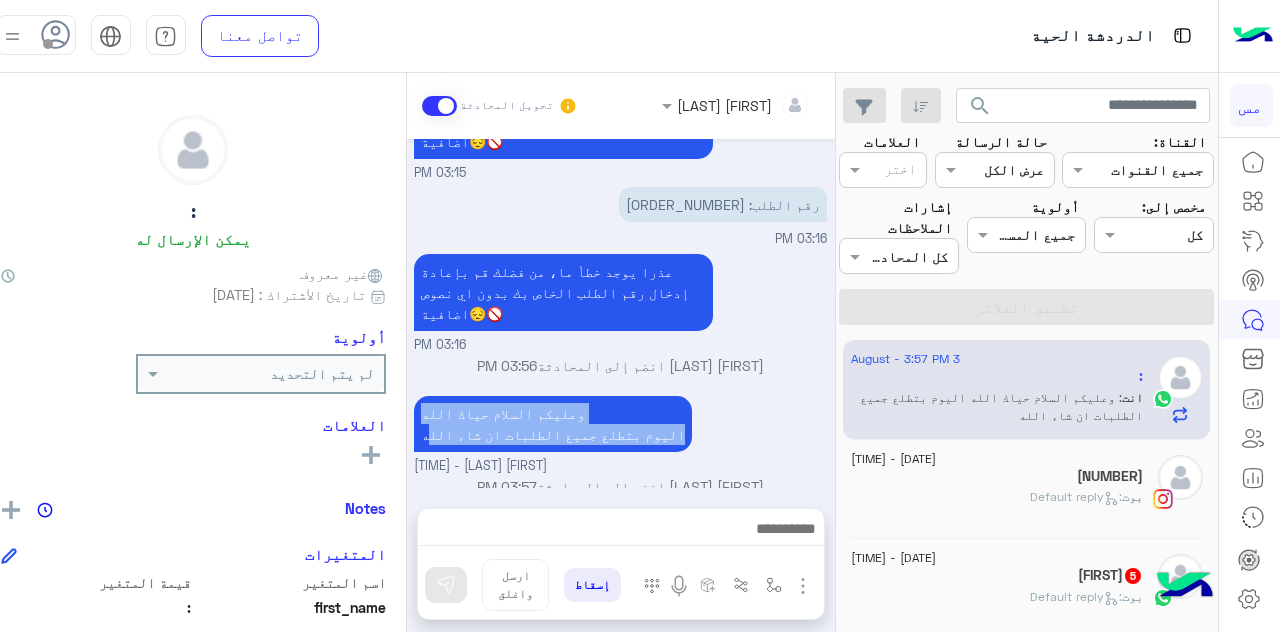 copy on "وعليكم السلام حياك الله اليوم بتطلع جميع الطلبات ان شاء الل" 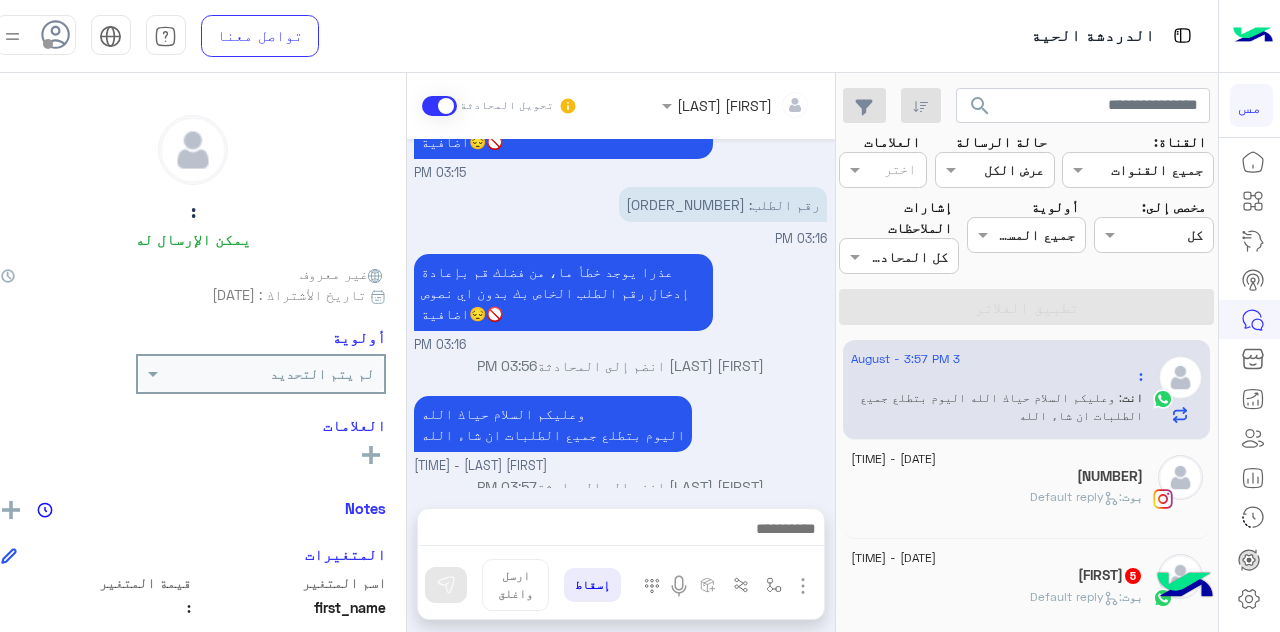 click on "3 August - 12:07 PM" 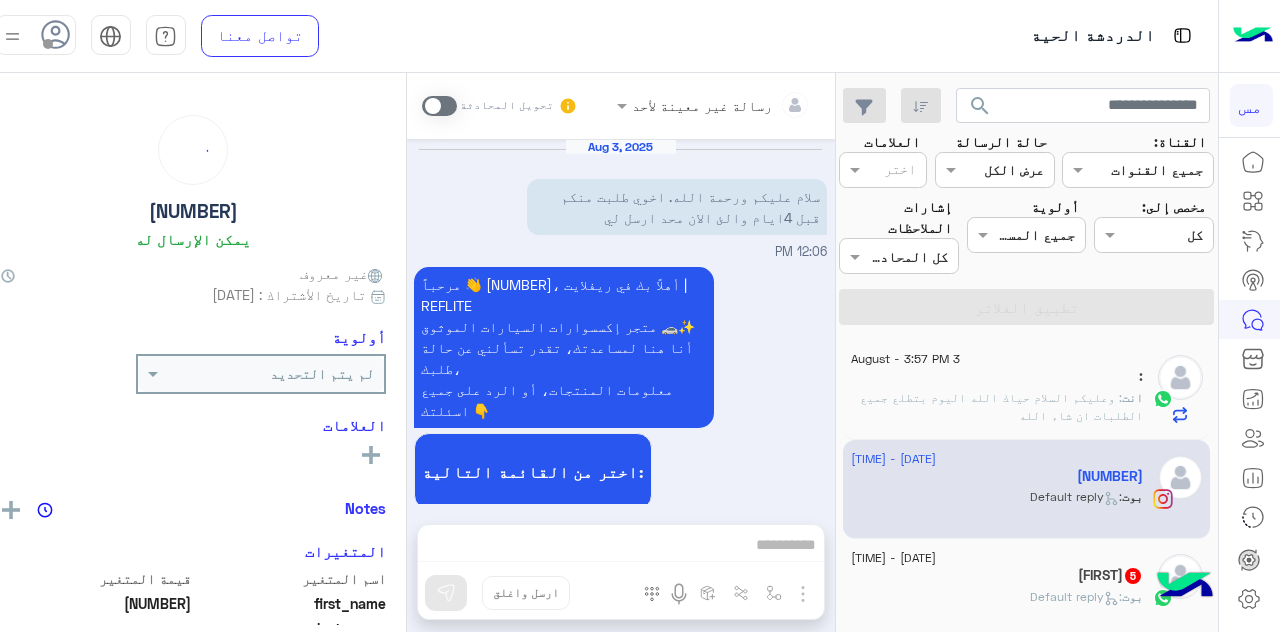 scroll, scrollTop: 957, scrollLeft: 0, axis: vertical 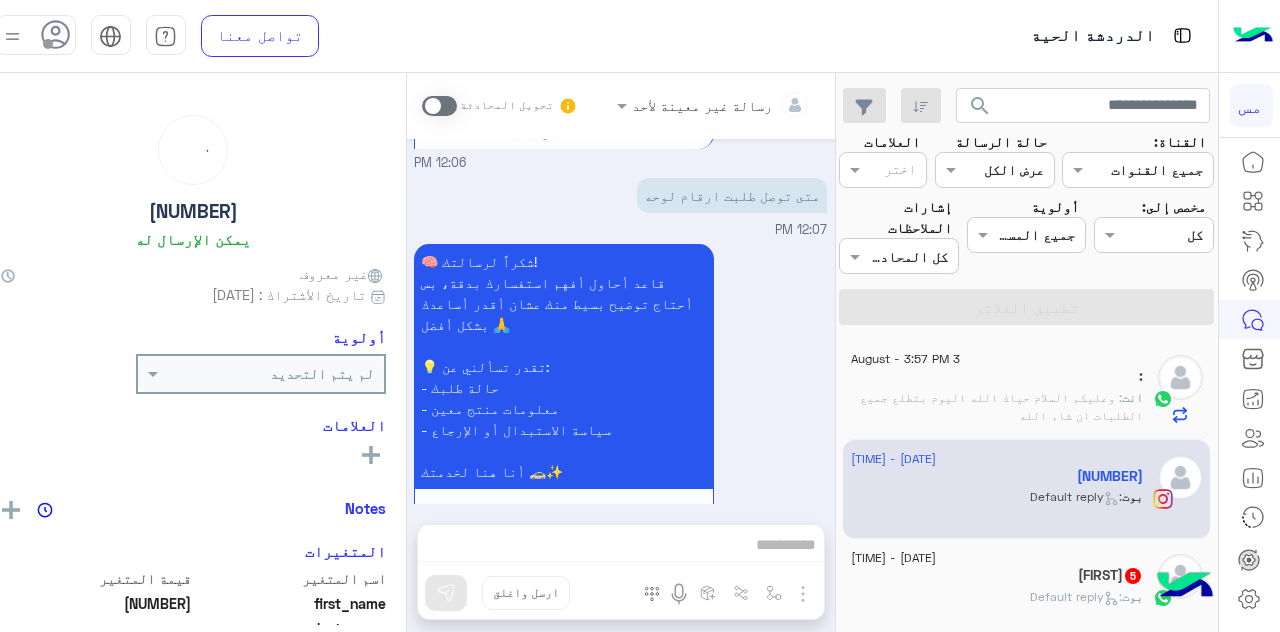 click on "رسالة غير معينة لأحد تحويل المحادثة     Aug 3, 2025  سلام عليكم ورحمة الله.  اخوي طلبت منكم قبل 4ايام والئ الان محد ارسل لي   12:06 PM  مرحباً 👋 560248، أهلاً بك في ريفلايت | REFLITE  متجر إكسسوارات السيارات الموثوق 🚗✨   أنا هنا لمساعدتك، تقدر تسألني عن حالة طلبك،   معلومات المنتجات، أو الرد على جميع اسئلتك   👇 اختر من القائمة التالية:    12:06 PM    12:06 PM  🧠 شكراً لرسالتك!   قاعد أحاول أفهم استفسارك بدقة، بس أحتاج توضيح بسيط منك عشان أقدر أساعدك بشكل أفضل 🙏 💡 تقدر تسألني عن: - حالة طلبك - معلومات منتج معين - سياسة الاستبدال أو الإرجاع أنا هنا لخدمتك 🚗✨  القائمة الرئيسية     12:06 PM    12:07 PM" at bounding box center (621, 356) 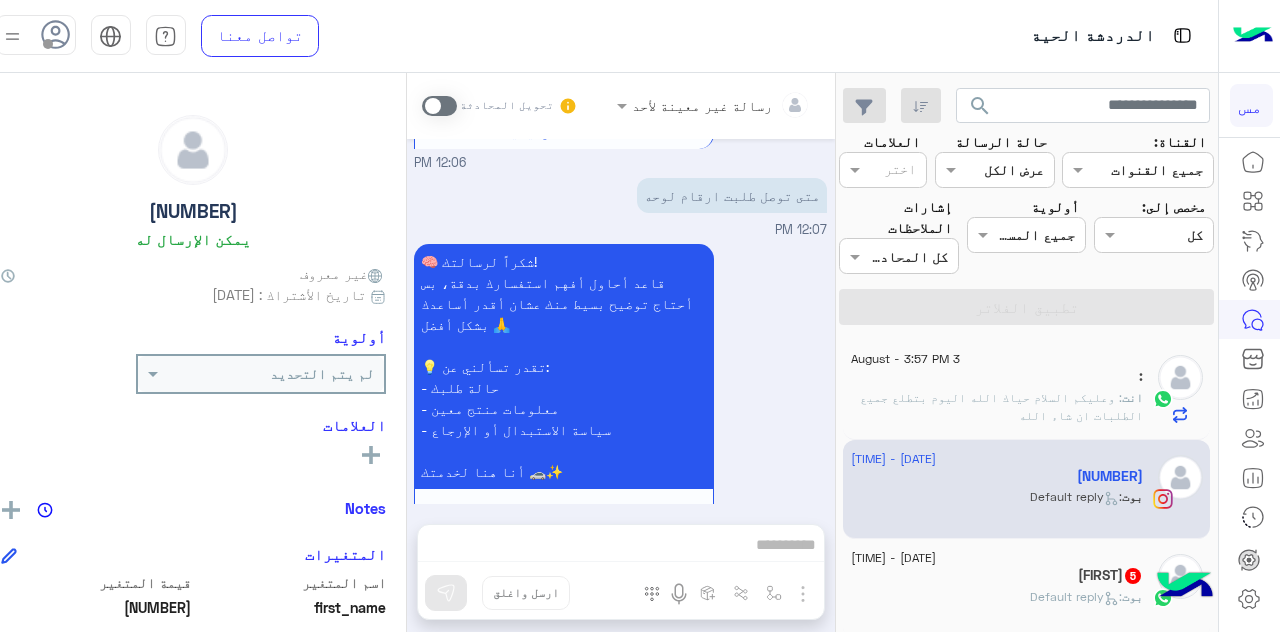 click at bounding box center (439, 106) 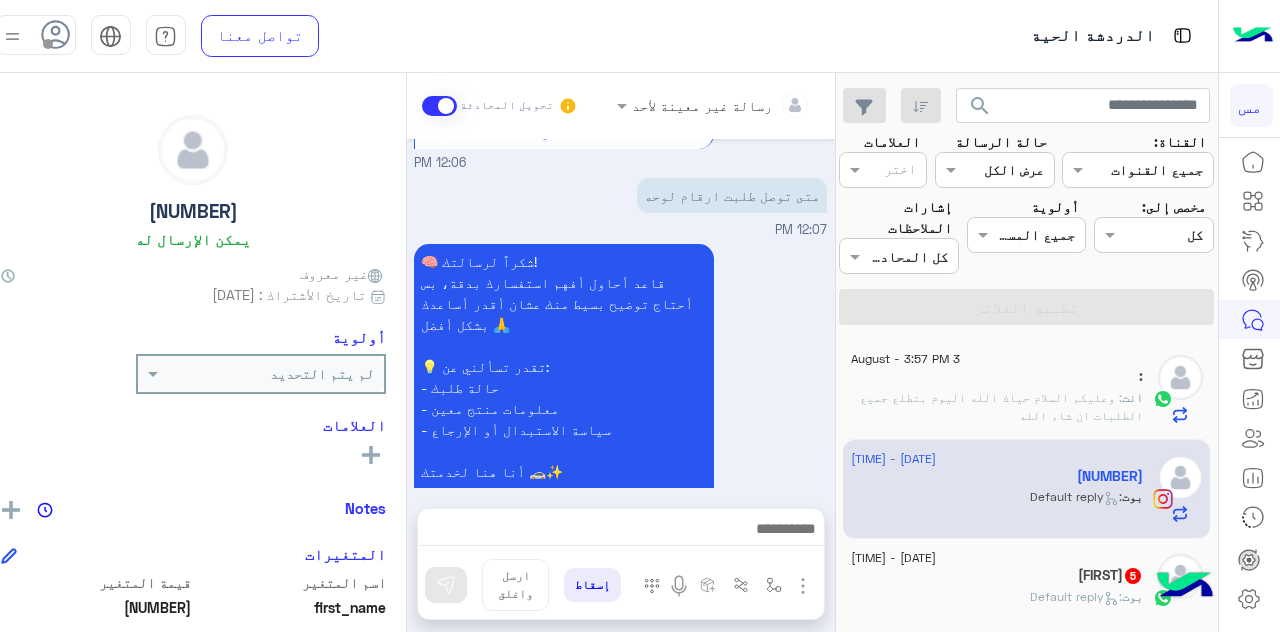 scroll, scrollTop: 1009, scrollLeft: 0, axis: vertical 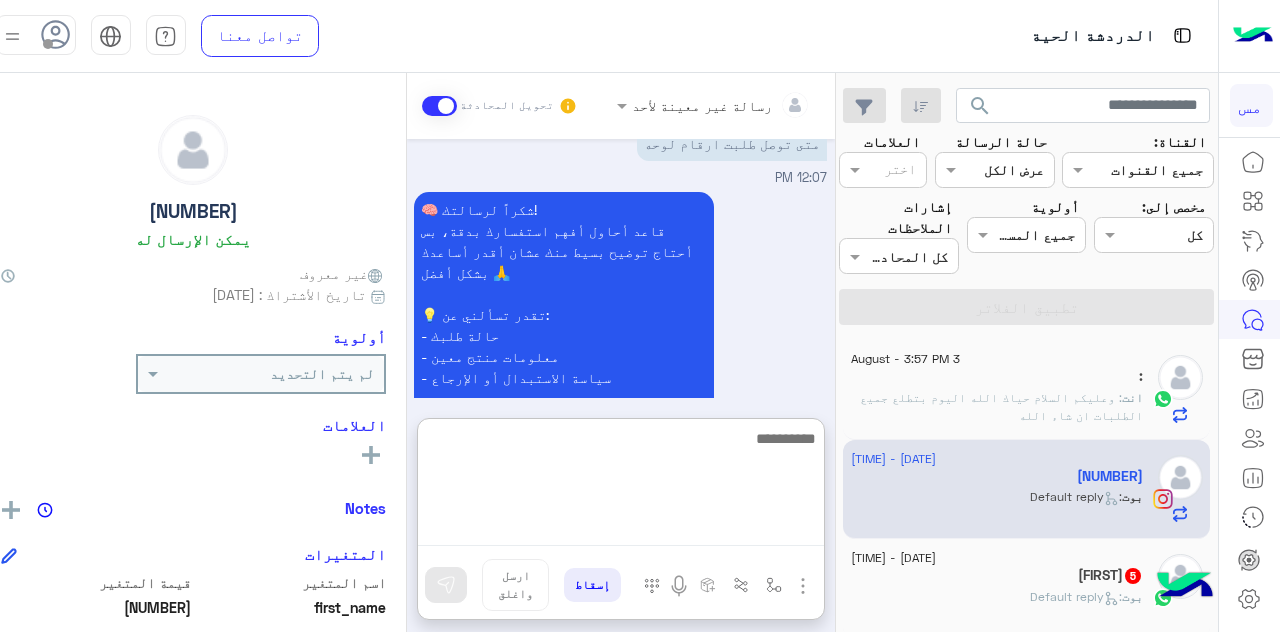 click at bounding box center [621, 486] 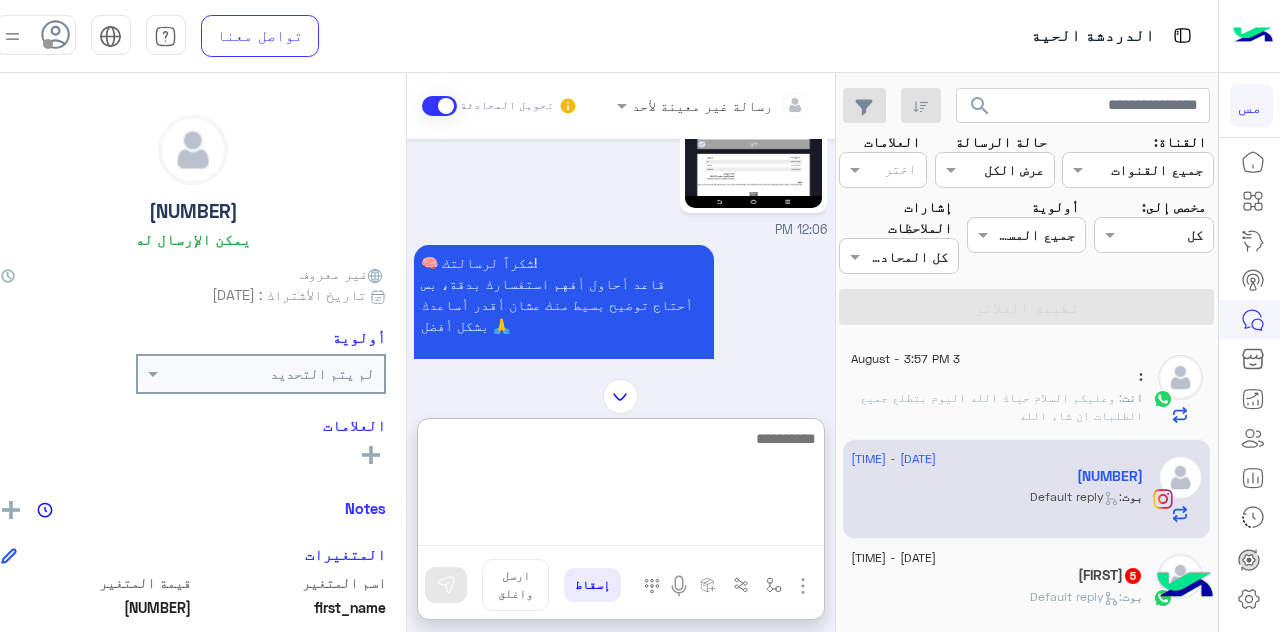 scroll, scrollTop: 900, scrollLeft: 0, axis: vertical 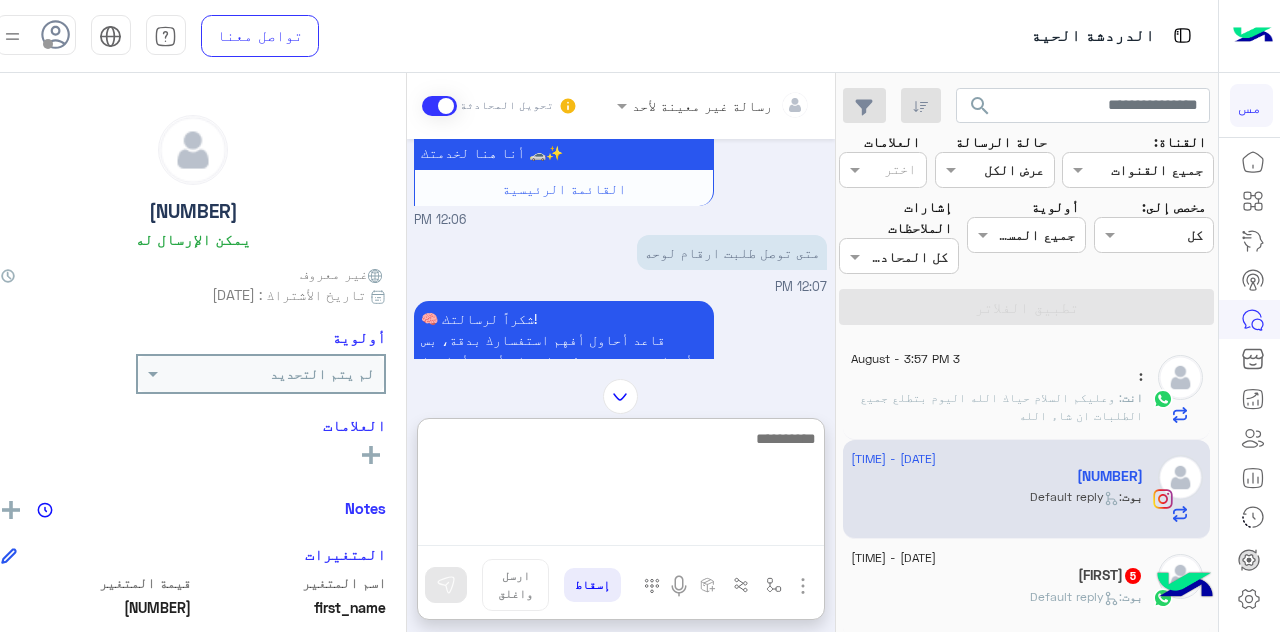 paste on "**********" 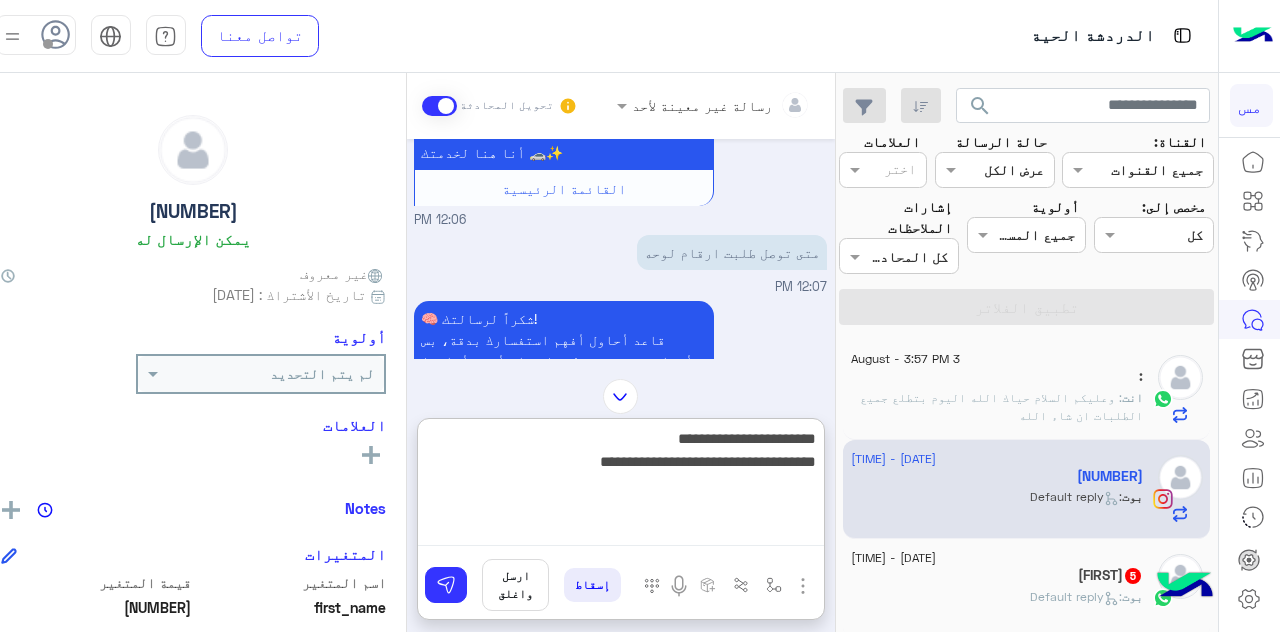 type on "**********" 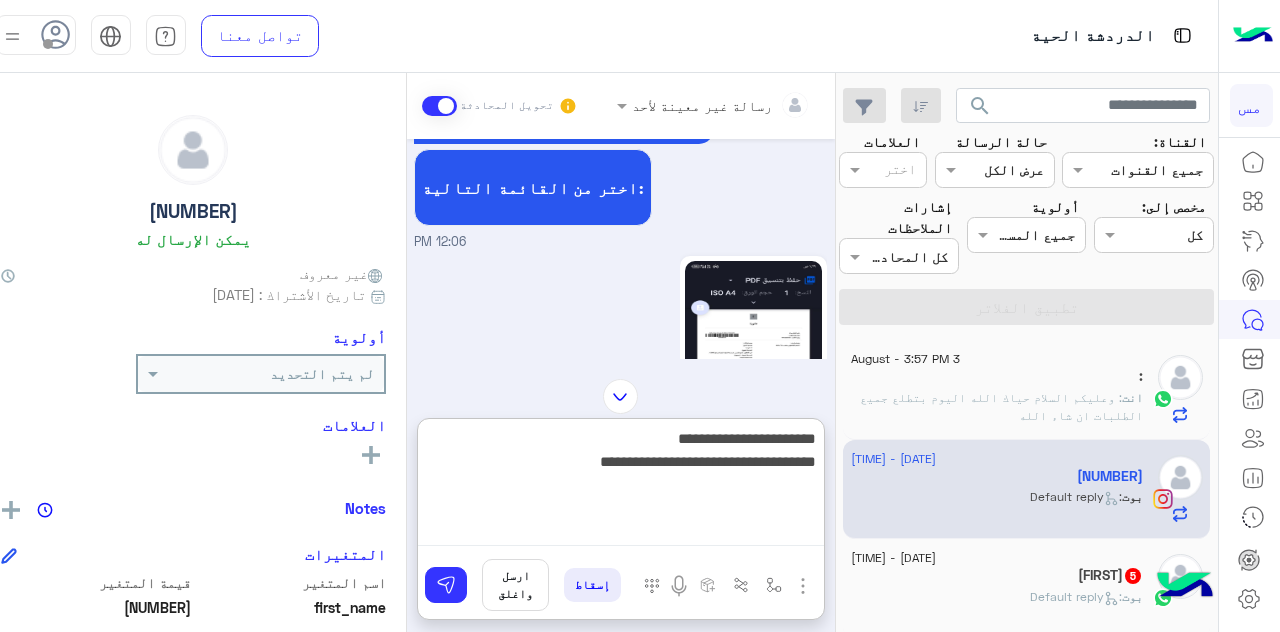 scroll, scrollTop: 400, scrollLeft: 0, axis: vertical 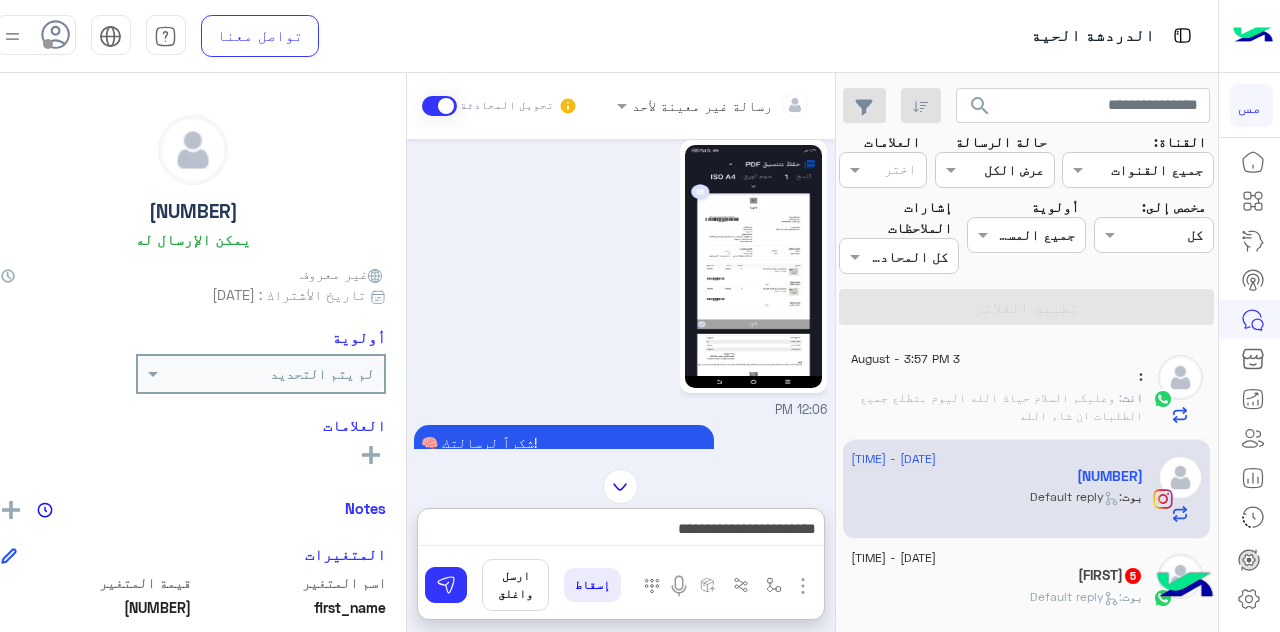 click 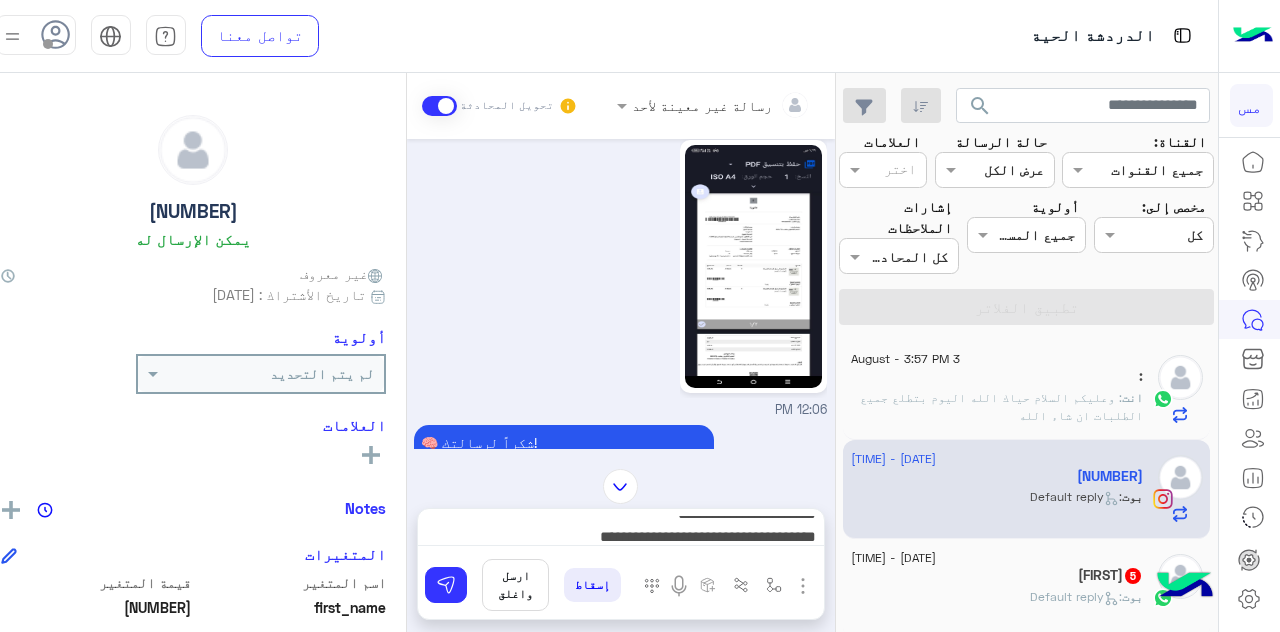 scroll, scrollTop: 19, scrollLeft: 0, axis: vertical 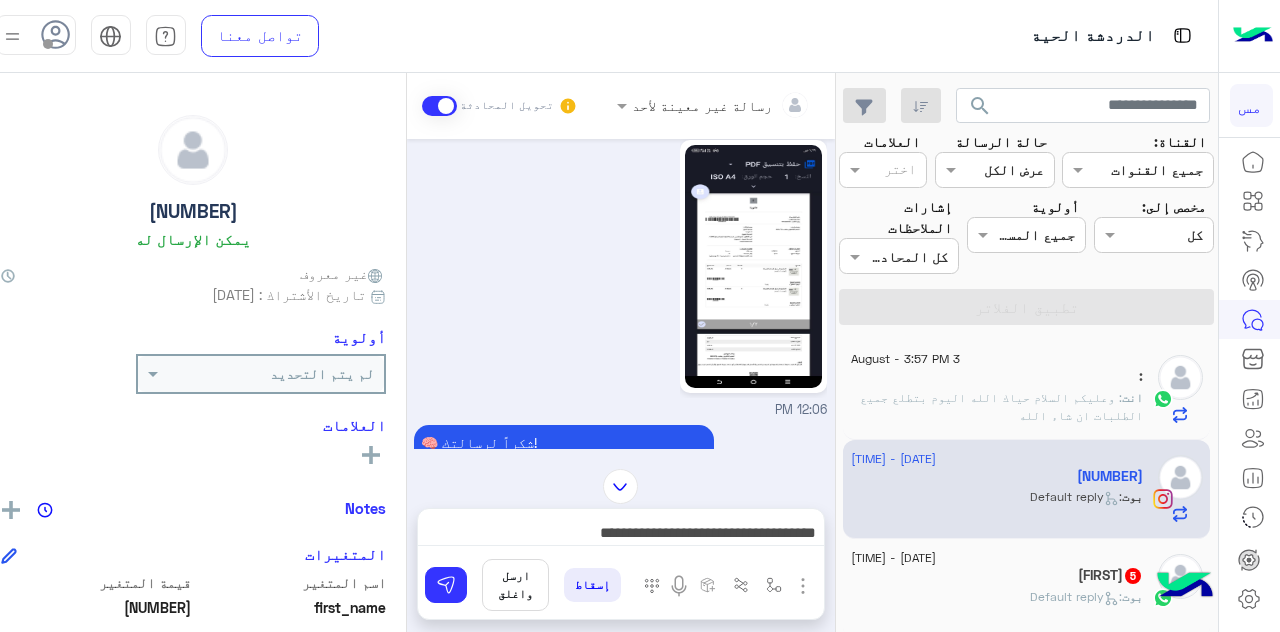 click on "**********" at bounding box center [620, 531] 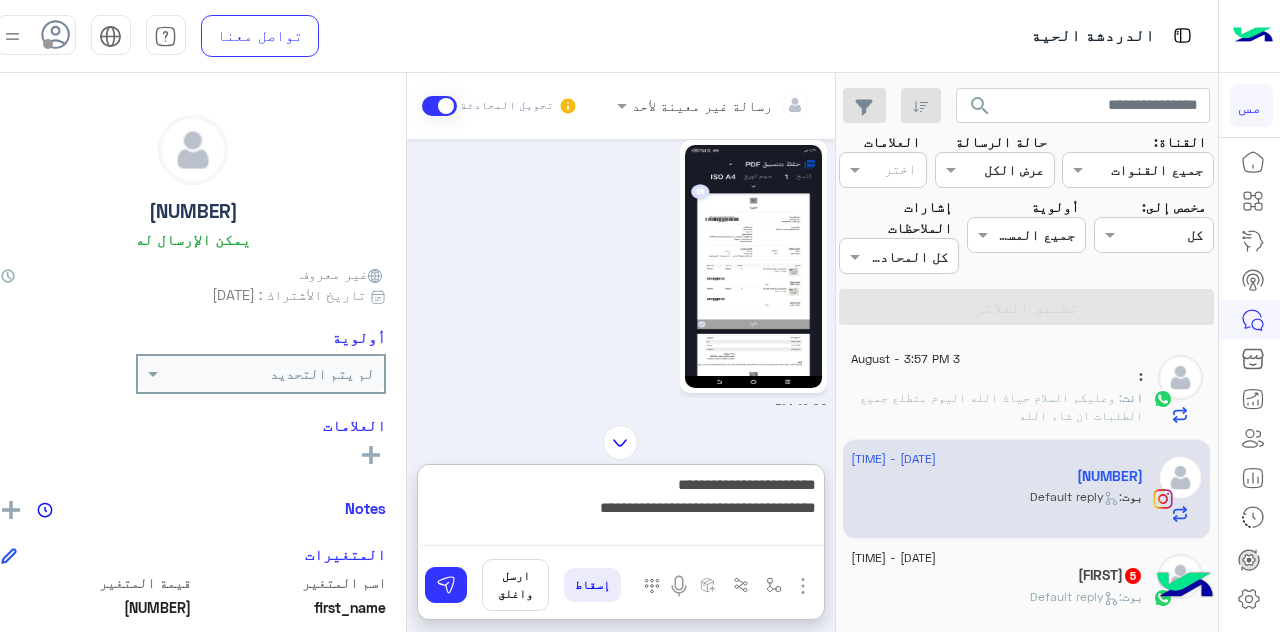 scroll, scrollTop: 0, scrollLeft: 0, axis: both 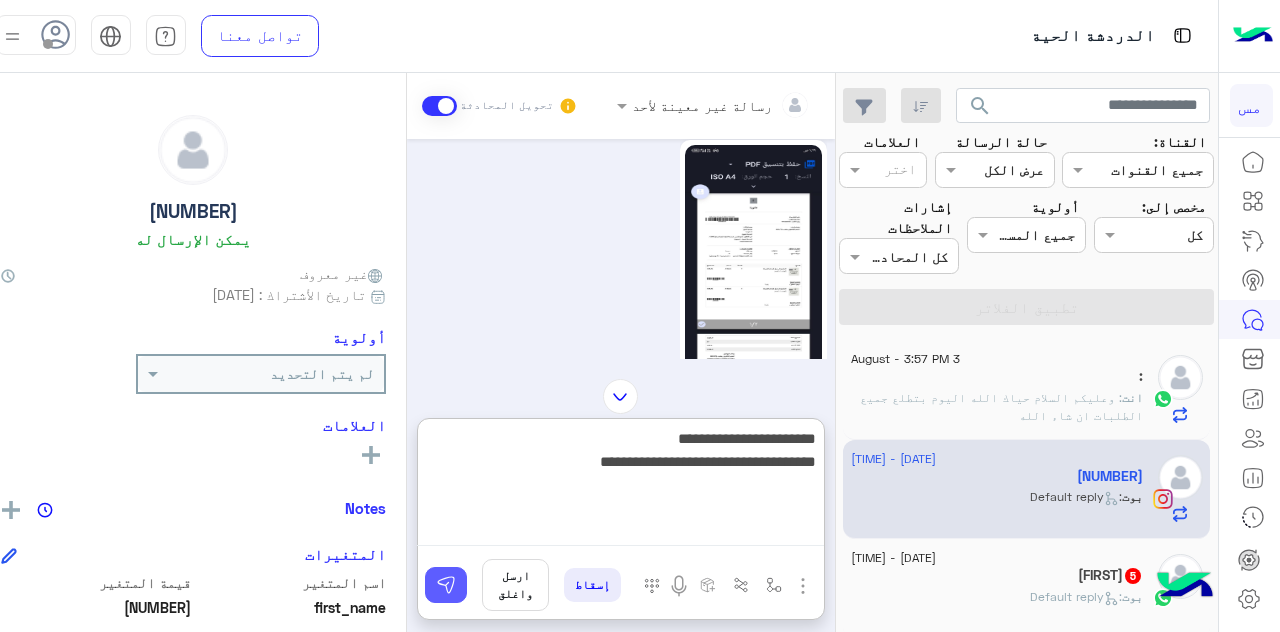 click at bounding box center (446, 585) 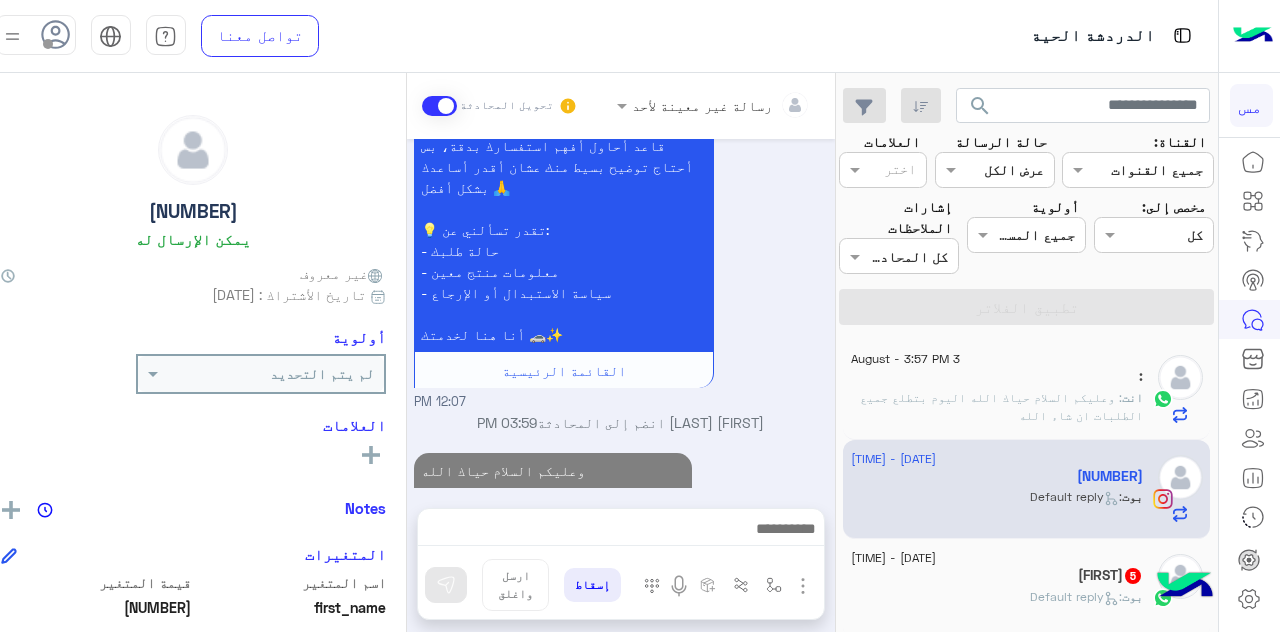 click at bounding box center [620, 531] 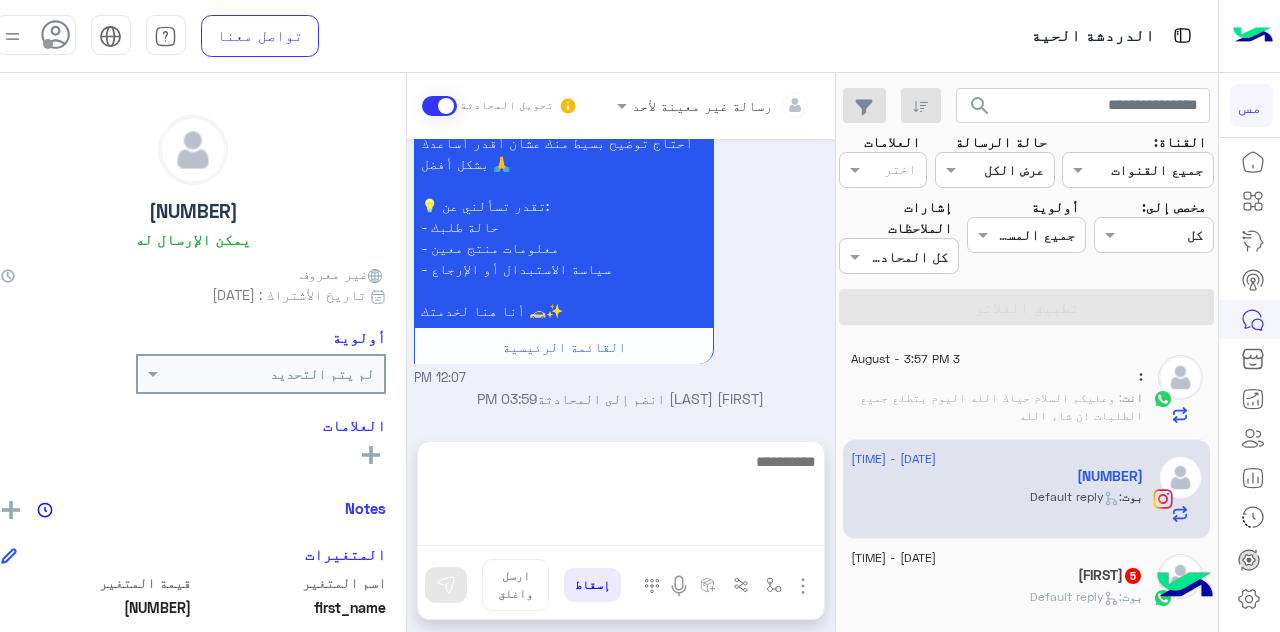 scroll, scrollTop: 1094, scrollLeft: 0, axis: vertical 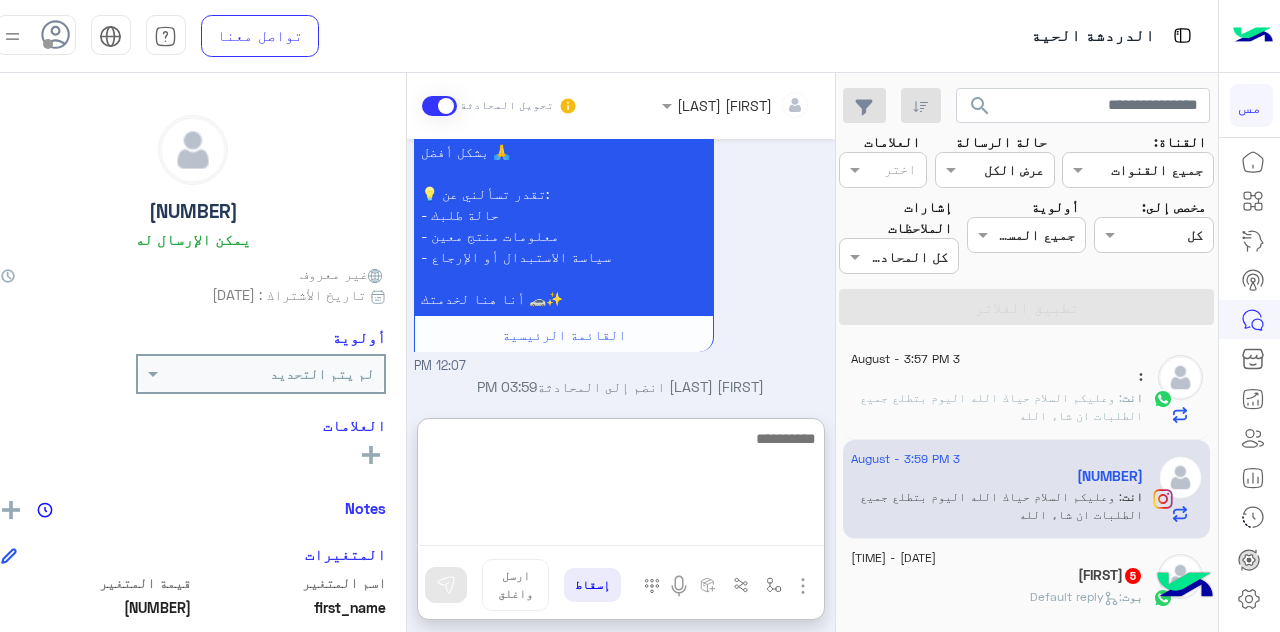 click at bounding box center [620, 486] 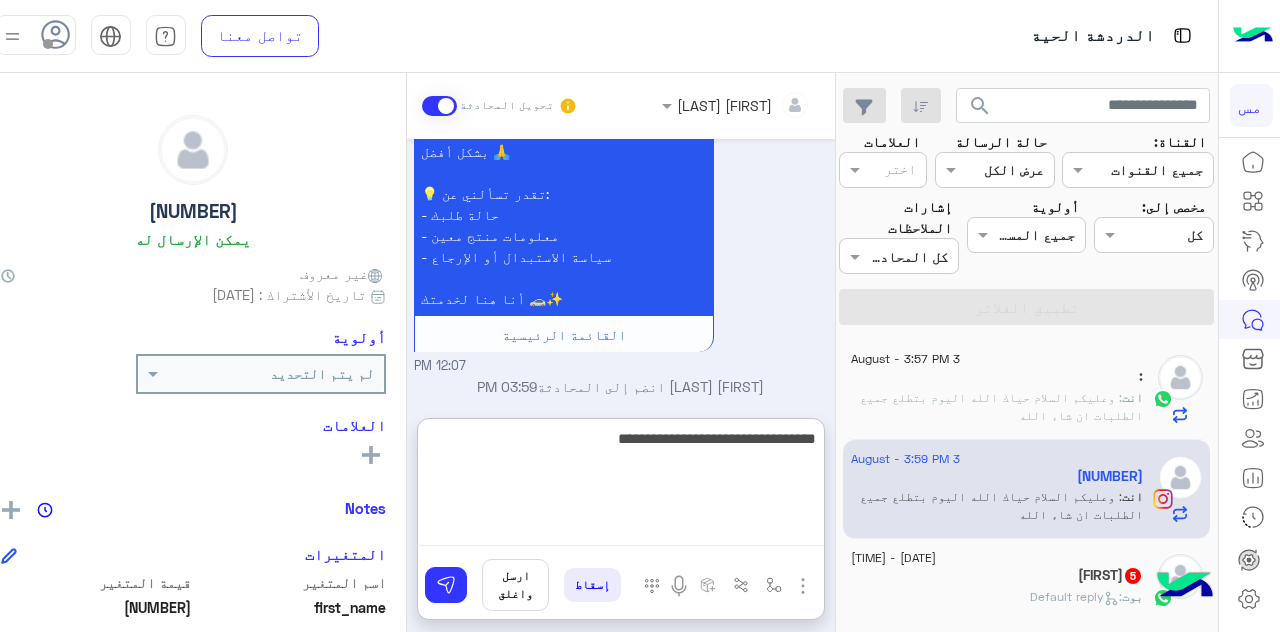 type on "**********" 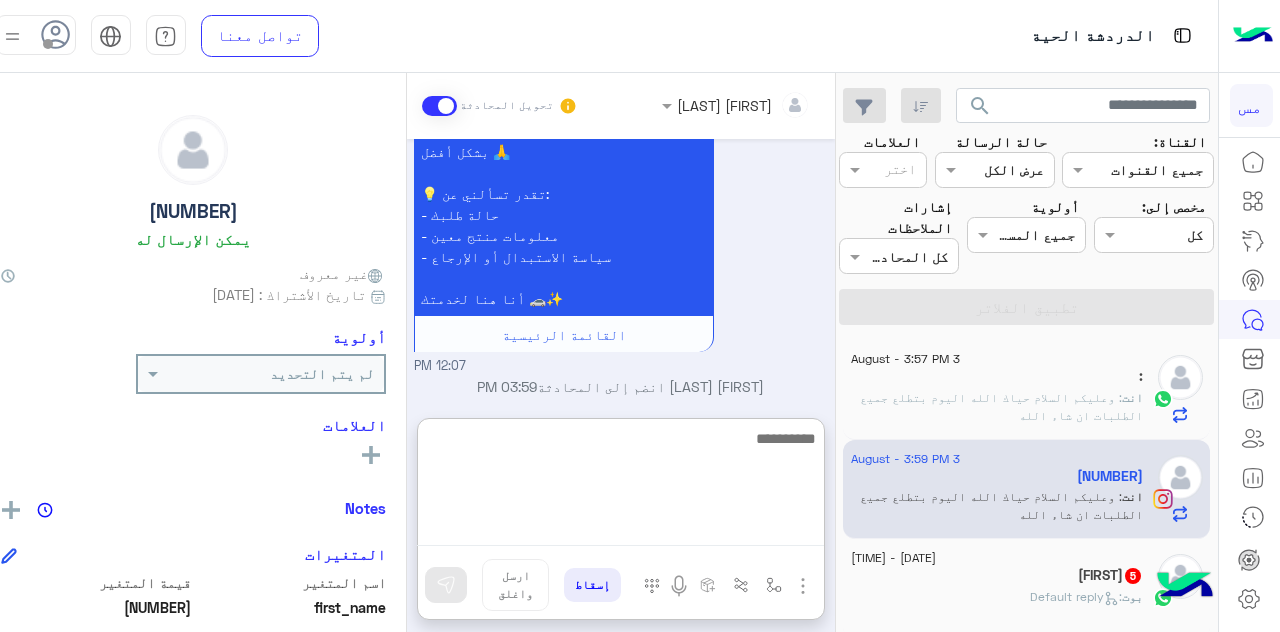 scroll, scrollTop: 1284, scrollLeft: 0, axis: vertical 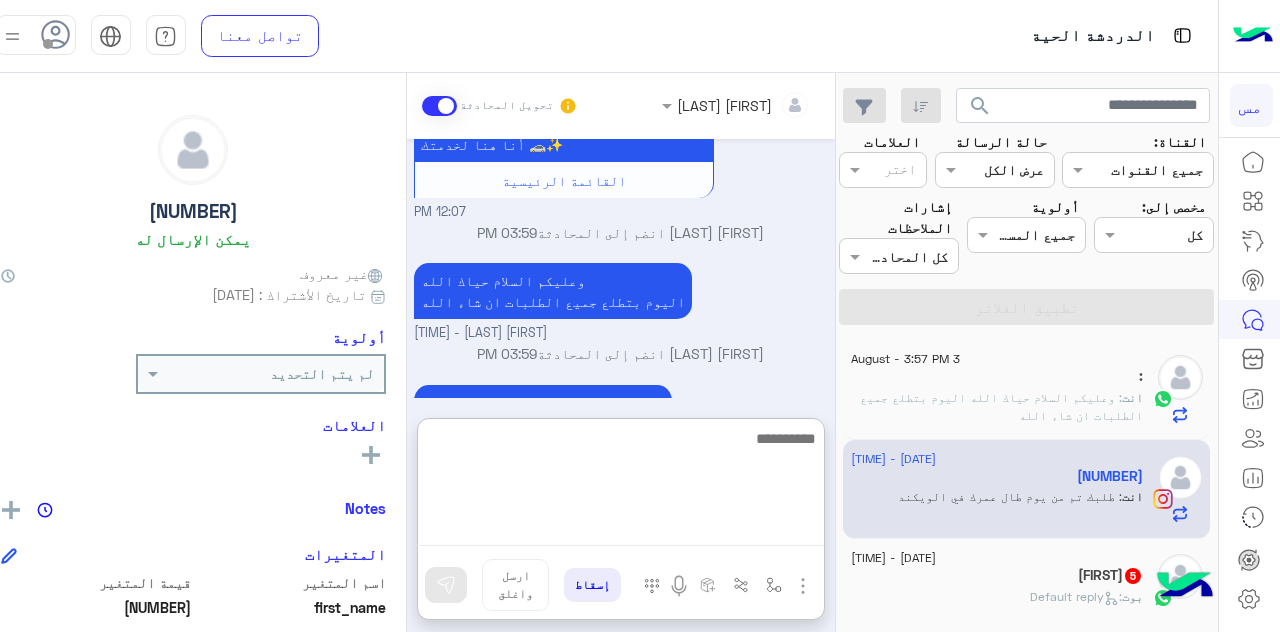 click at bounding box center [803, 586] 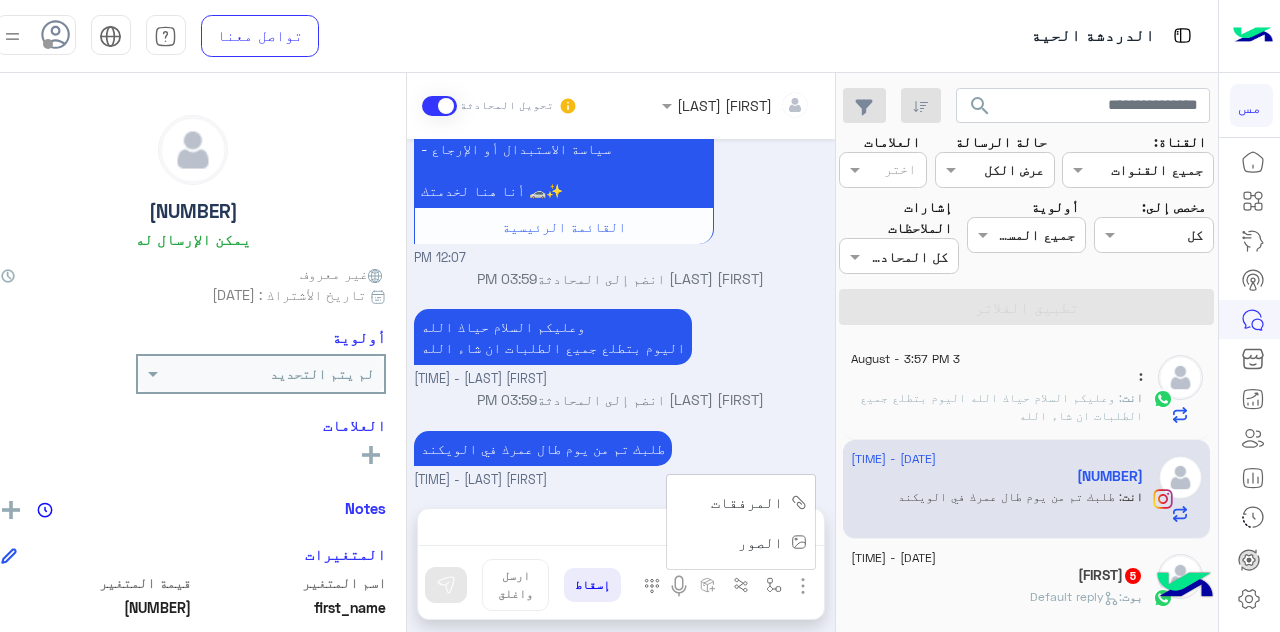 scroll, scrollTop: 1194, scrollLeft: 0, axis: vertical 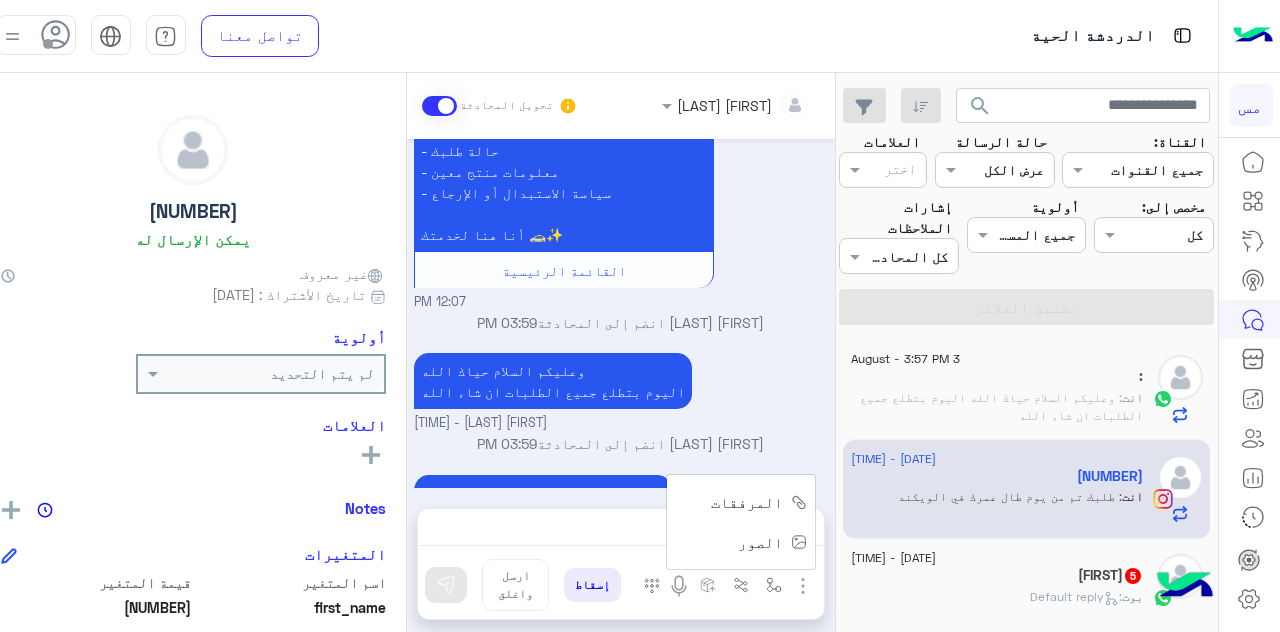 click on "الصور" at bounding box center (768, 542) 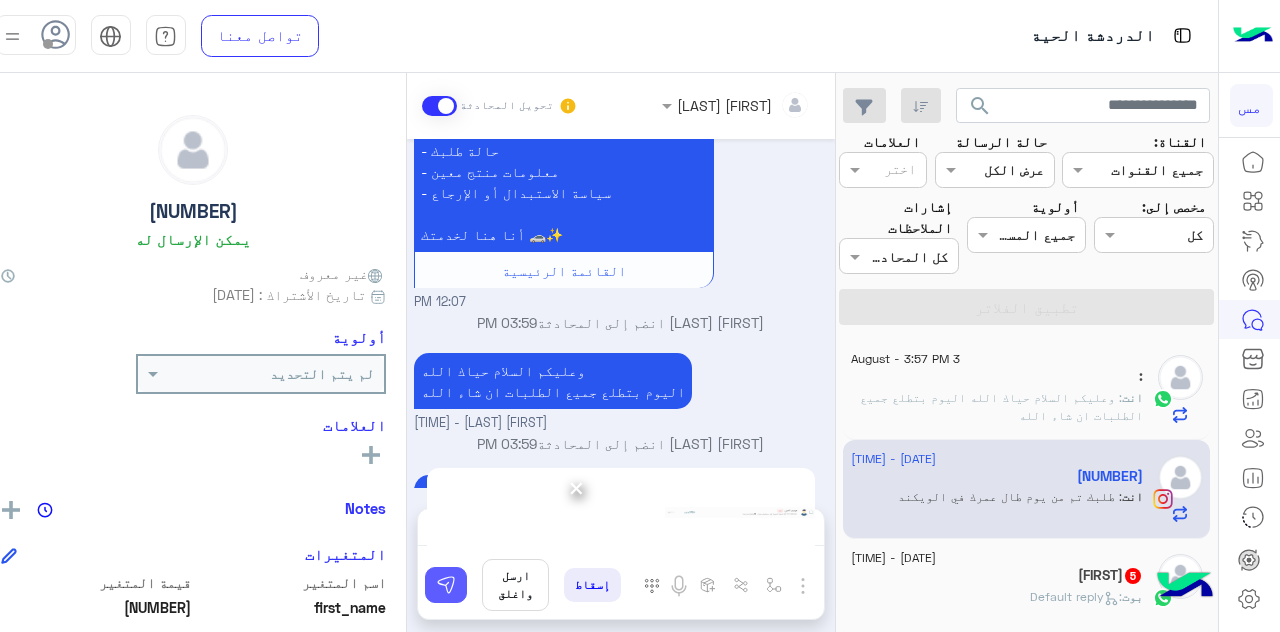 click at bounding box center (446, 585) 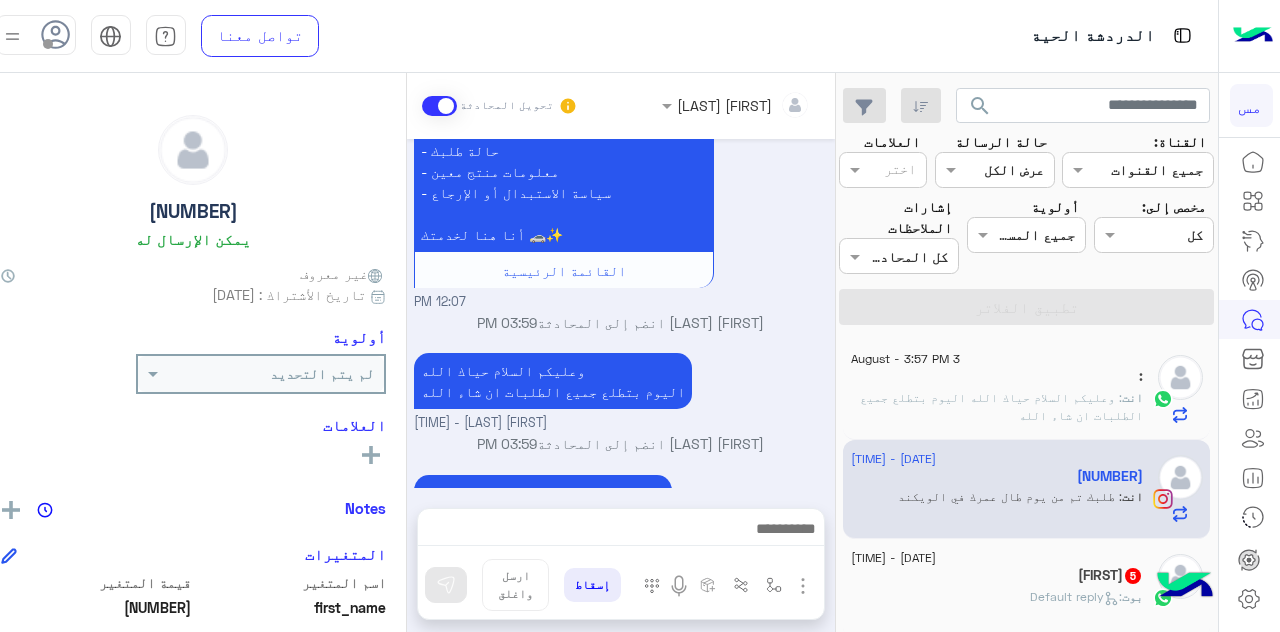scroll, scrollTop: 1466, scrollLeft: 0, axis: vertical 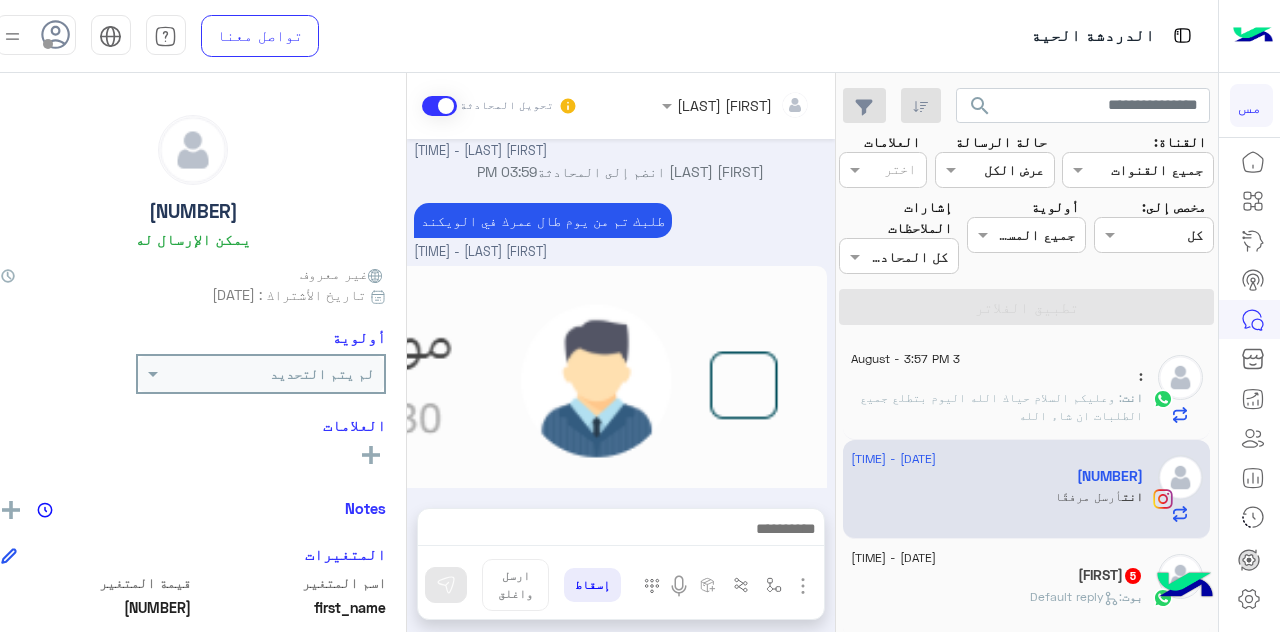 click 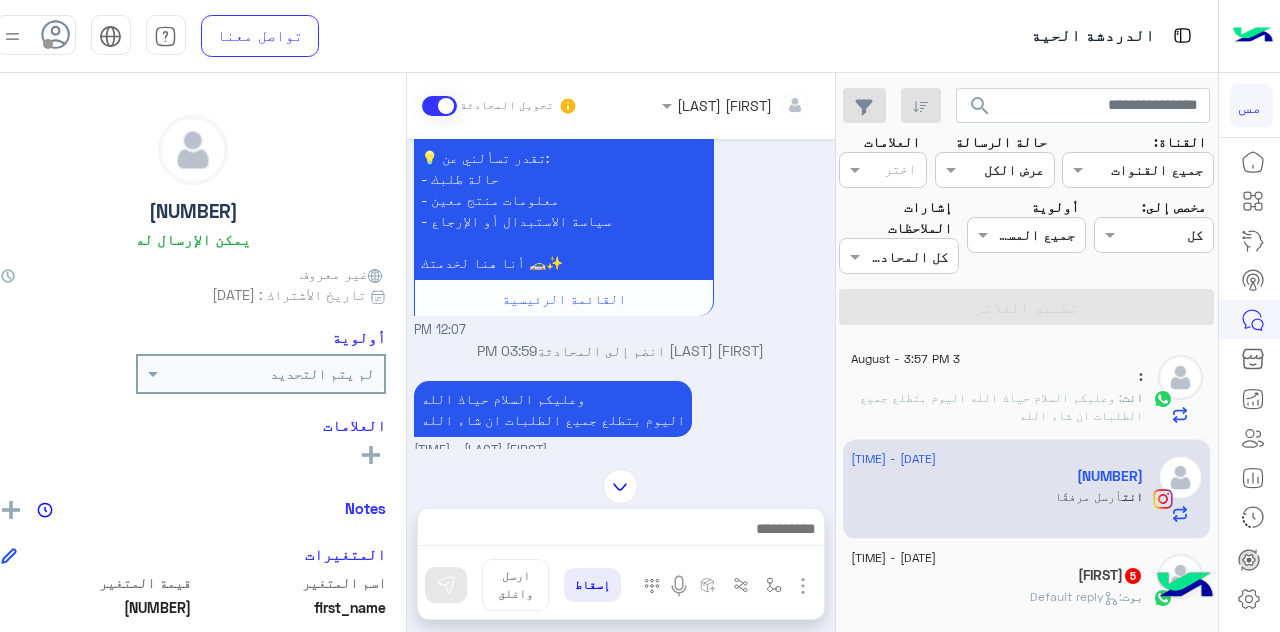 scroll, scrollTop: 1466, scrollLeft: 0, axis: vertical 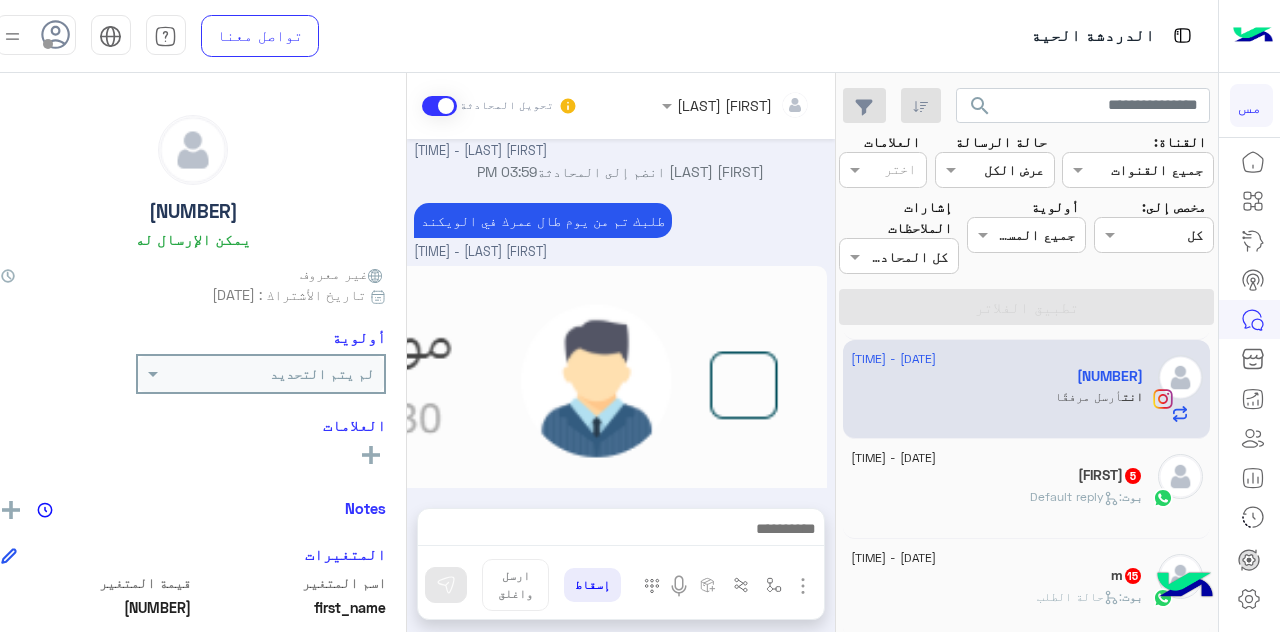 click on "mousa   5" 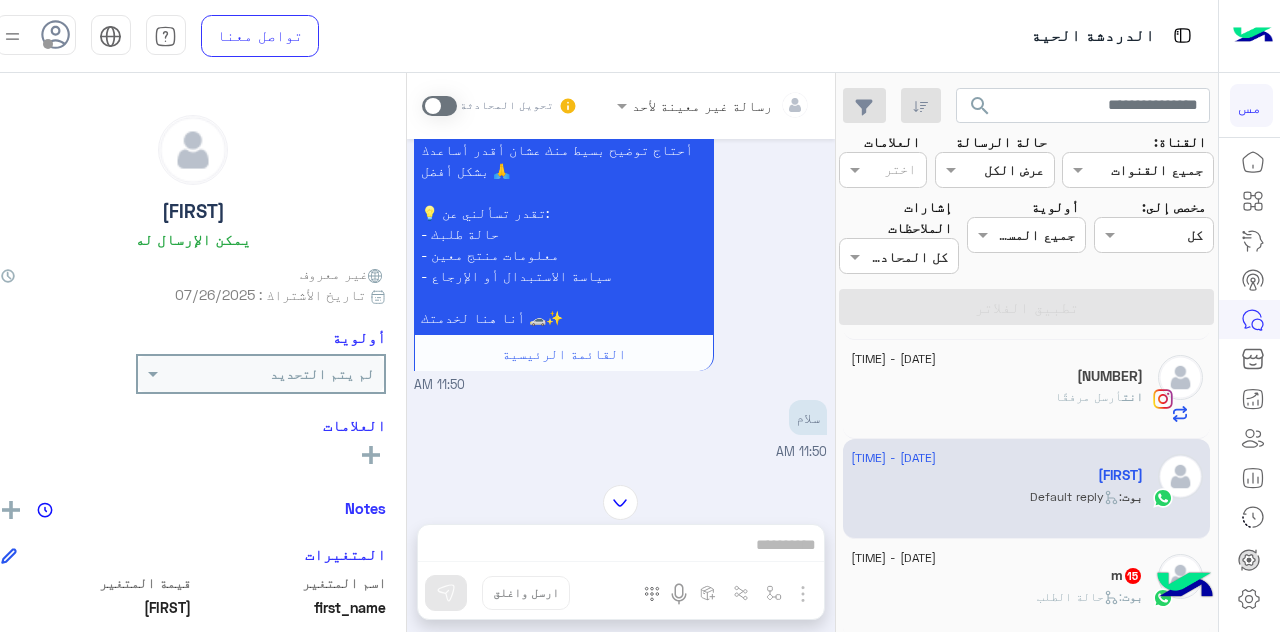 scroll, scrollTop: 1744, scrollLeft: 0, axis: vertical 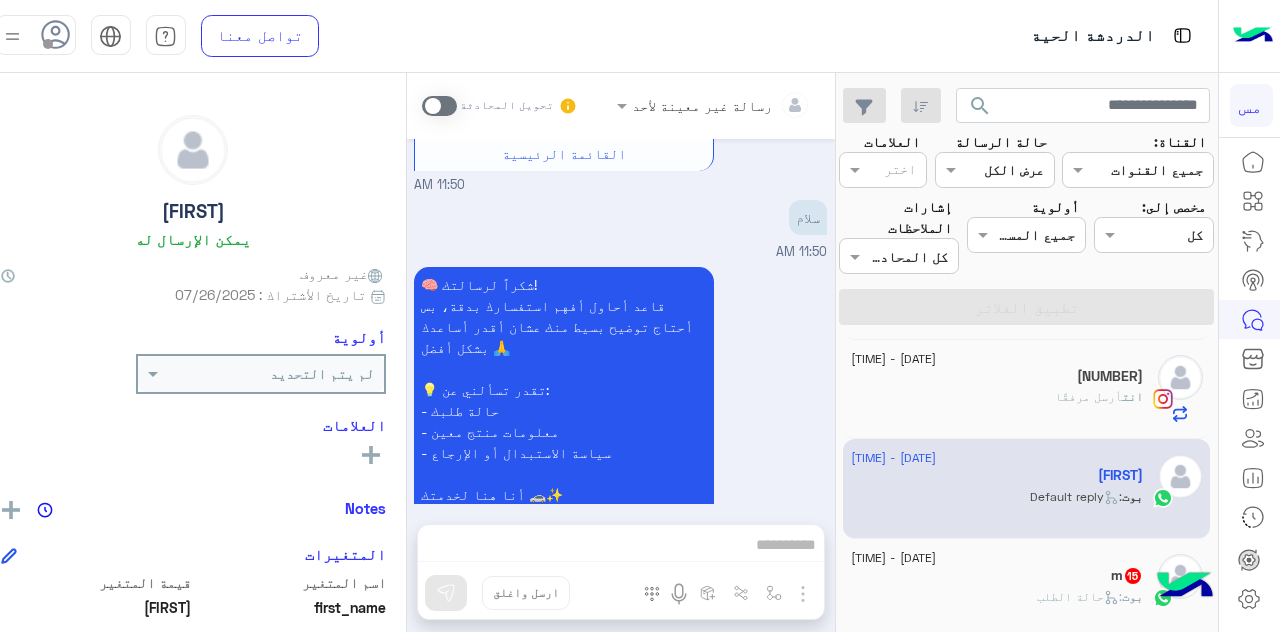 click at bounding box center (439, 106) 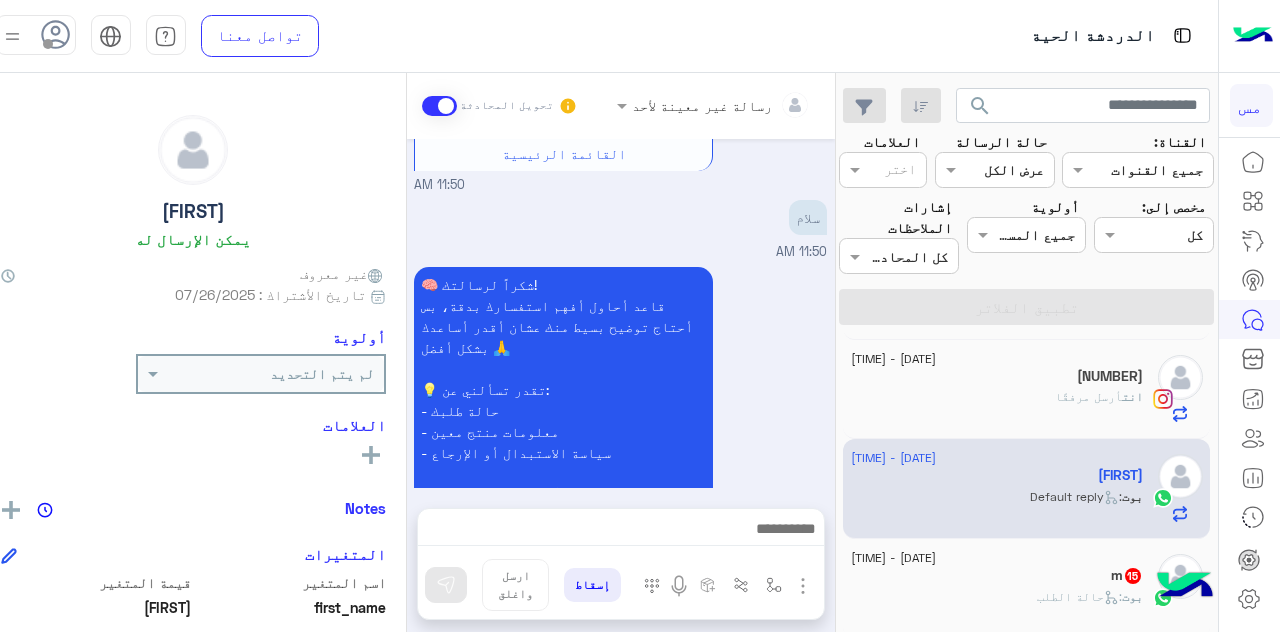 scroll, scrollTop: 1823, scrollLeft: 0, axis: vertical 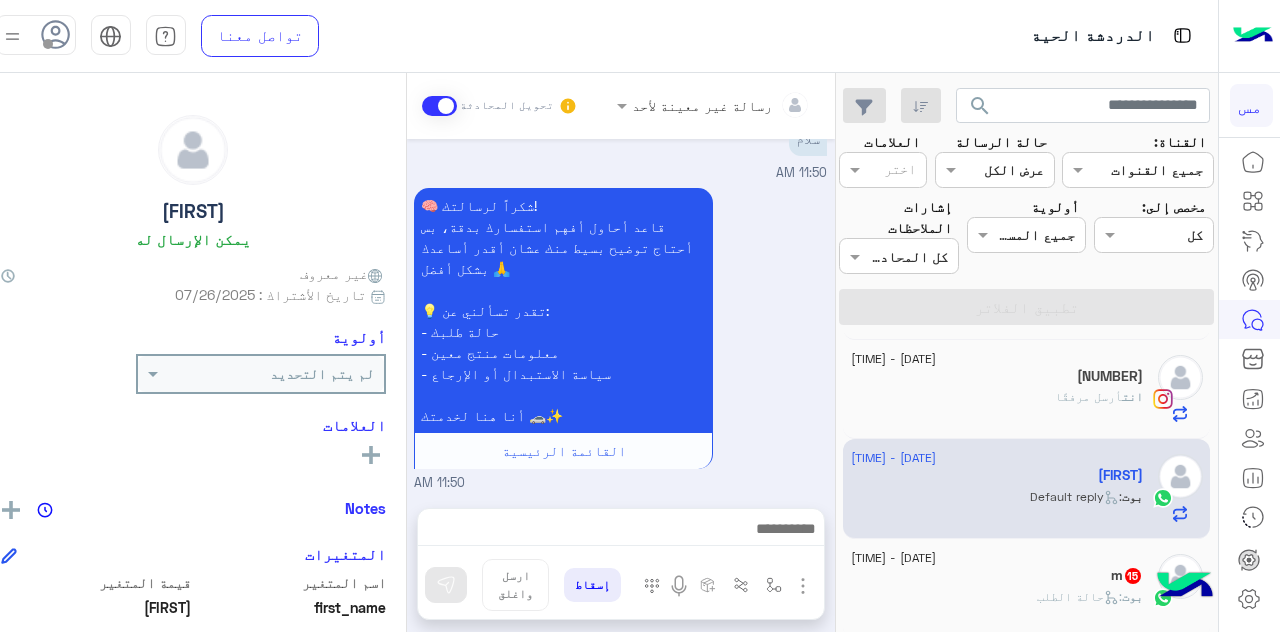 click at bounding box center [620, 531] 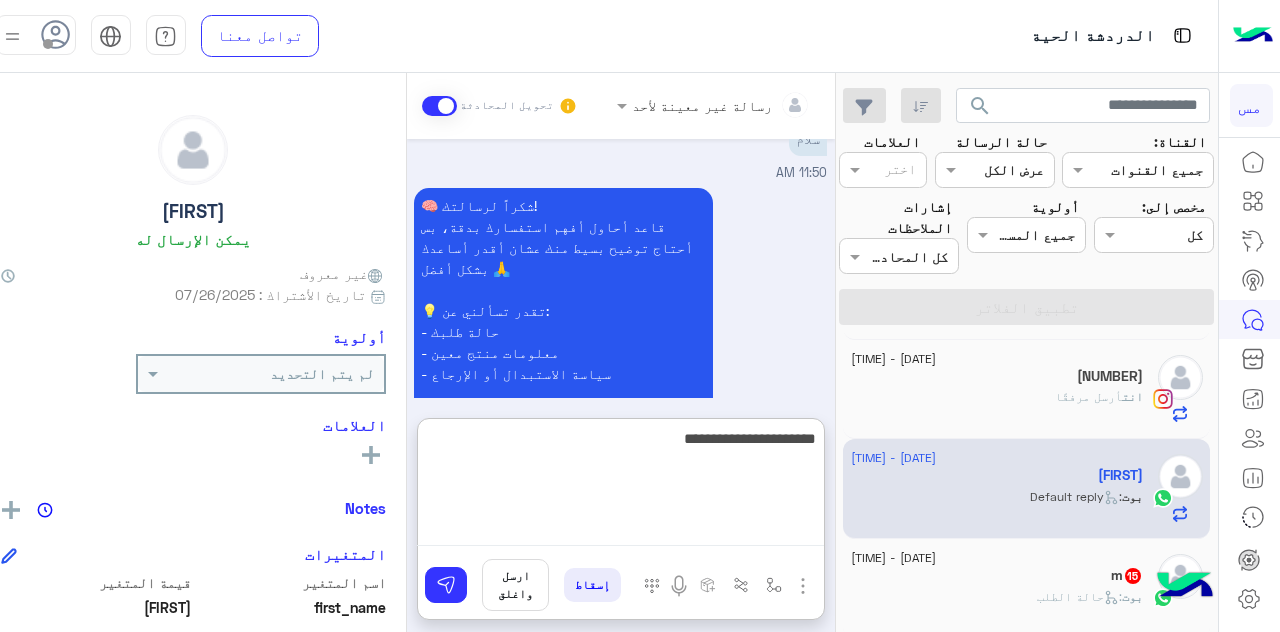 type on "**********" 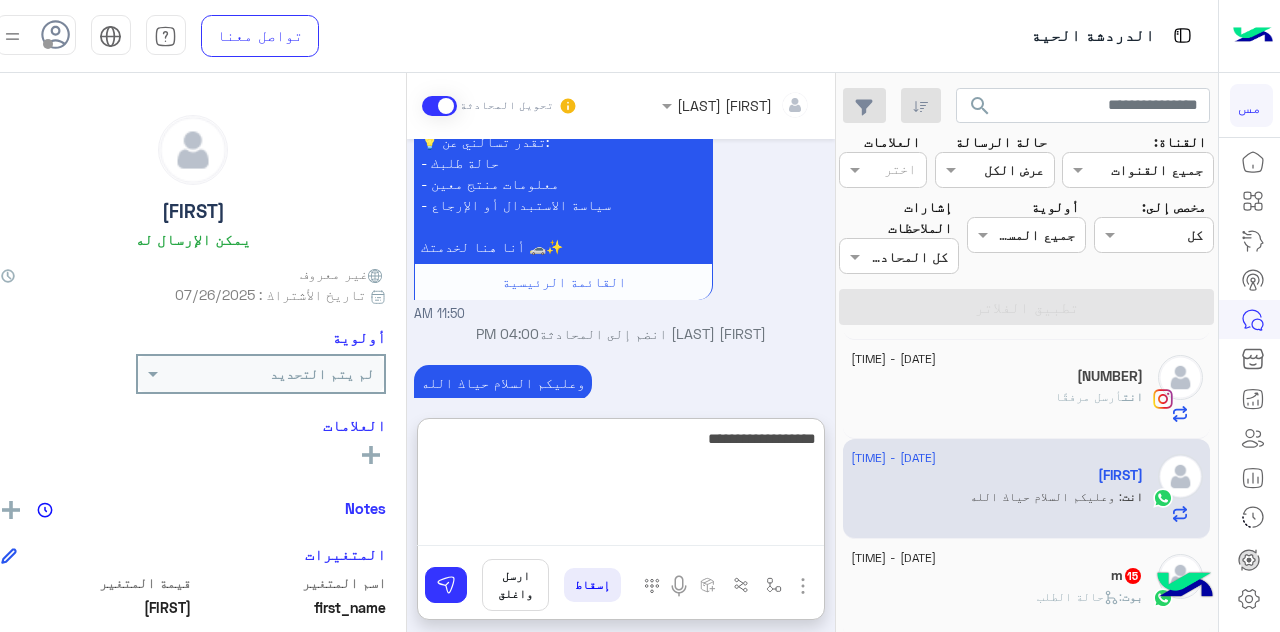 scroll, scrollTop: 2028, scrollLeft: 0, axis: vertical 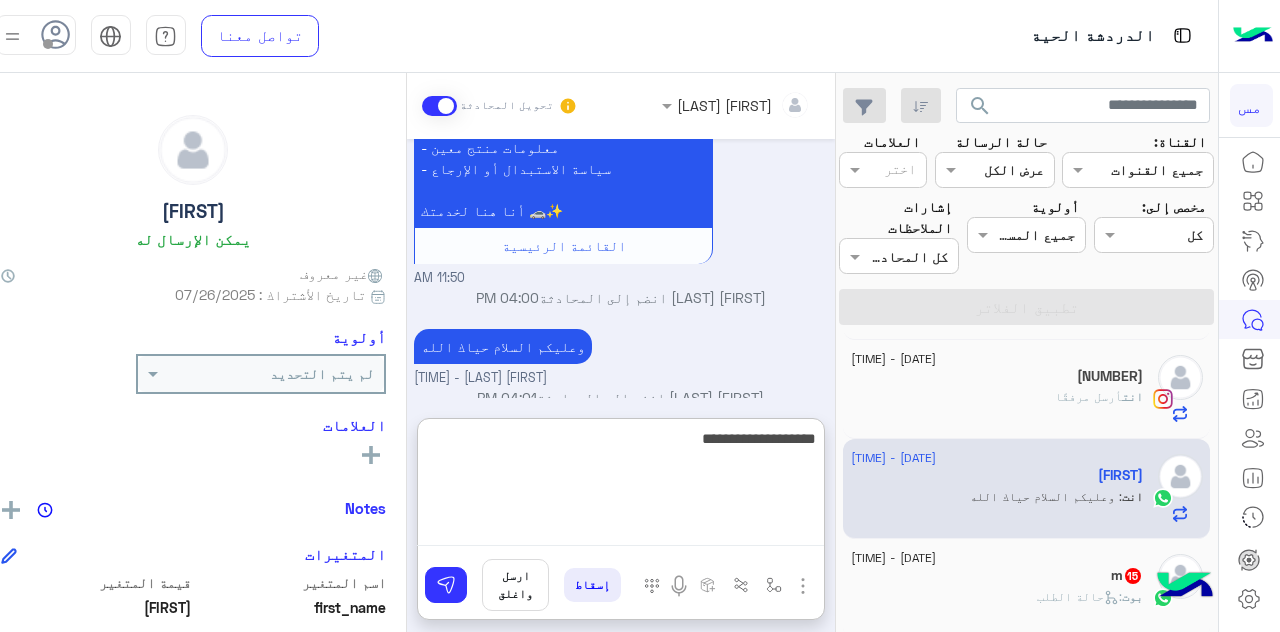 type on "**********" 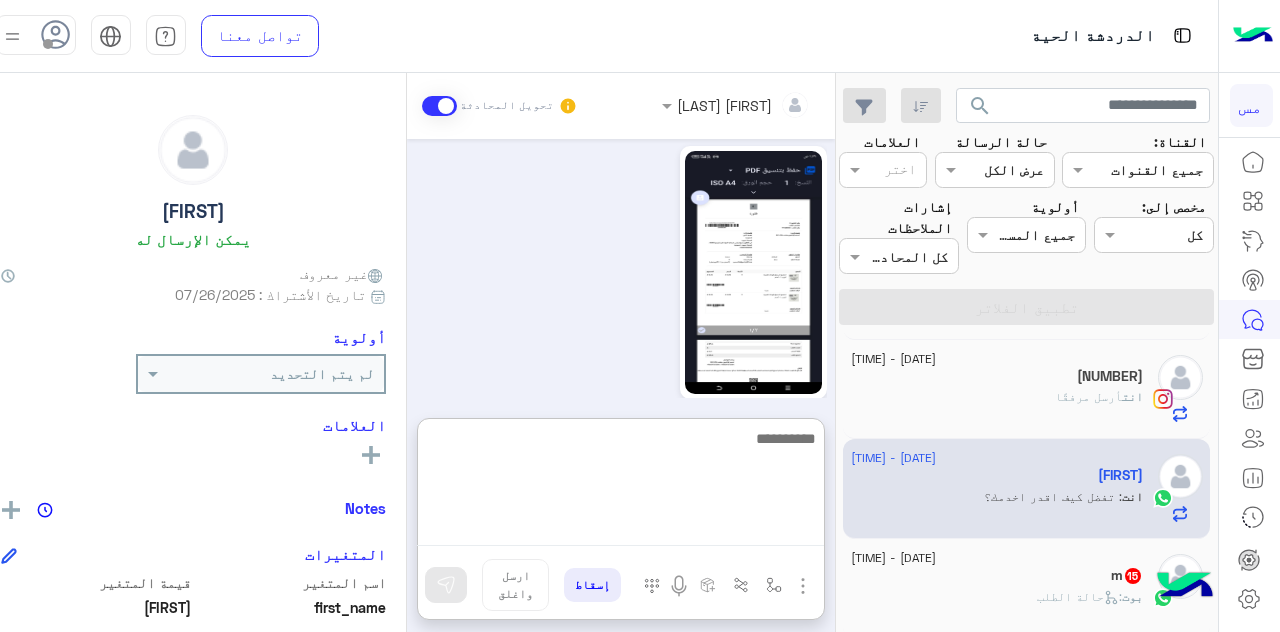 scroll, scrollTop: 2092, scrollLeft: 0, axis: vertical 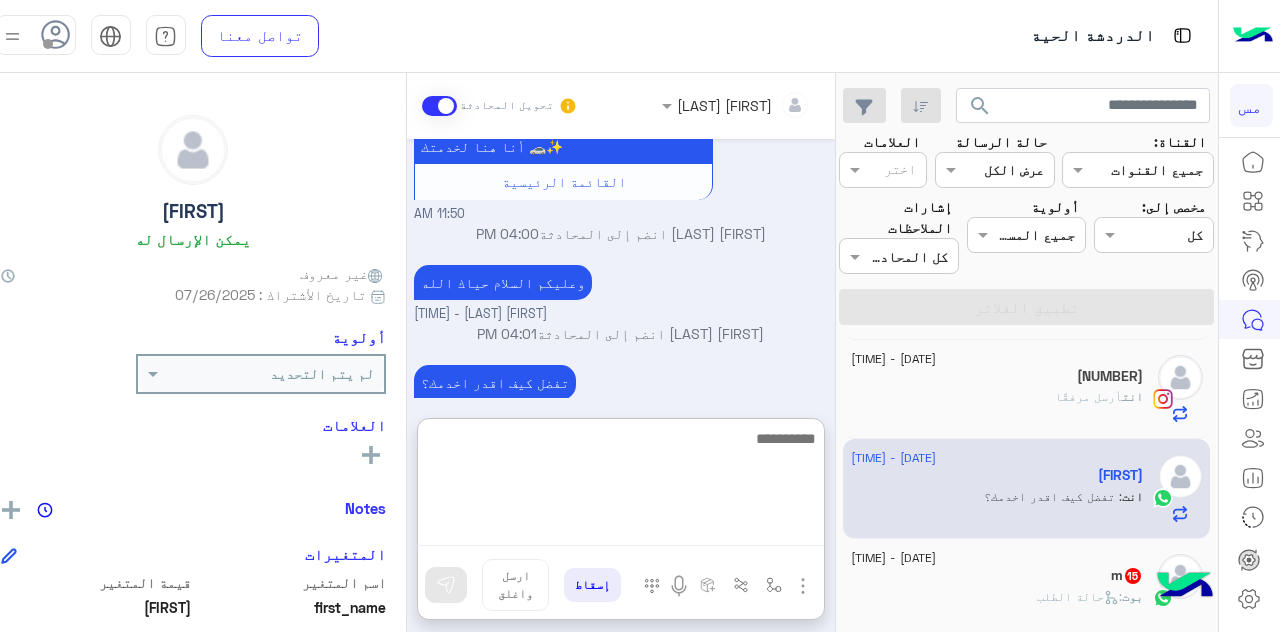 click at bounding box center (620, 486) 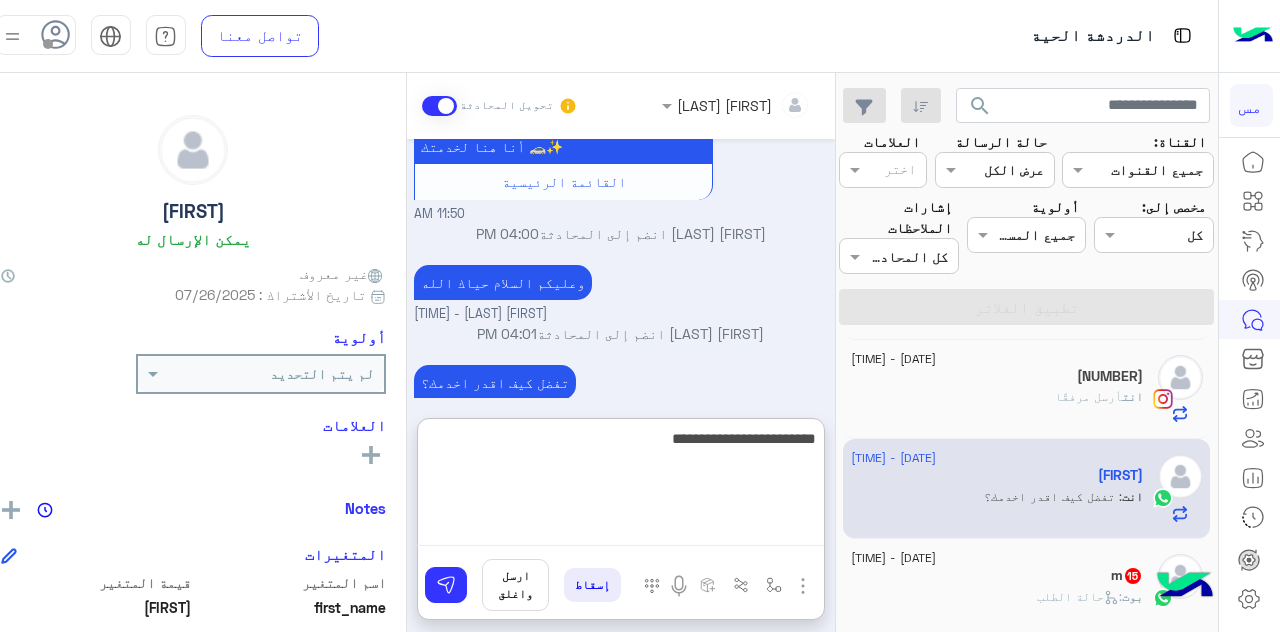 type on "**********" 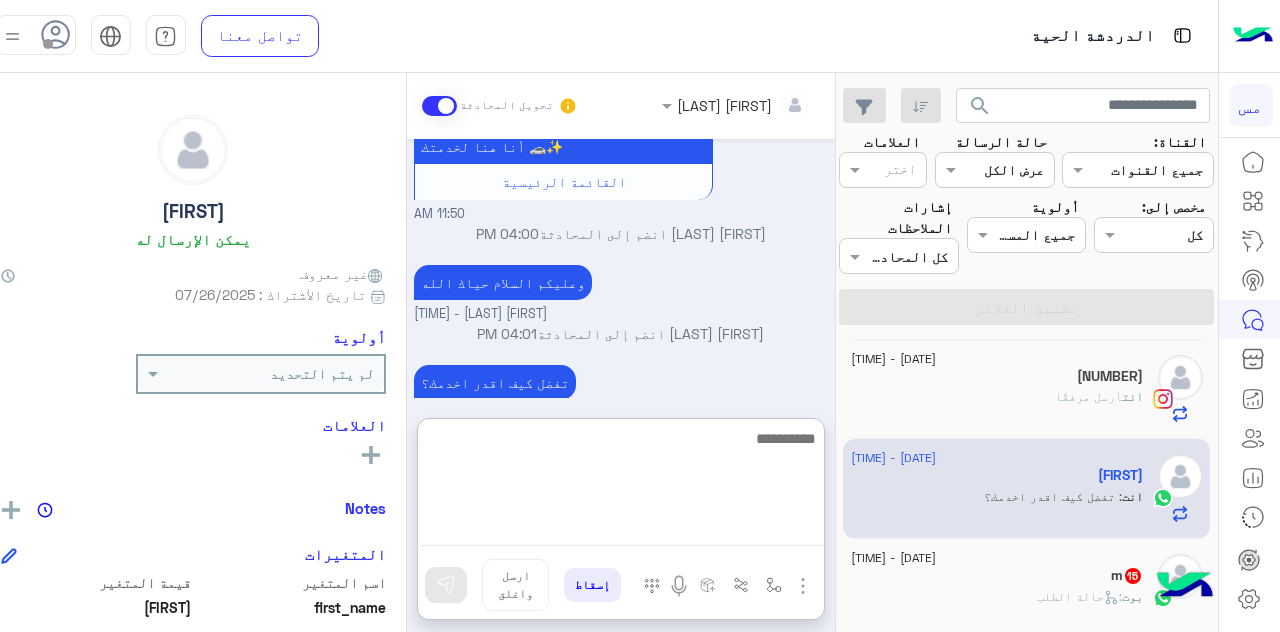 scroll, scrollTop: 2156, scrollLeft: 0, axis: vertical 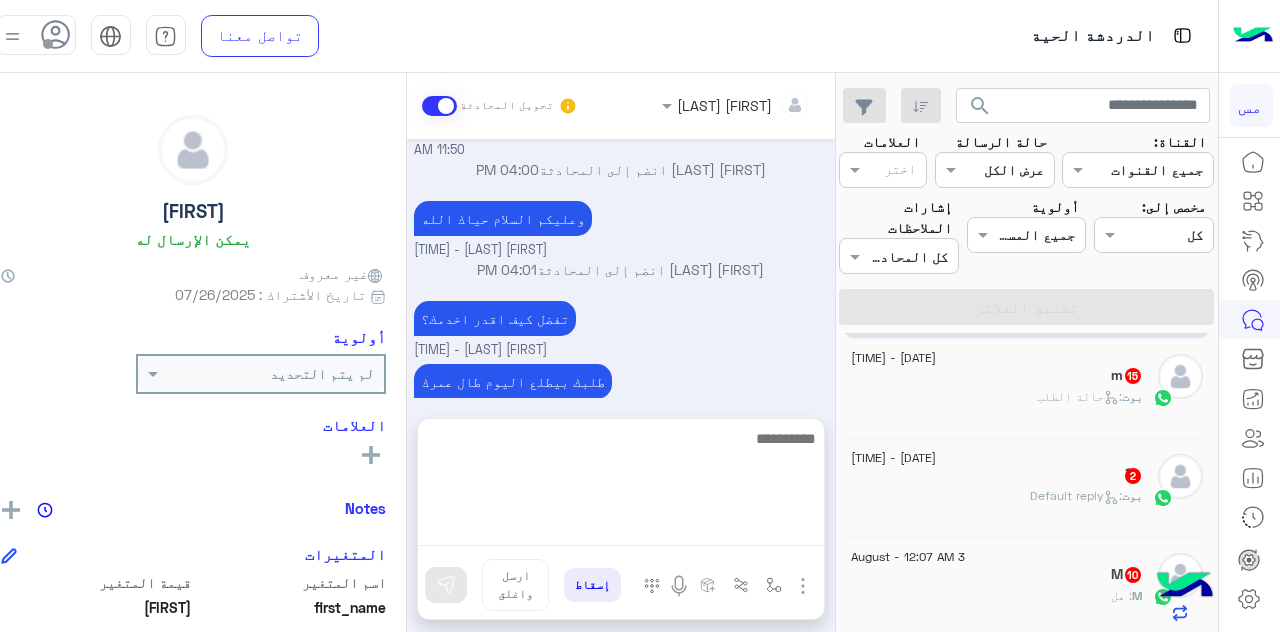 click on "بوت :   حالة الطلب" 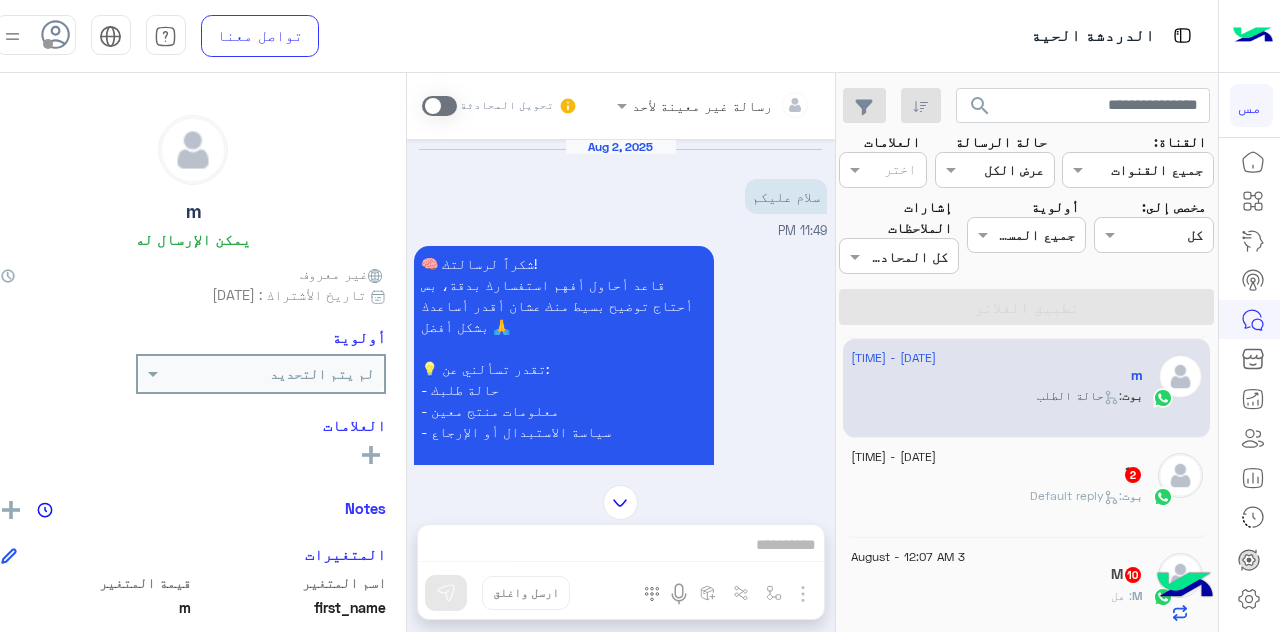 scroll, scrollTop: 0, scrollLeft: 0, axis: both 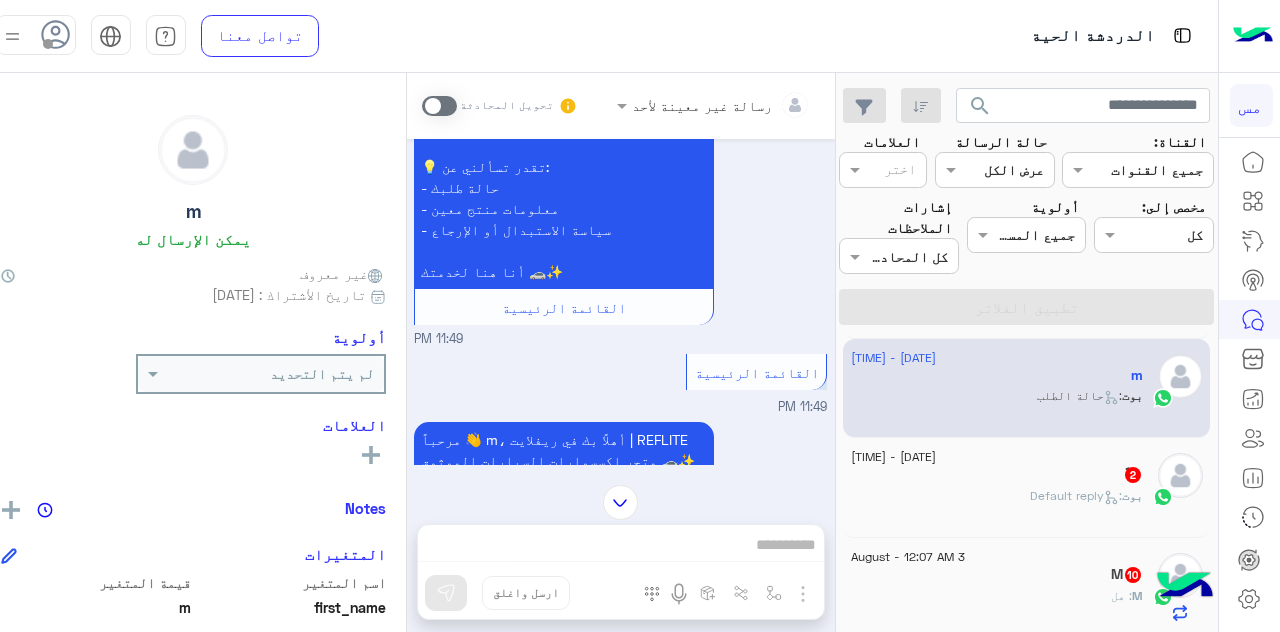 click at bounding box center [620, 502] 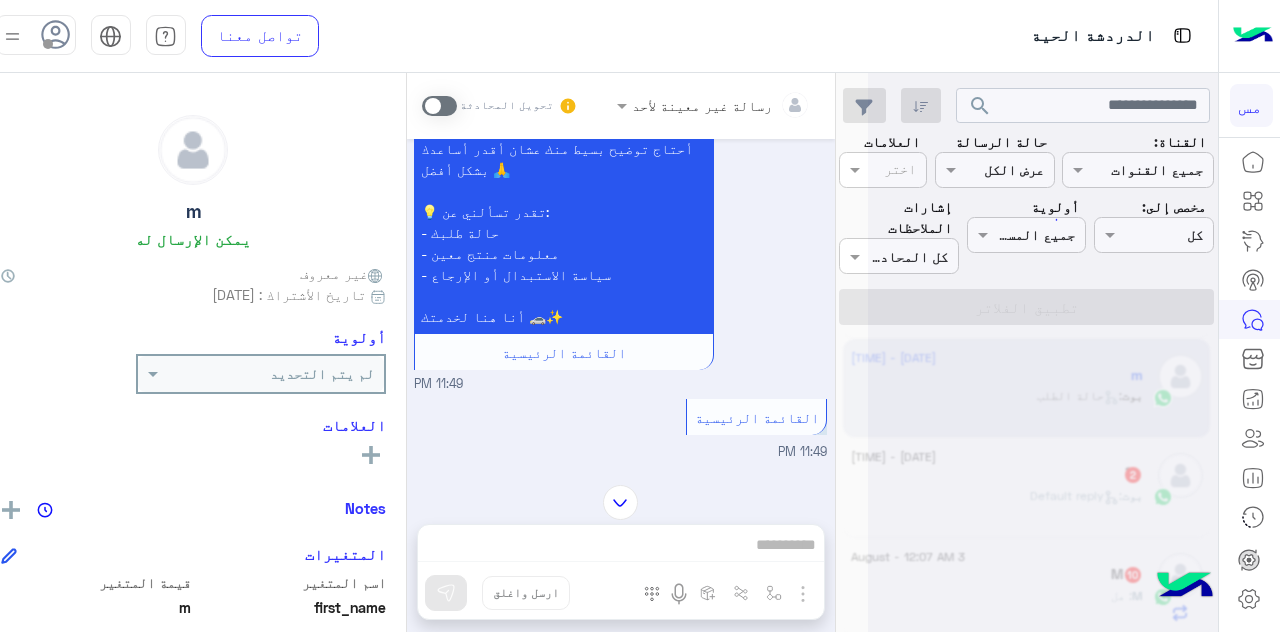 scroll, scrollTop: 999, scrollLeft: 0, axis: vertical 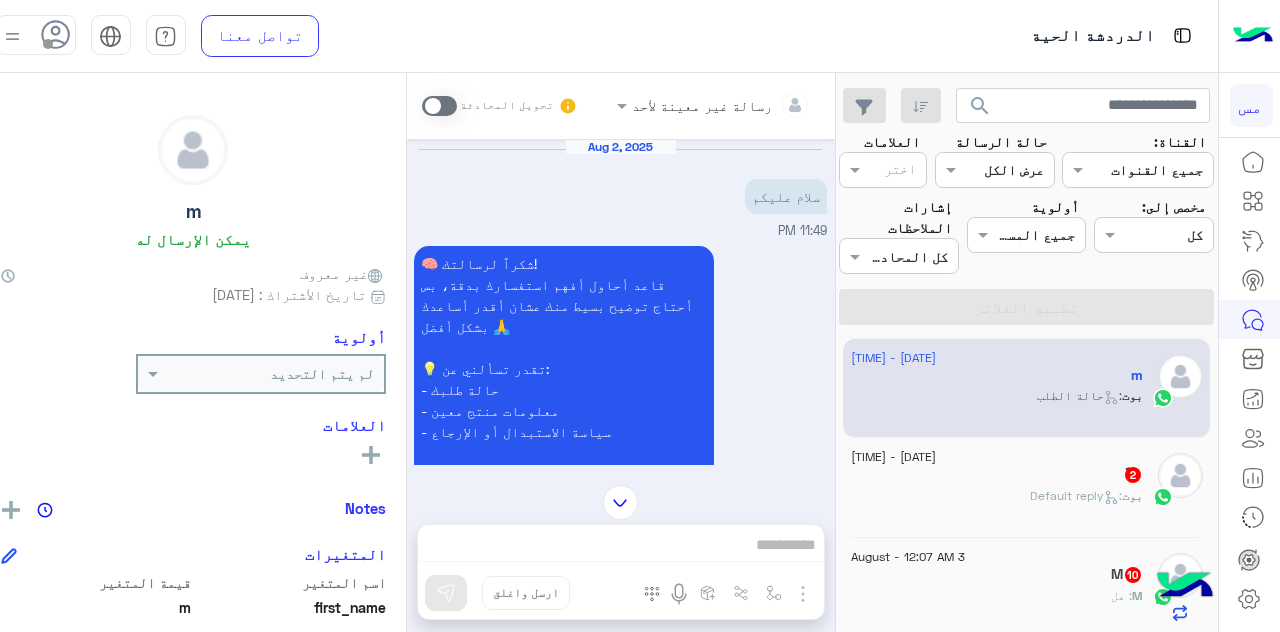 click on "تحويل المحادثة" at bounding box center (500, 106) 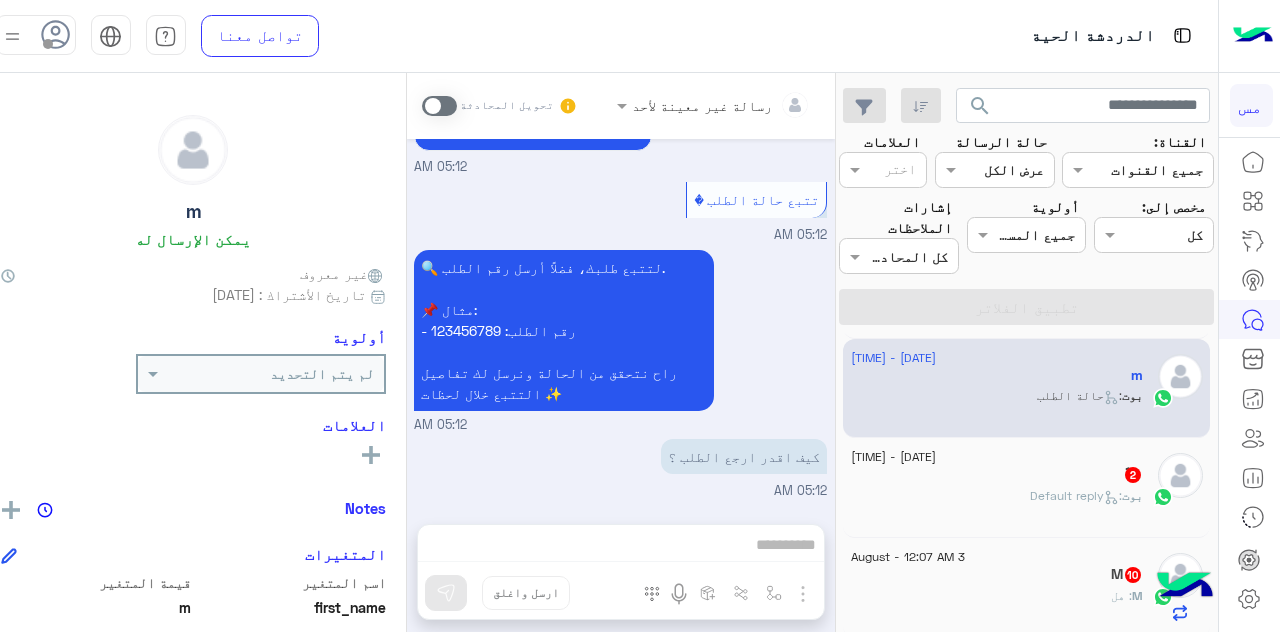 click at bounding box center (439, 106) 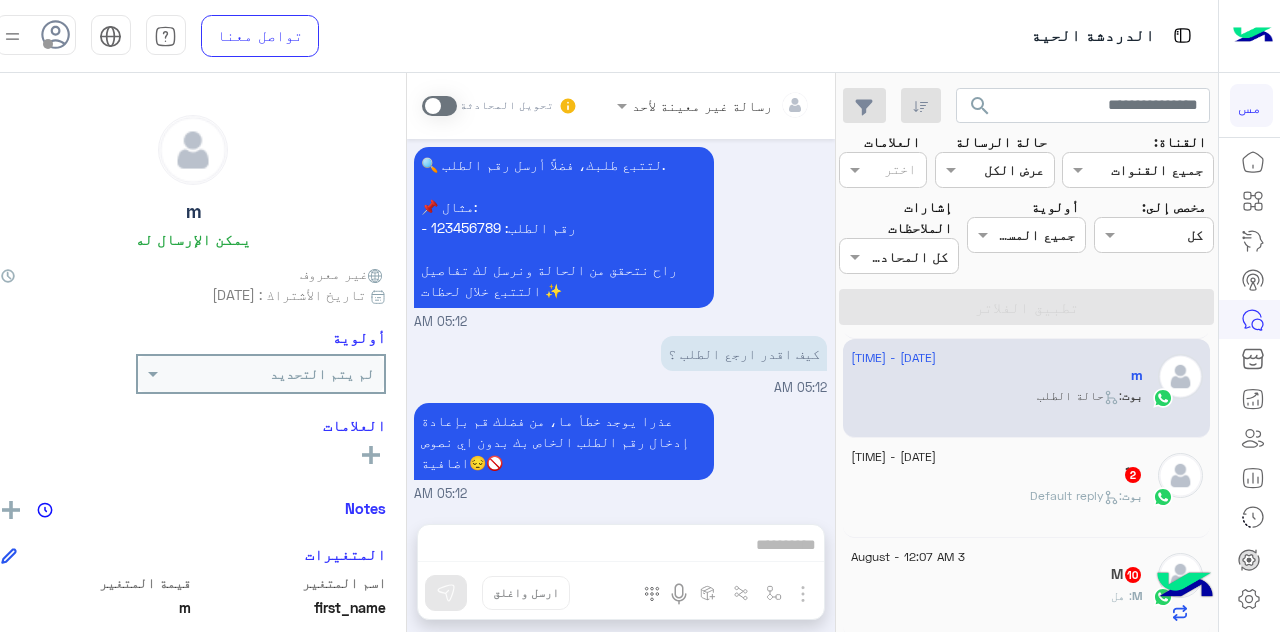 click at bounding box center (620, 547) 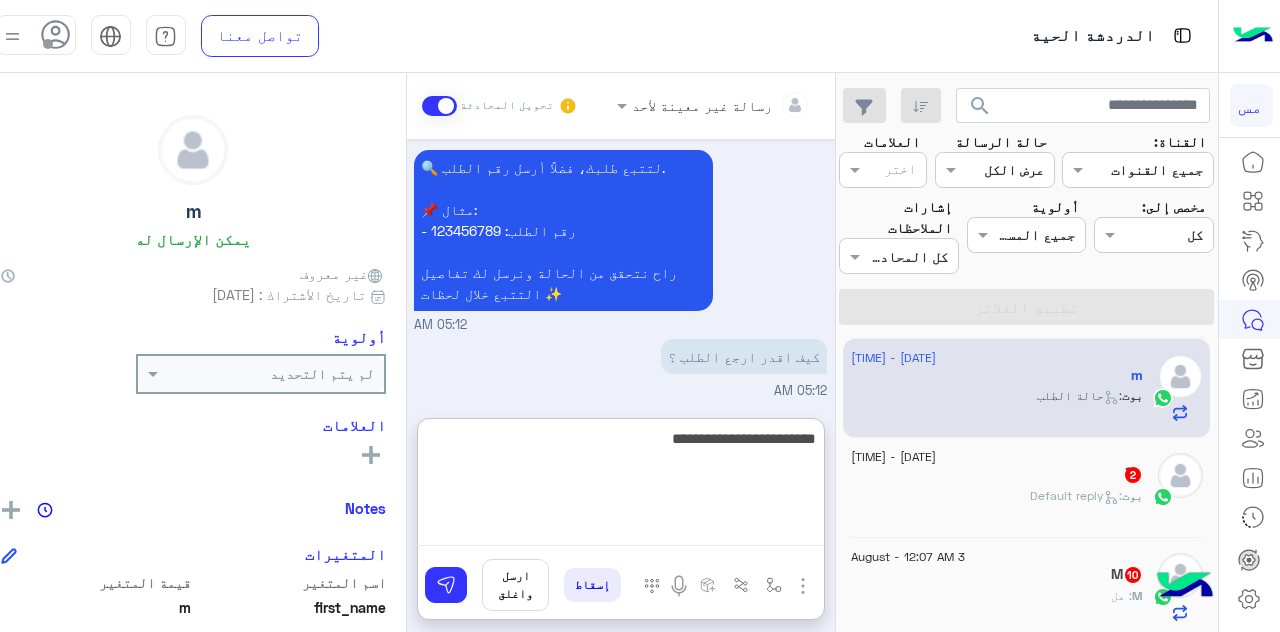 type on "**********" 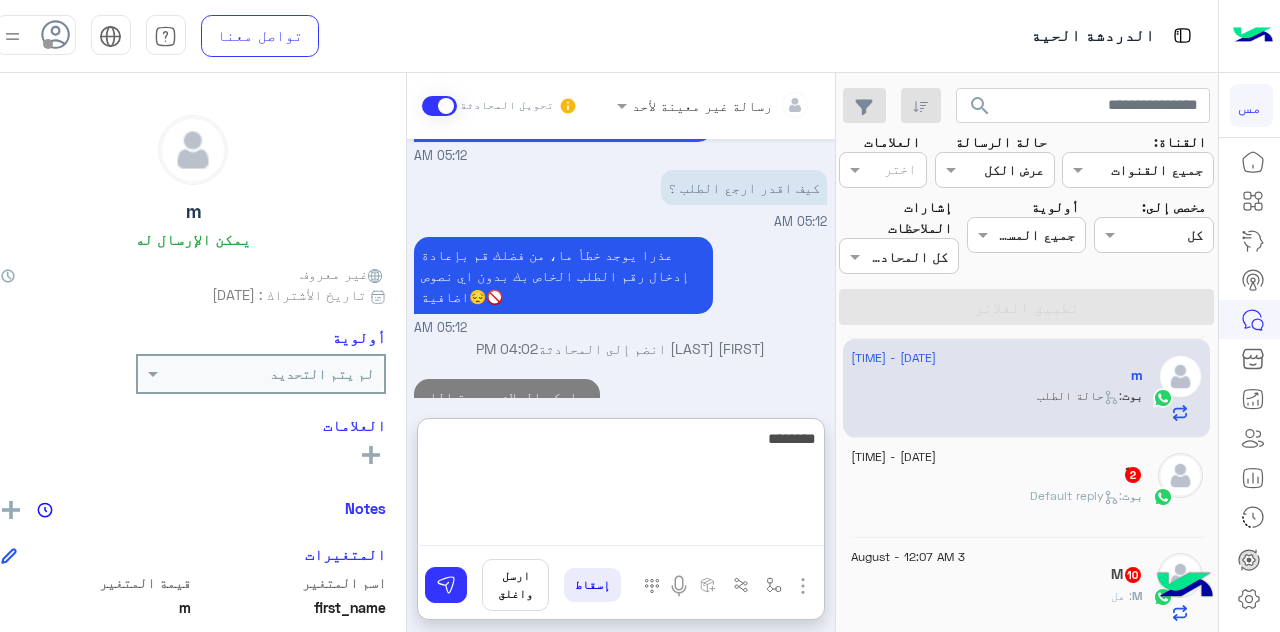 scroll, scrollTop: 5142, scrollLeft: 0, axis: vertical 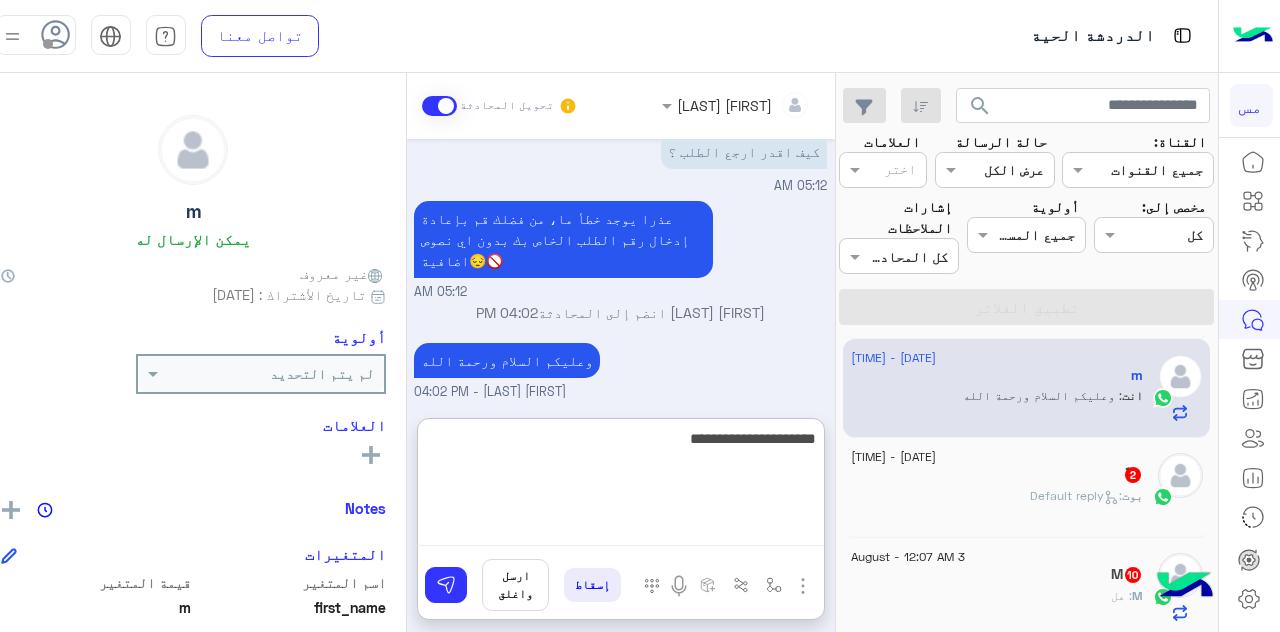 type on "**********" 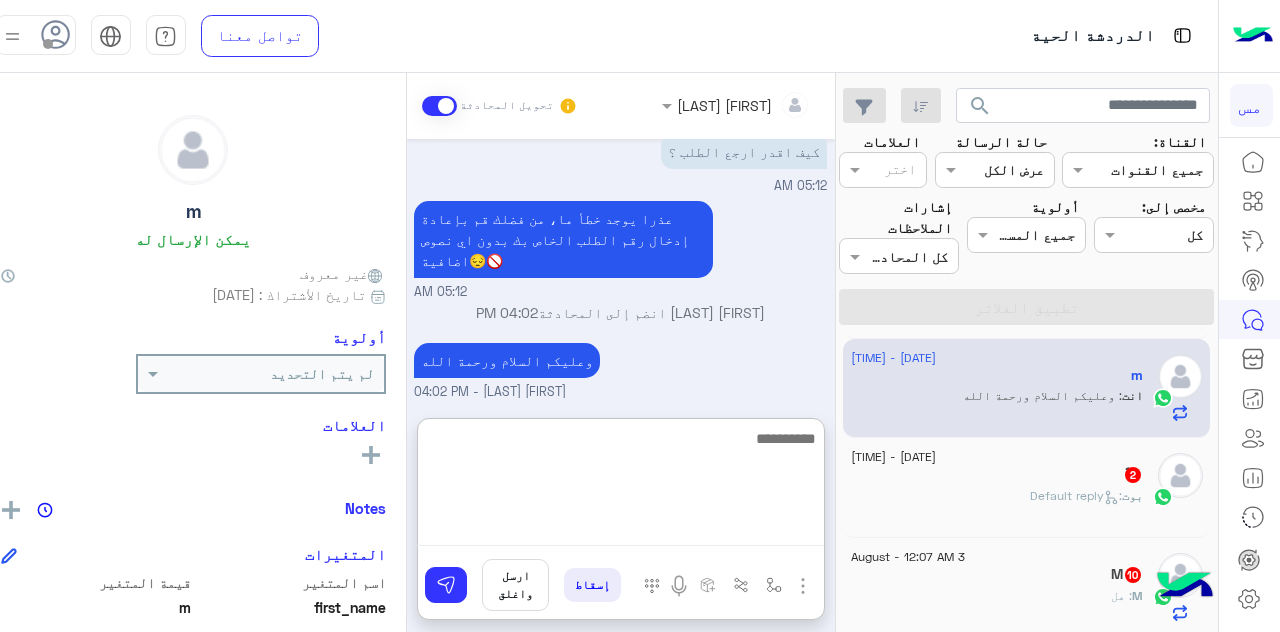 scroll, scrollTop: 5206, scrollLeft: 0, axis: vertical 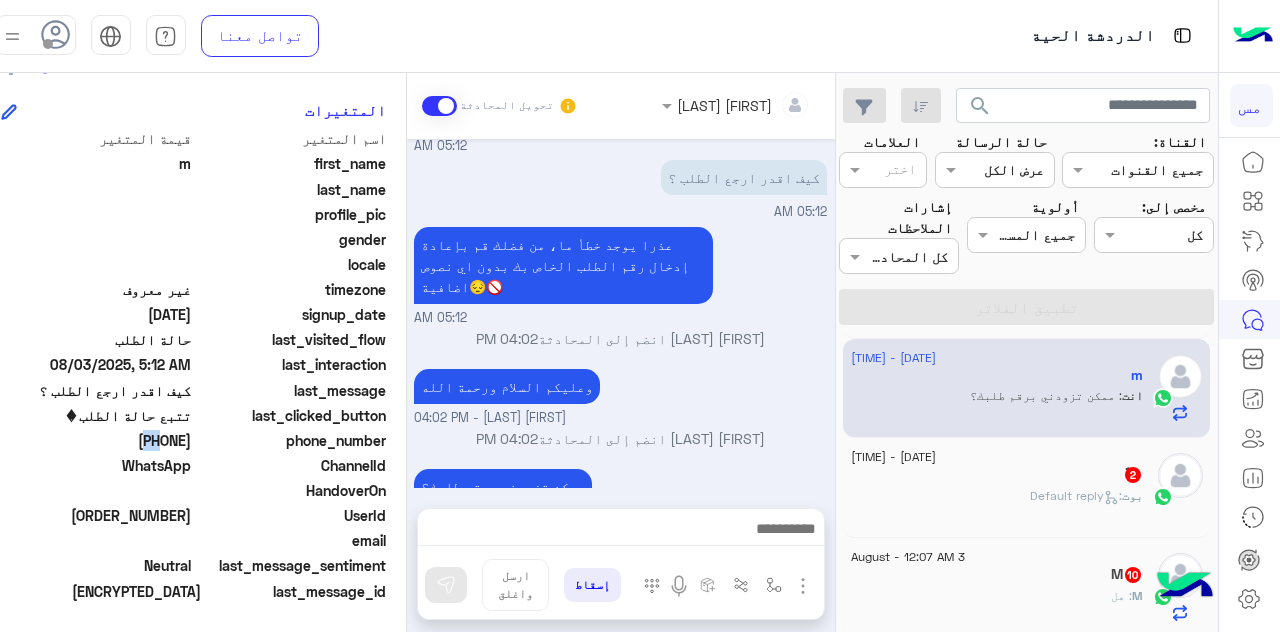 drag, startPoint x: 88, startPoint y: 441, endPoint x: 188, endPoint y: 437, distance: 100.07997 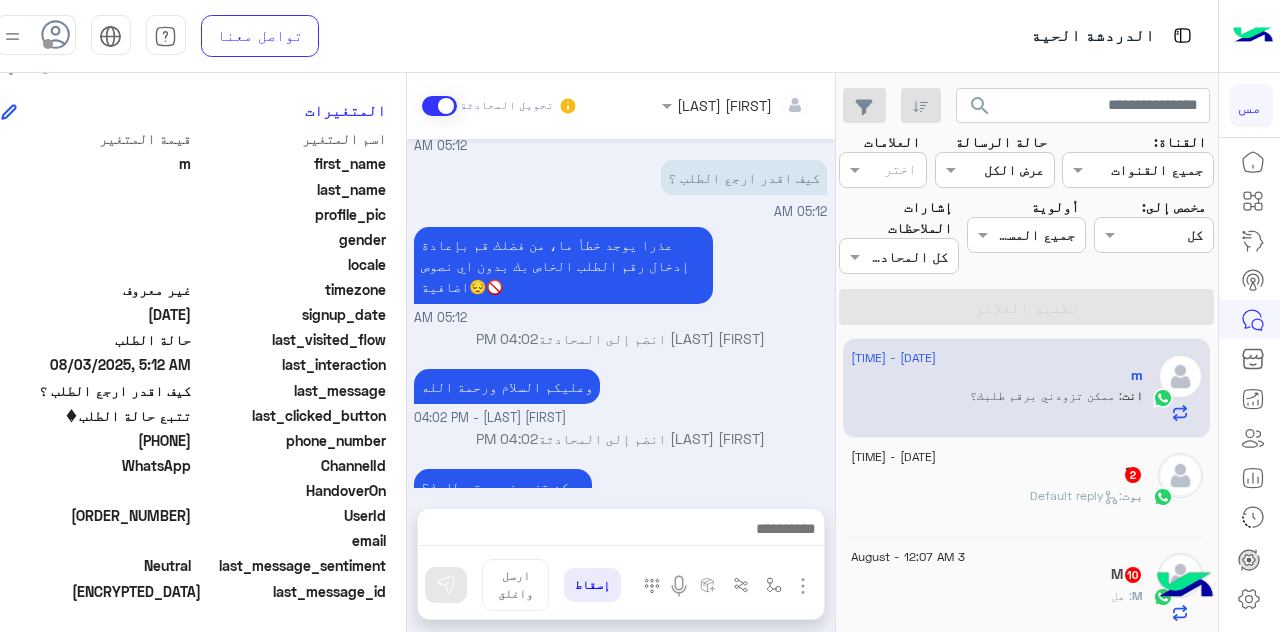 click on "966566226518" 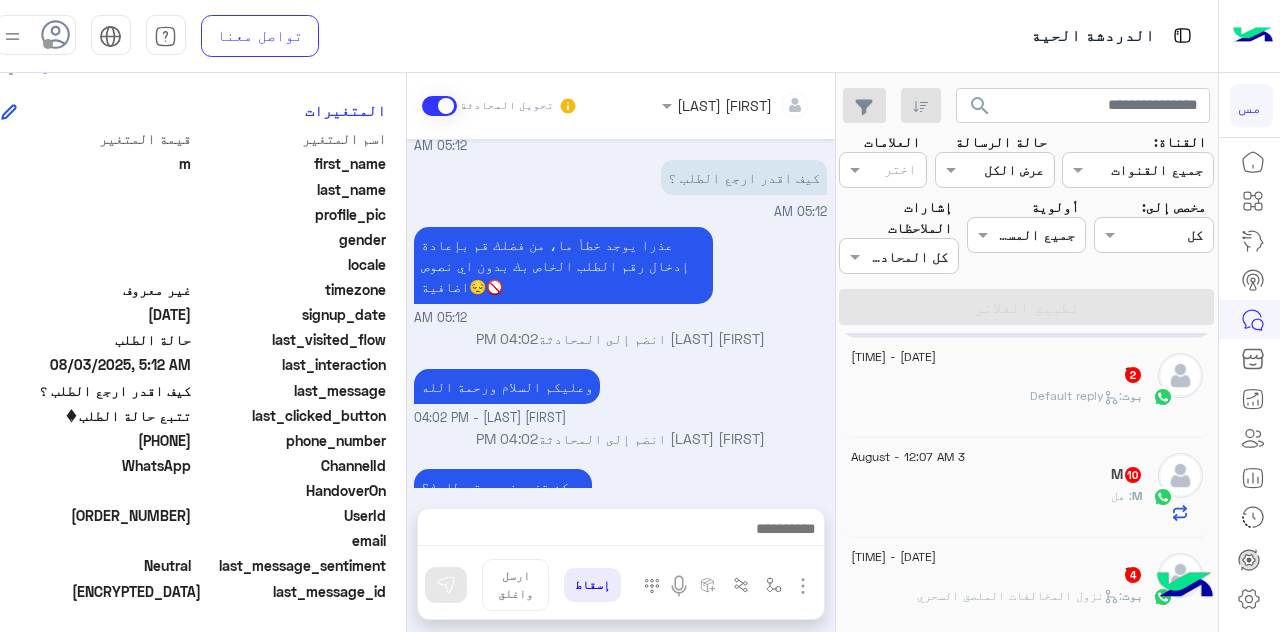 click on "بوت :   Default reply" 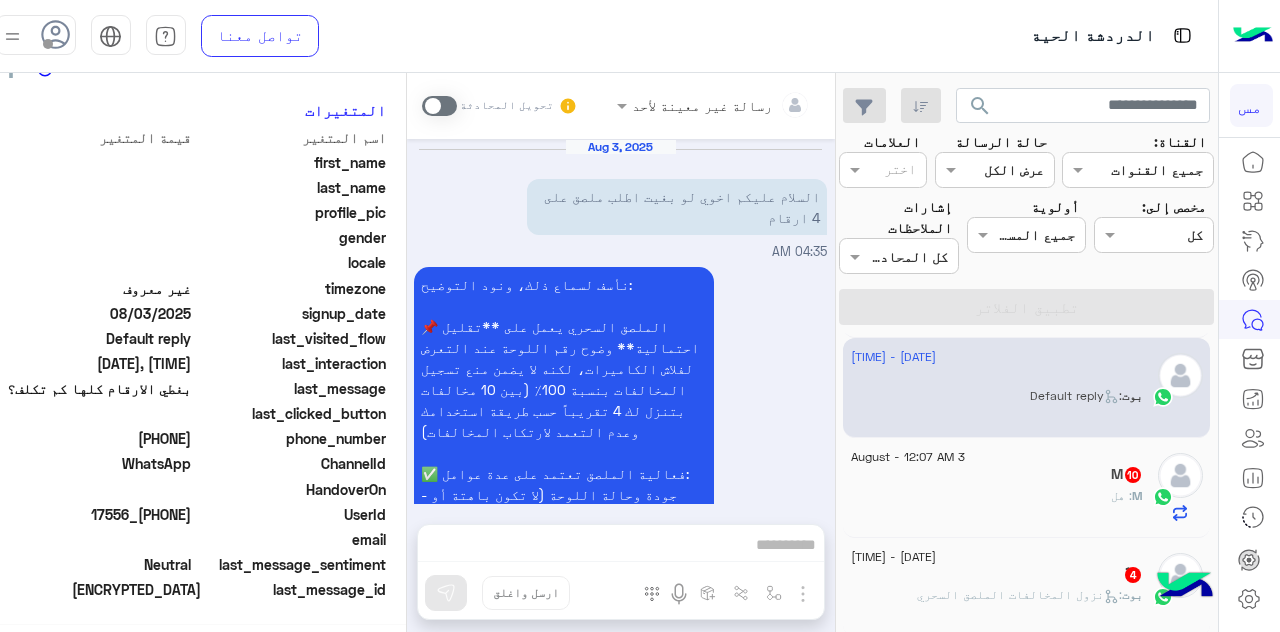 scroll, scrollTop: 440, scrollLeft: 0, axis: vertical 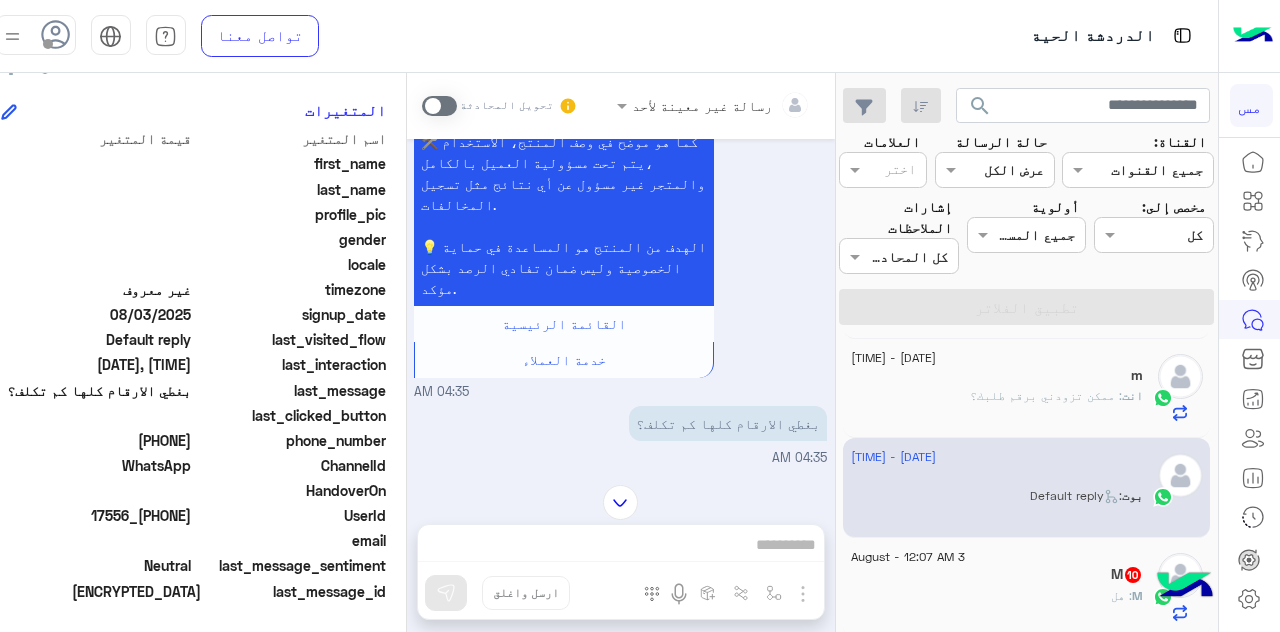 click at bounding box center (620, 502) 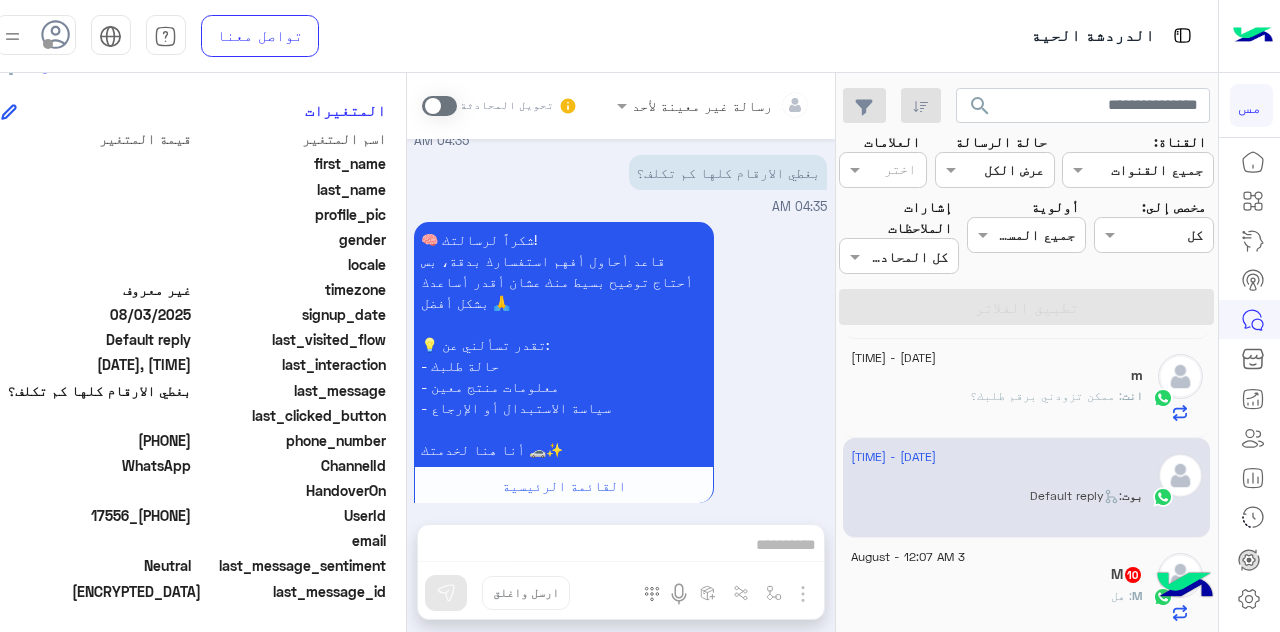 click on "رسالة غير معينة لأحد تحويل المحادثة     Aug 3, 2025  السلام عليكم اخوي لو بغيت اطلب ملصق على 4 ارقام   04:35 AM  نأسف لسماع ذلك، ونود التوضيح: 📌 الملصق السحري يعمل على **تقليل احتمالية** وضوح رقم اللوحة عند التعرض لفلاش الكاميرات، لكنه لا يضمن منع تسجيل المخالفات بنسبة 100٪ (بين 10 مخالفات بتنزل لك 4 تقريباً حسب طريقة استخدامك وعدم التعمد لارتكاب المخالفات) ✅ فعالية الملصق تعتمد على عدة عوامل: - جودة وحالة اللوحة (لا تكون باهتة أو مخدوشة)   - طريقة التركيب ومكان الأرقام   - الإضاءة المحيطة (مثل الشمس أو إنارة الشوارع)   - نوع الكاميرا وزاوية التصوير  القائمة الرئيسية     04:35 AM    04:35 AM" at bounding box center (621, 356) 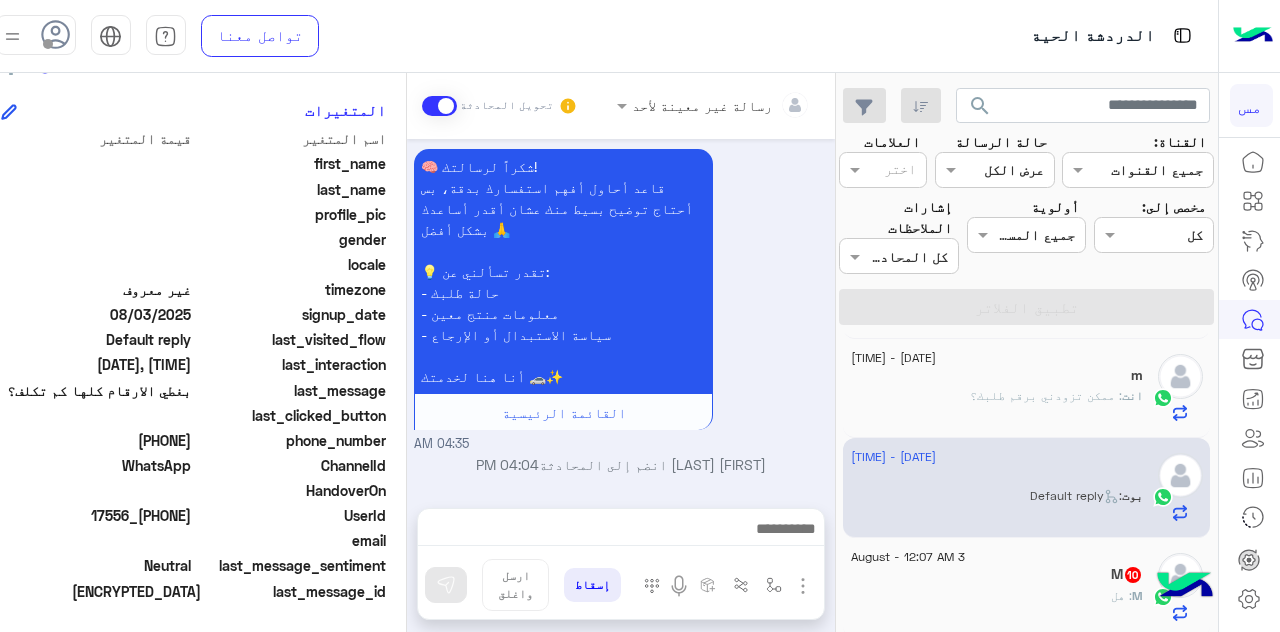 click at bounding box center [620, 531] 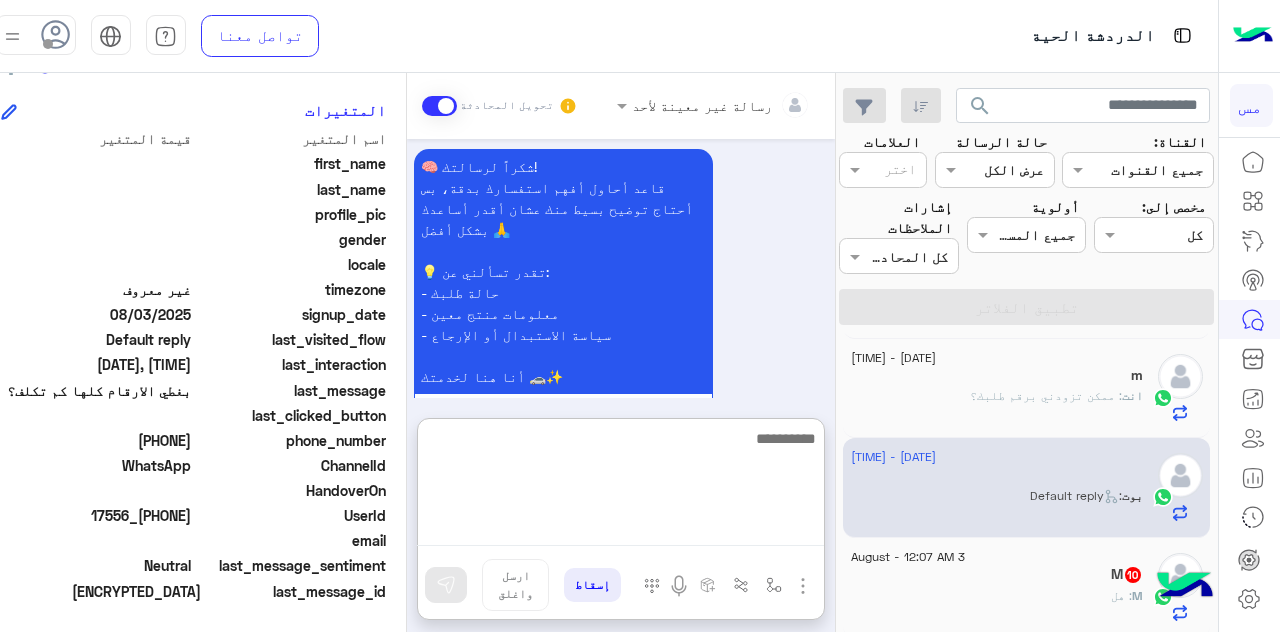 type on "*" 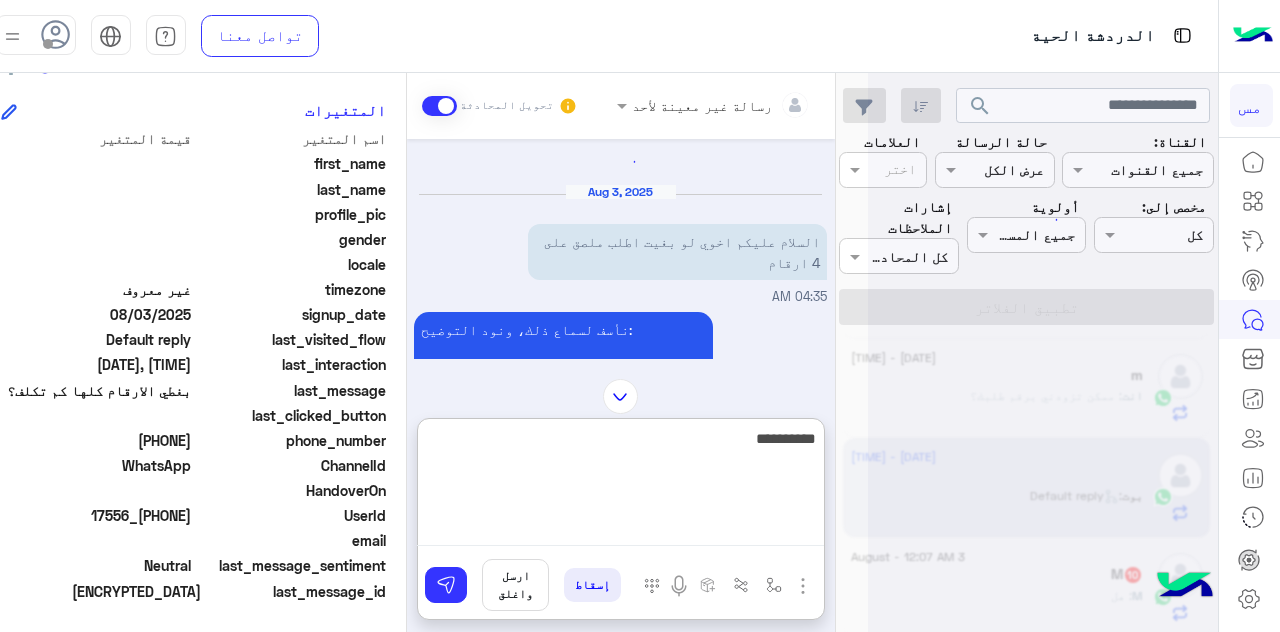 scroll, scrollTop: 0, scrollLeft: 0, axis: both 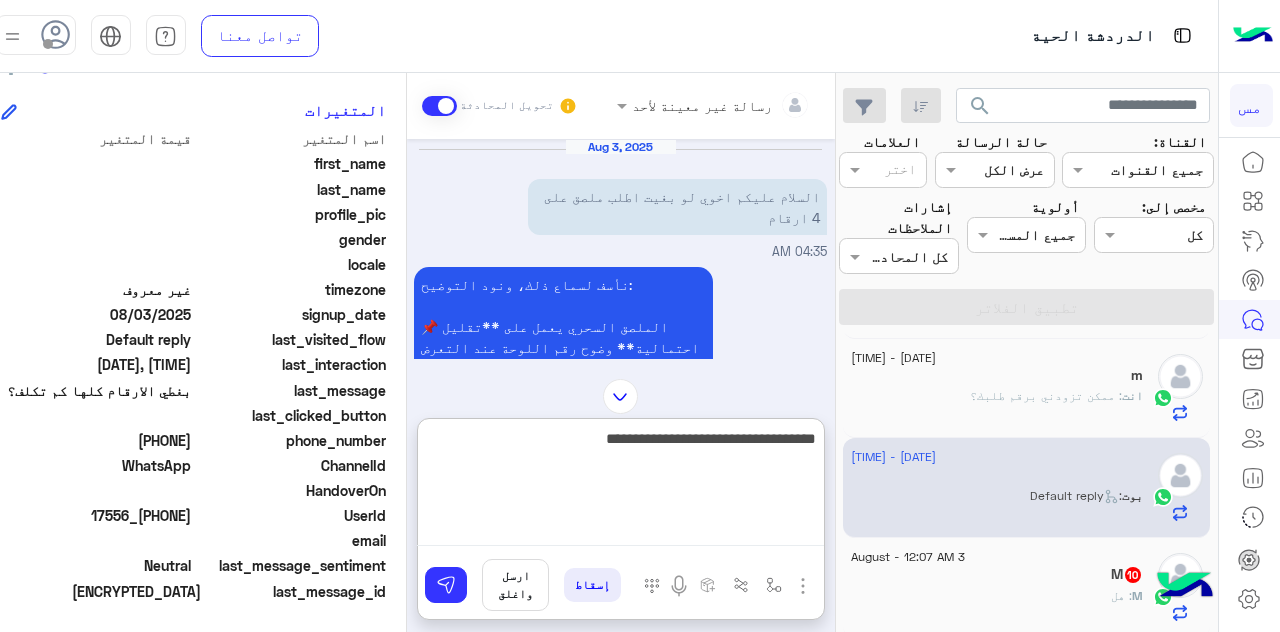 type on "**********" 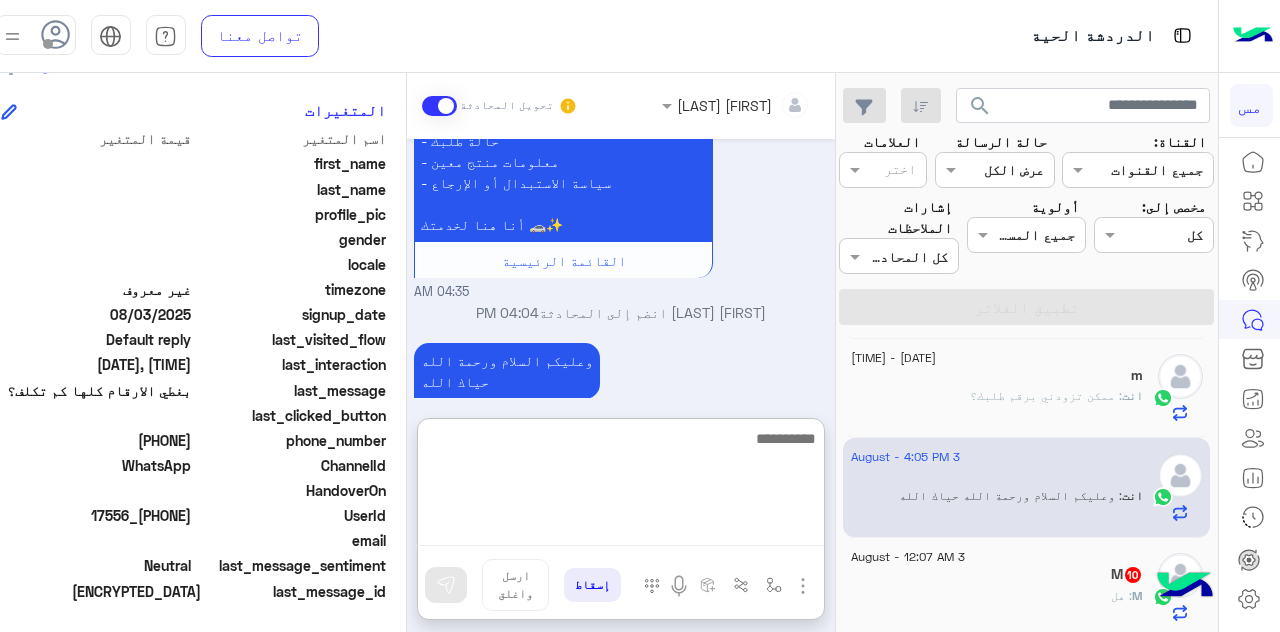 scroll, scrollTop: 1034, scrollLeft: 0, axis: vertical 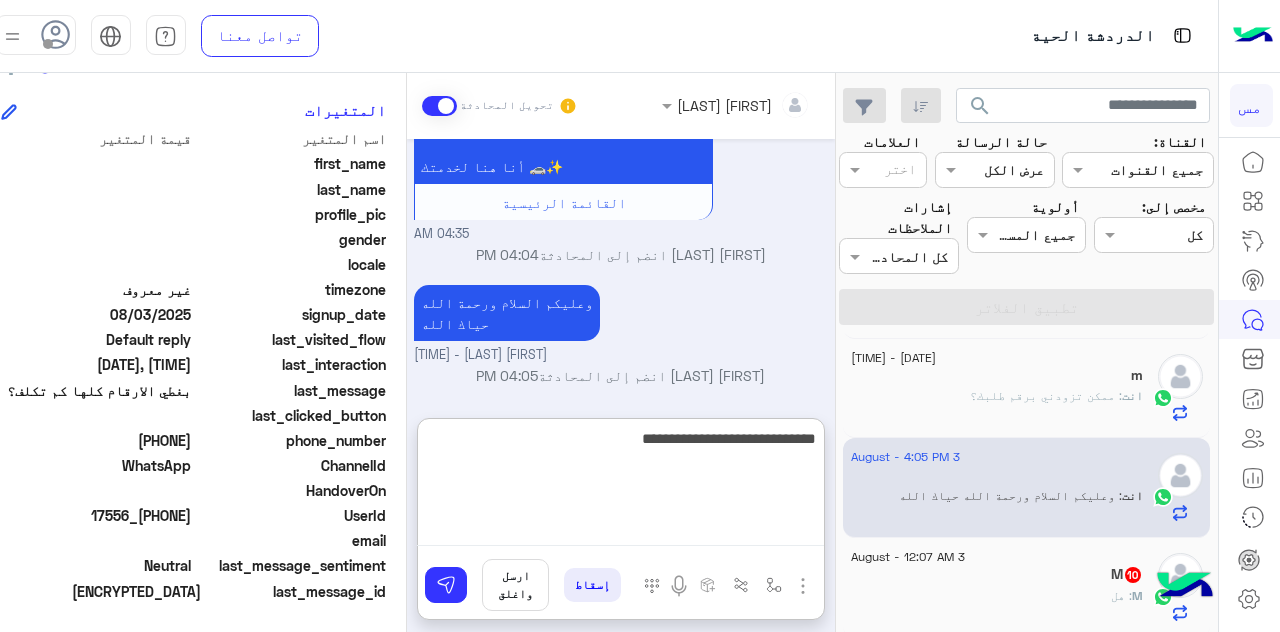 type on "**********" 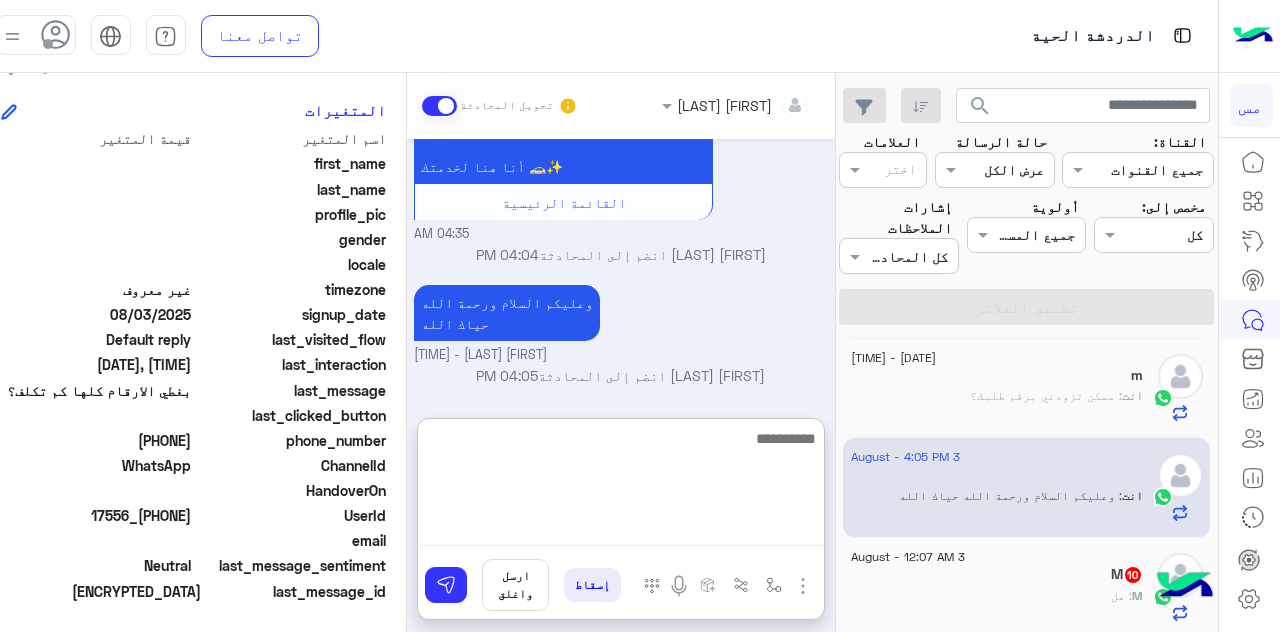 scroll, scrollTop: 1098, scrollLeft: 0, axis: vertical 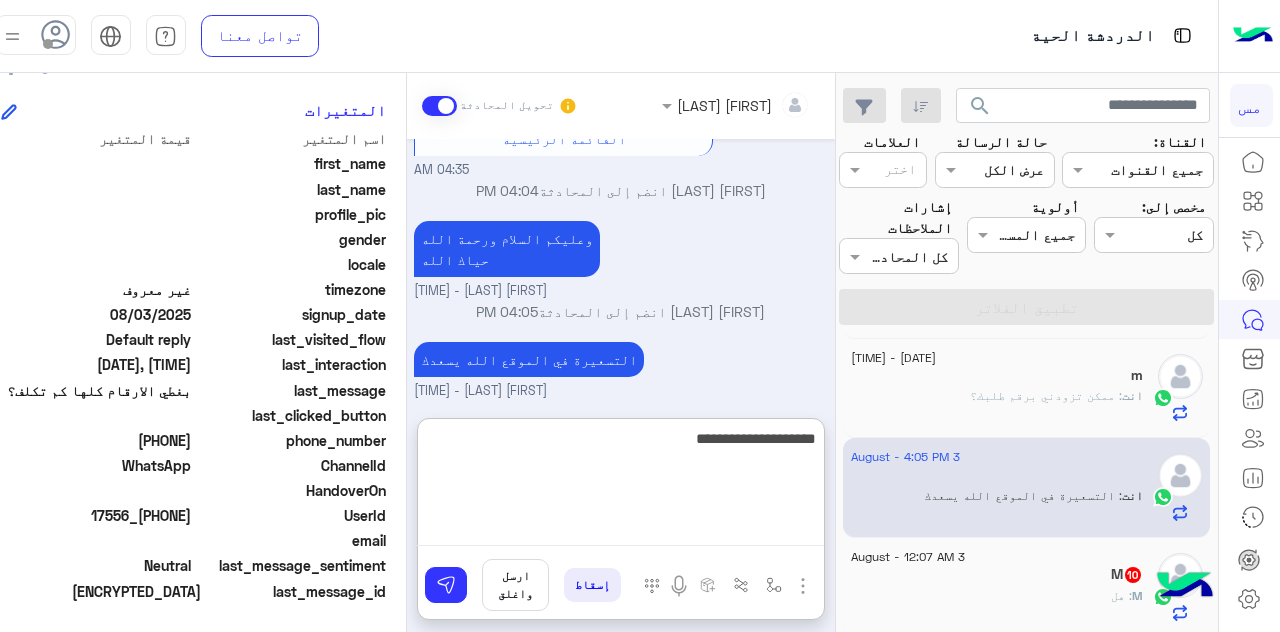 type on "**********" 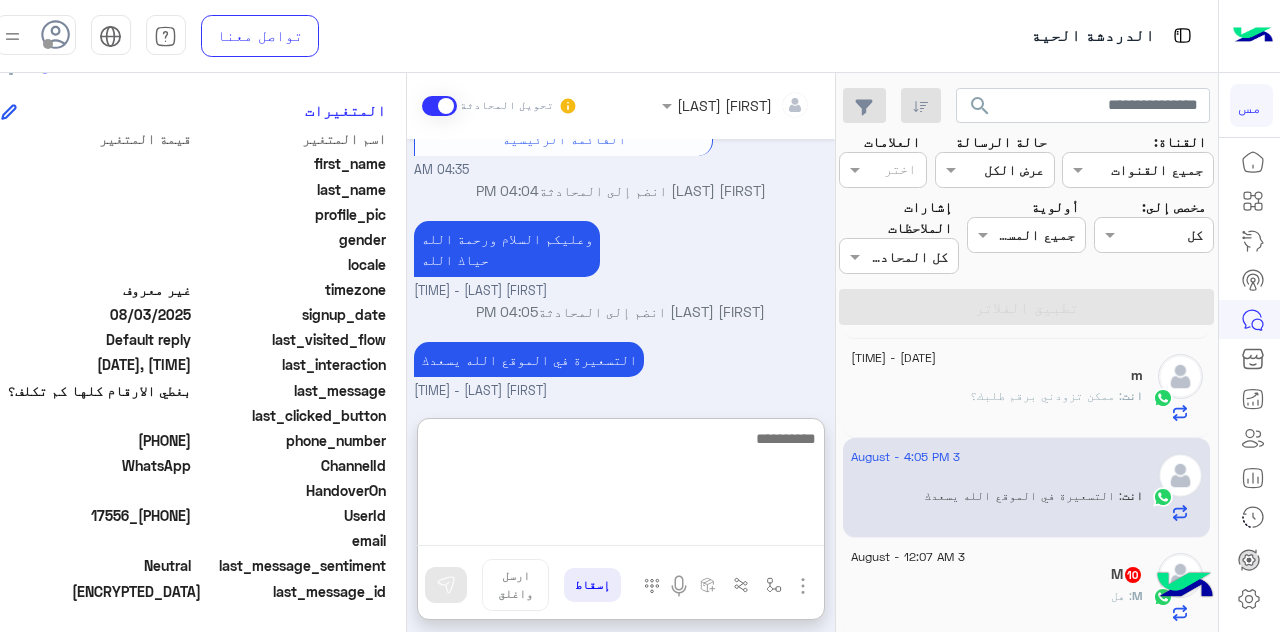 scroll, scrollTop: 1162, scrollLeft: 0, axis: vertical 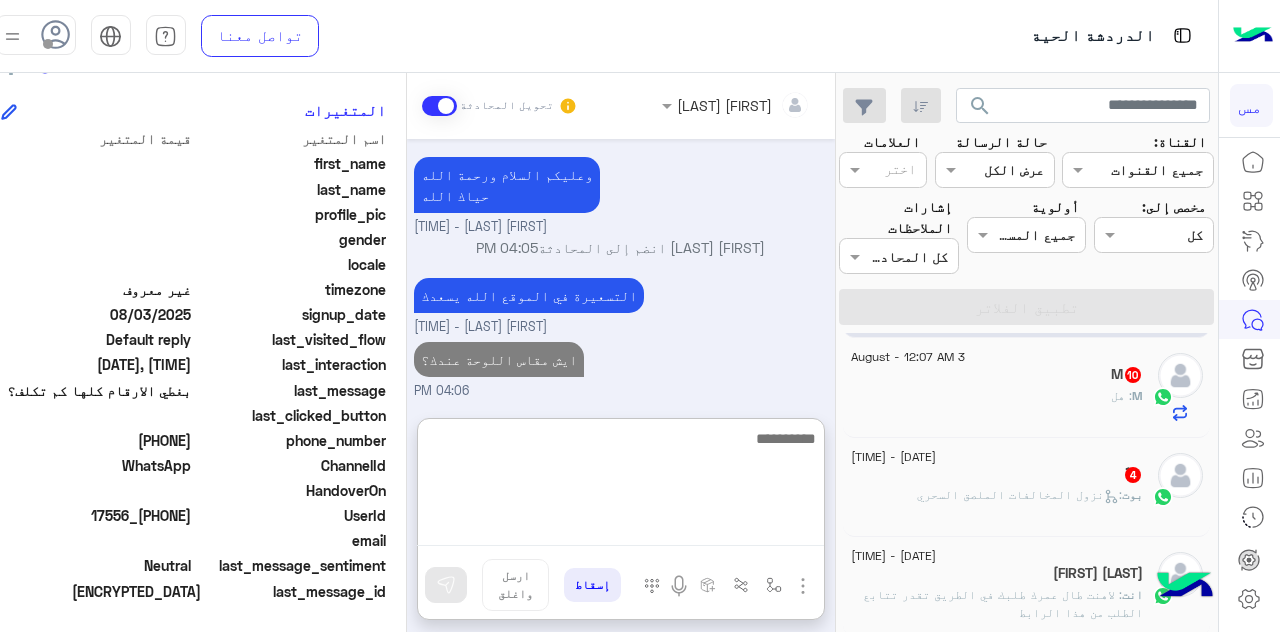 click on "3 August - 12:07 AM" 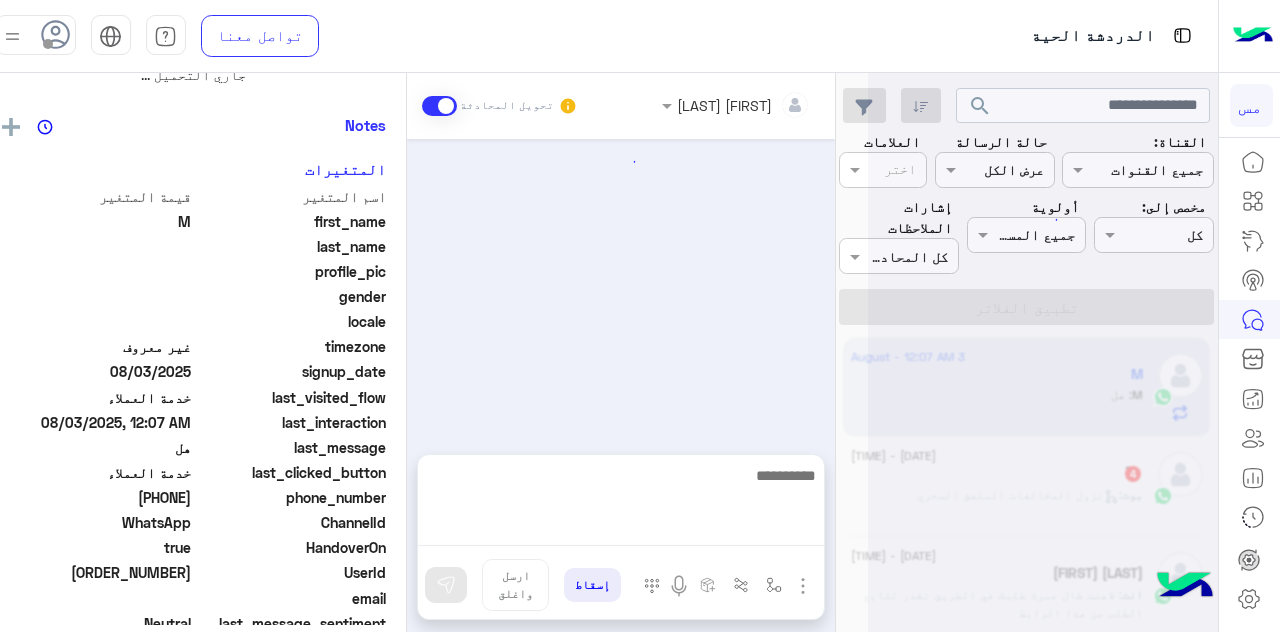 scroll, scrollTop: 0, scrollLeft: 0, axis: both 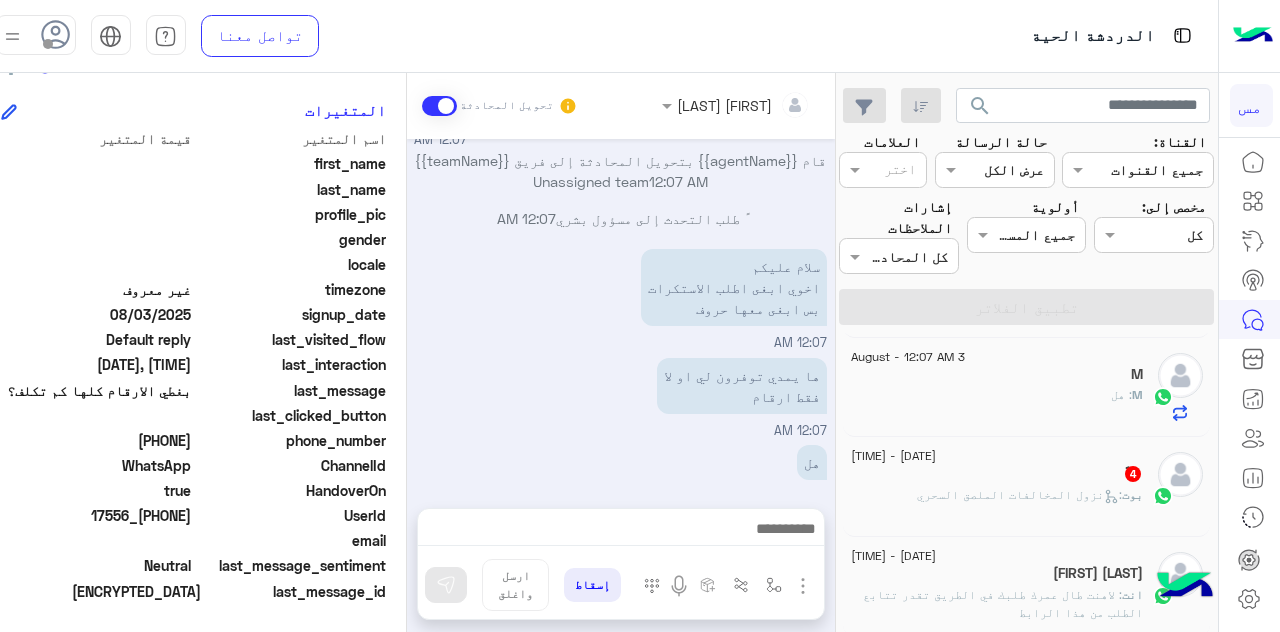 click at bounding box center (620, 531) 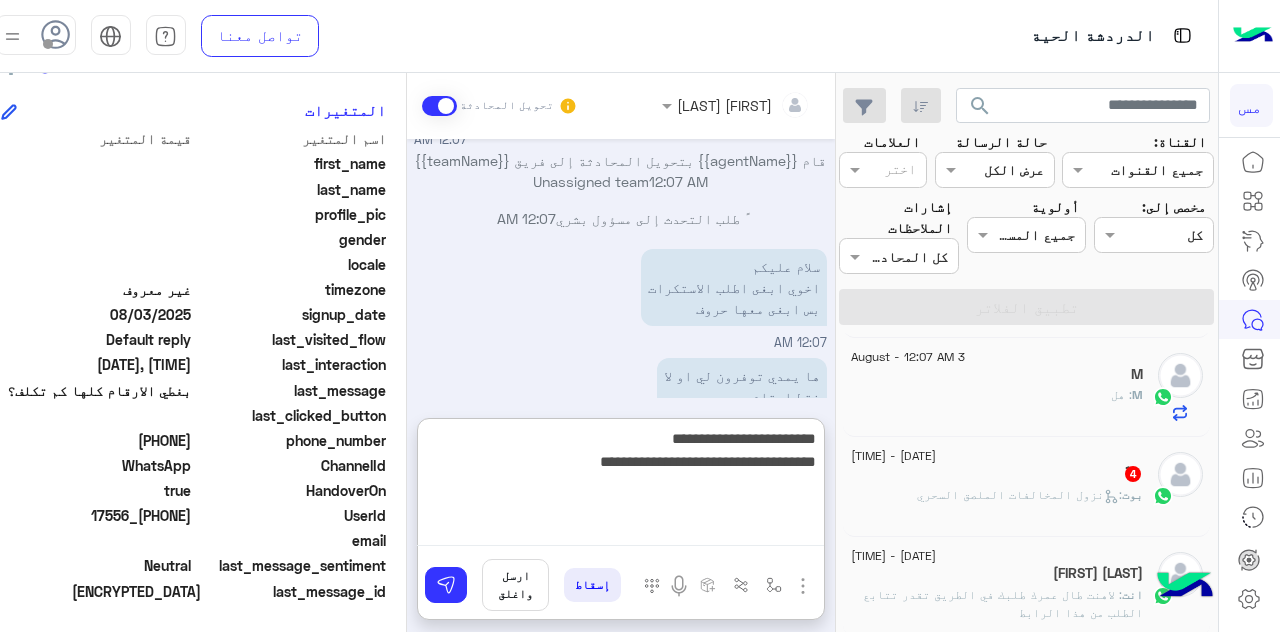 type on "**********" 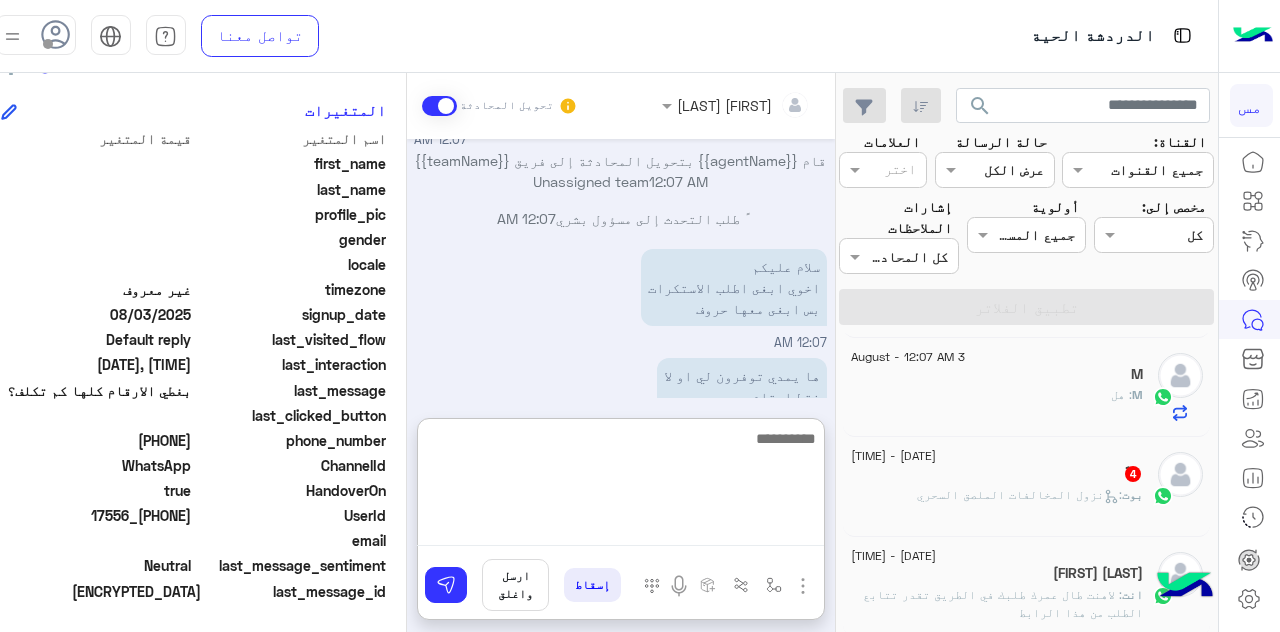 scroll, scrollTop: 1012, scrollLeft: 0, axis: vertical 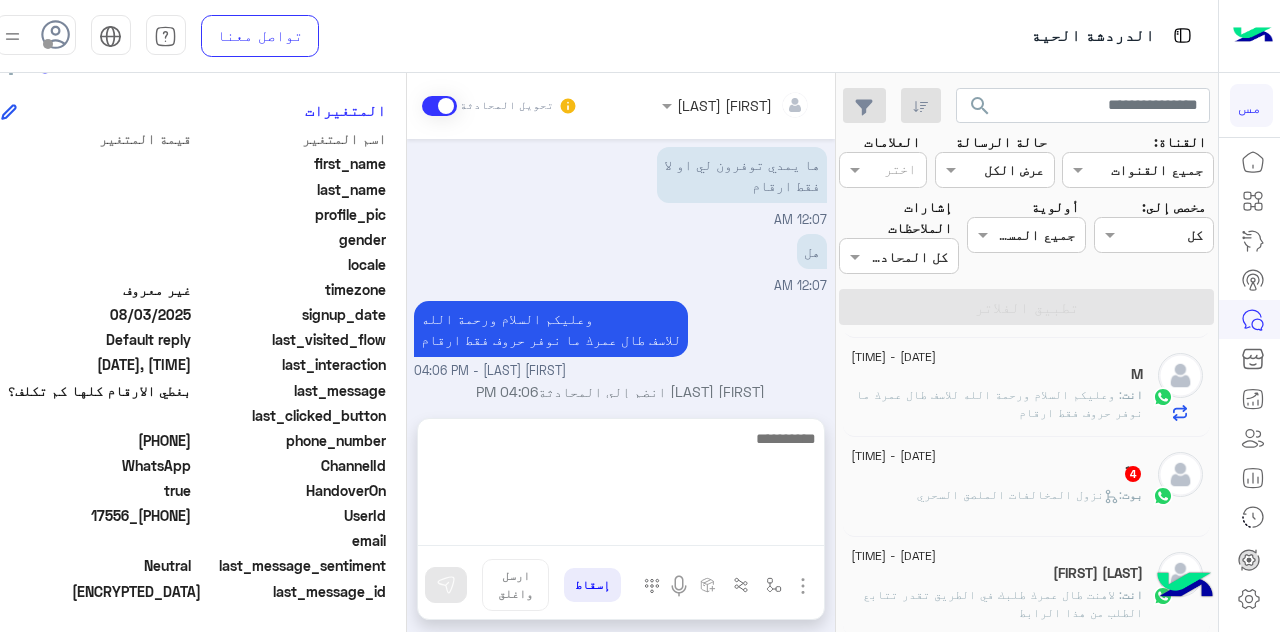 click on ":   نزول المخالفات الملصق السحري" 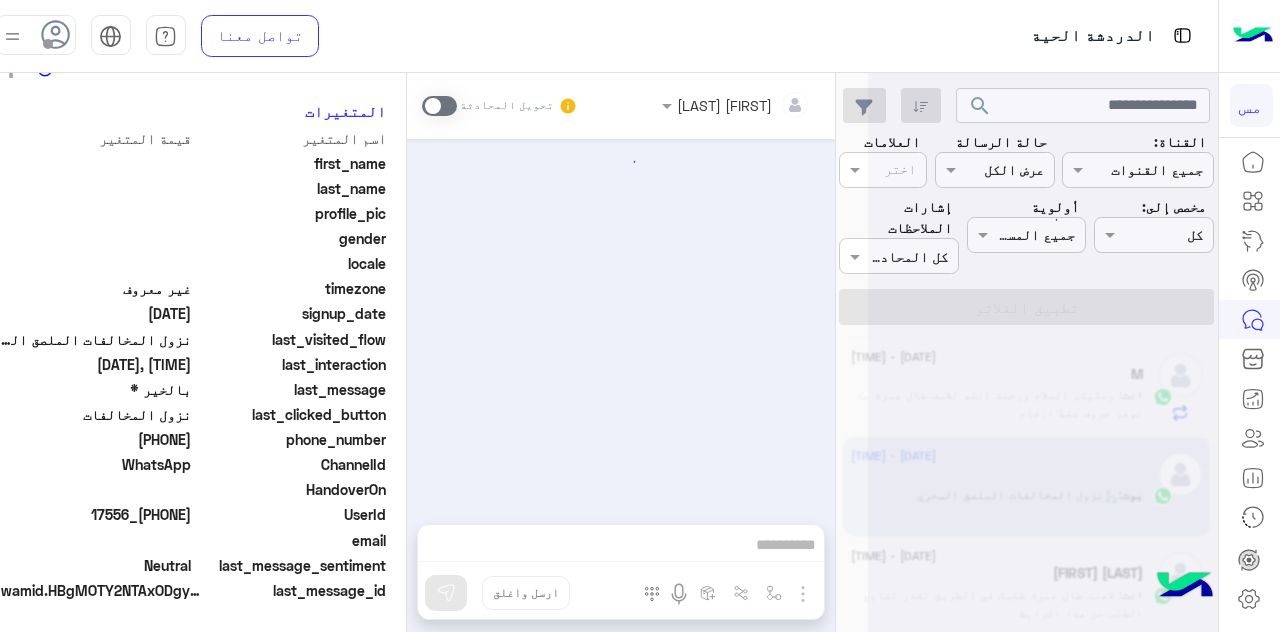 scroll, scrollTop: 502, scrollLeft: 0, axis: vertical 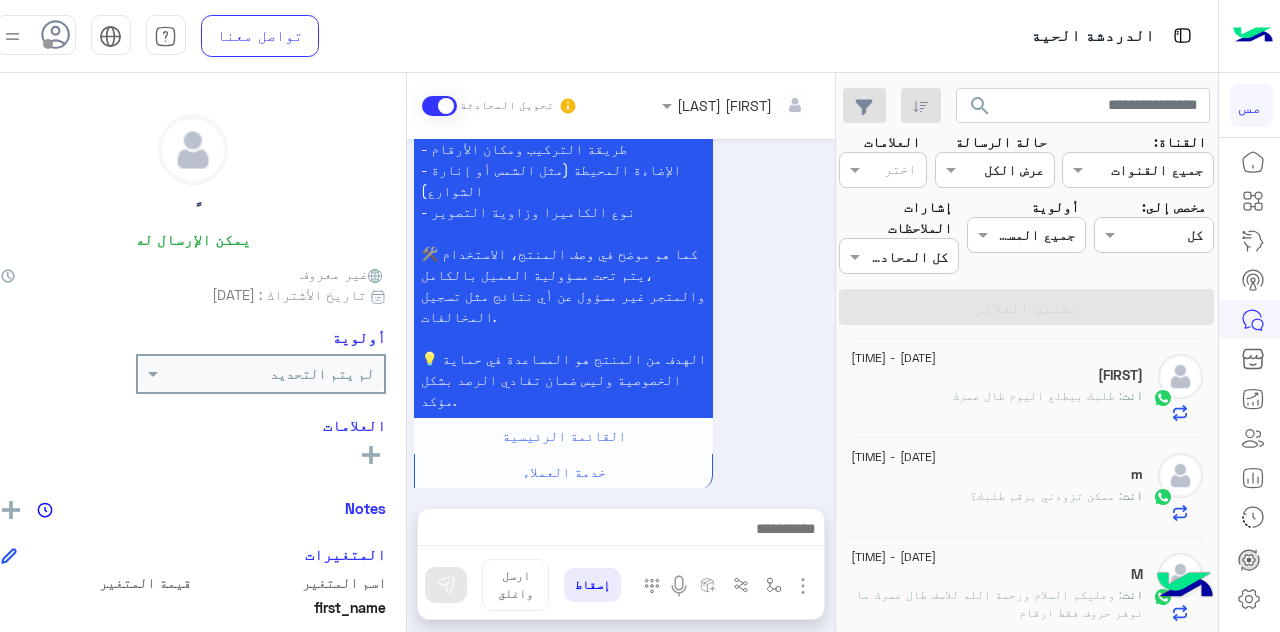 click at bounding box center (621, 534) 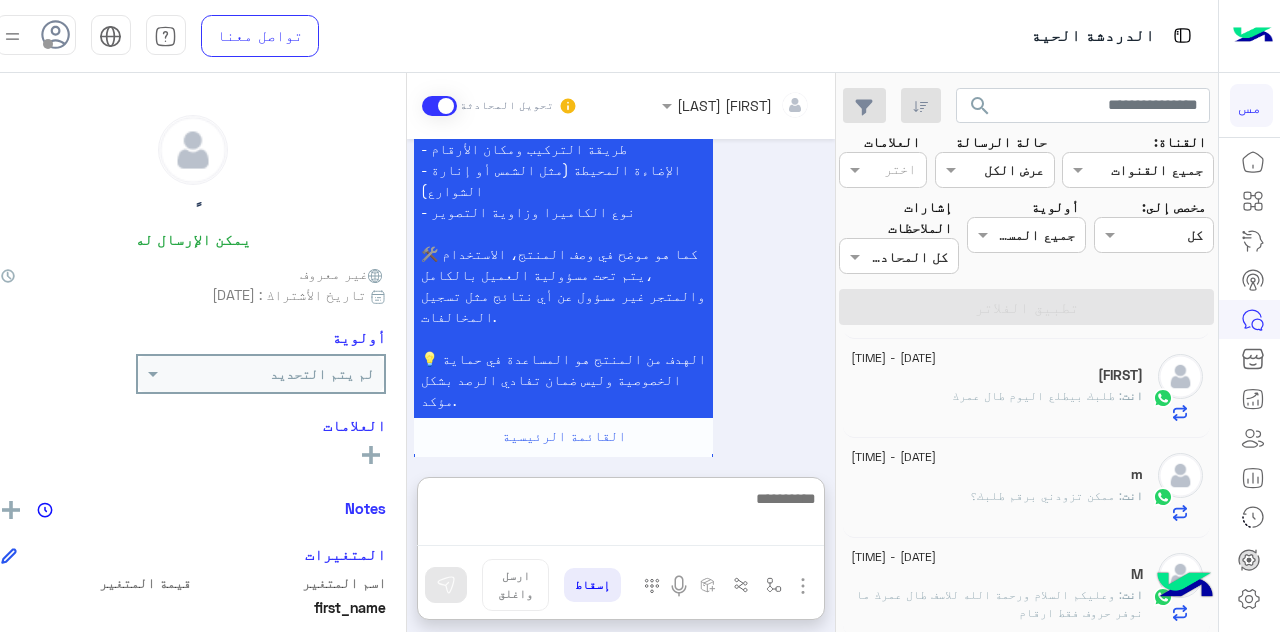click at bounding box center (620, 516) 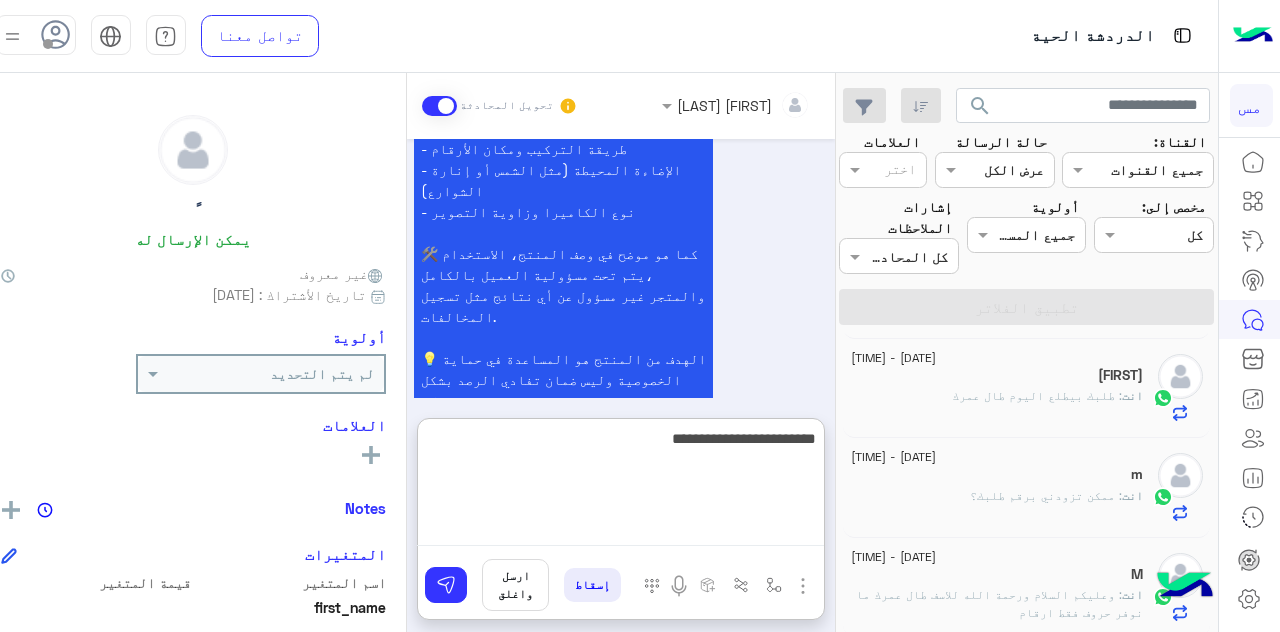 type on "**********" 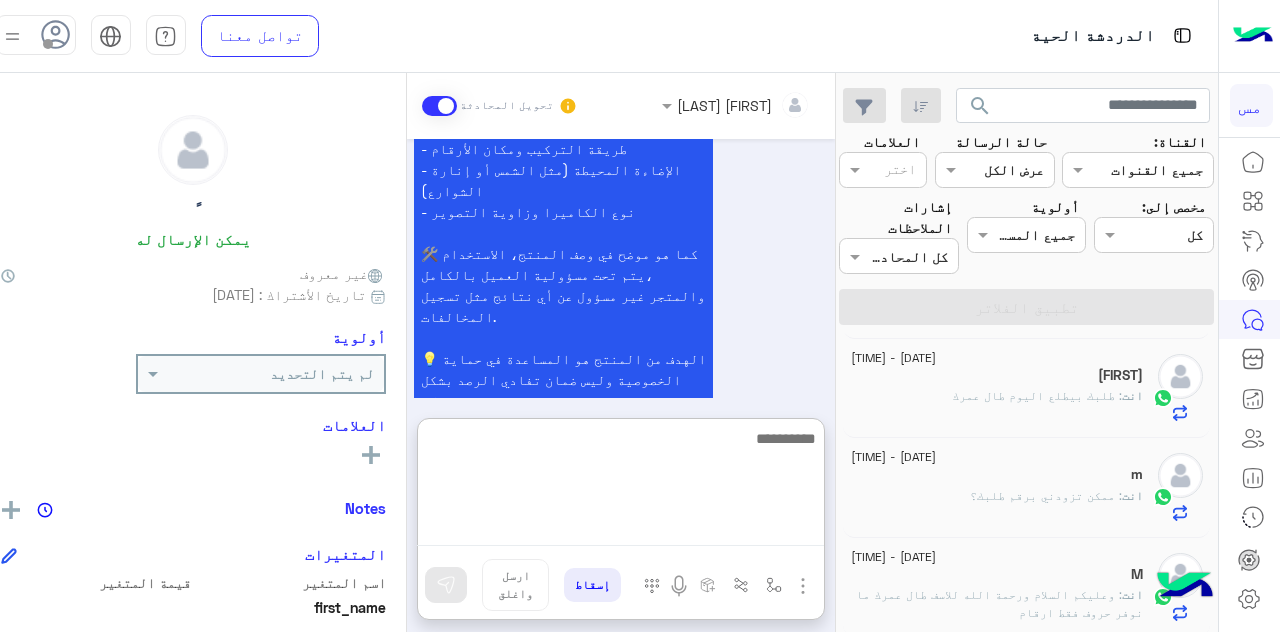 scroll, scrollTop: 1447, scrollLeft: 0, axis: vertical 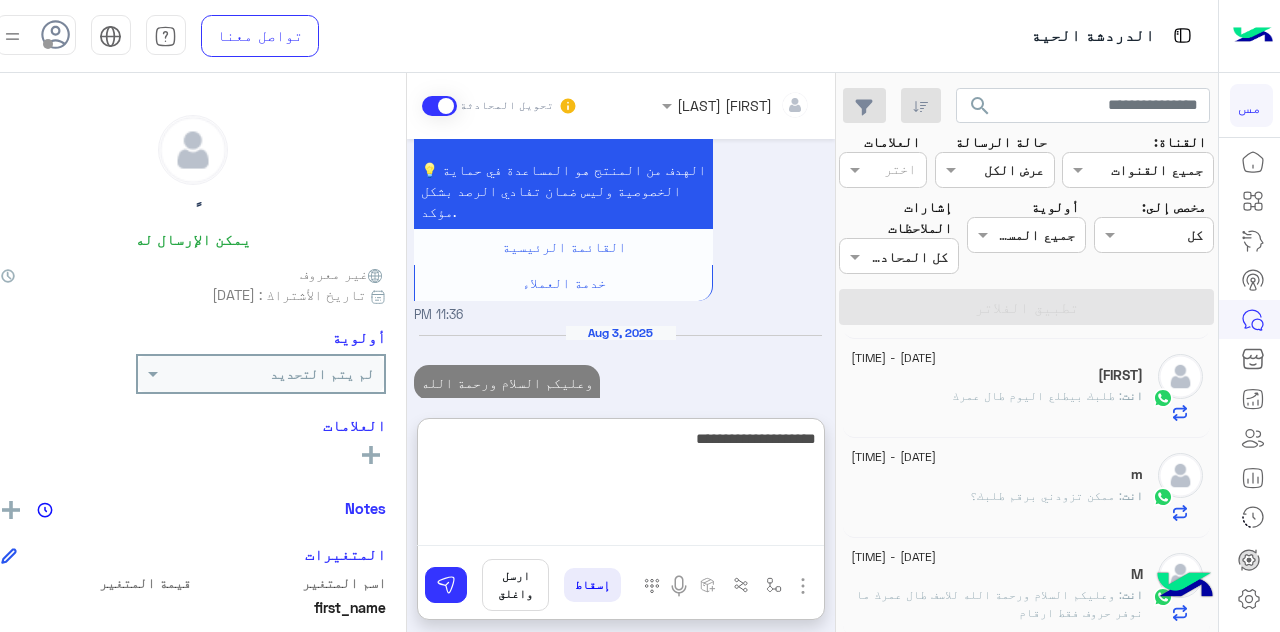 type on "**********" 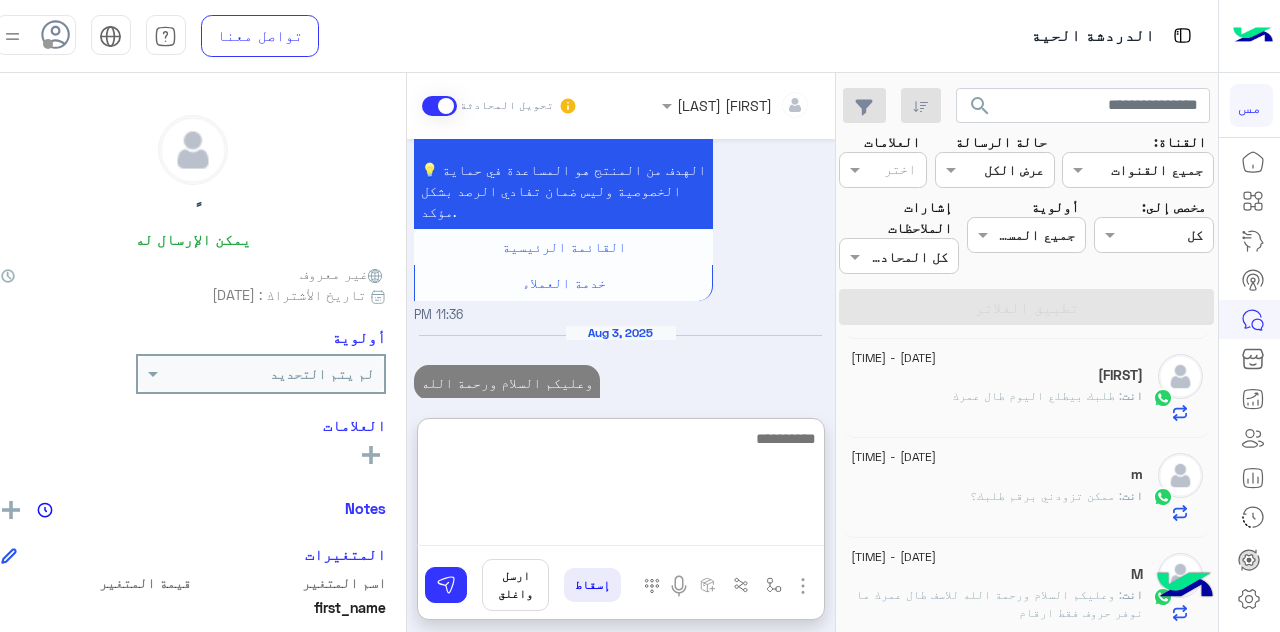 scroll, scrollTop: 1510, scrollLeft: 0, axis: vertical 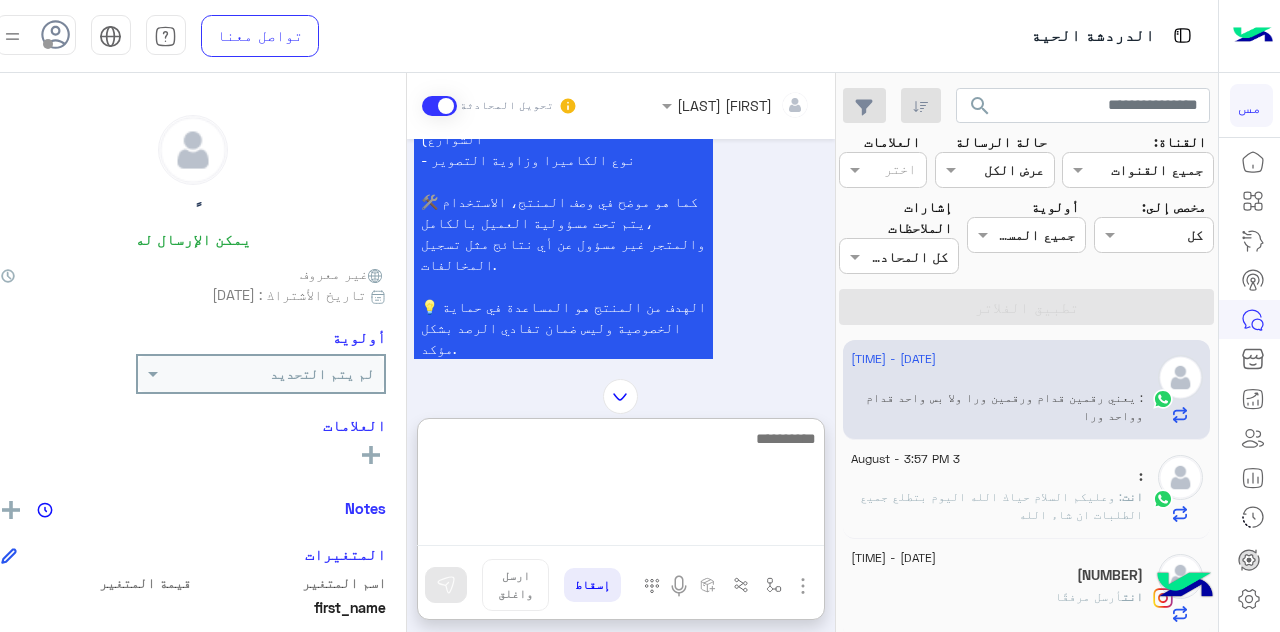 click on "ً : يعني رقمين قدام ورقمين ورا ولا بس واحد قدام وواحد ورا" 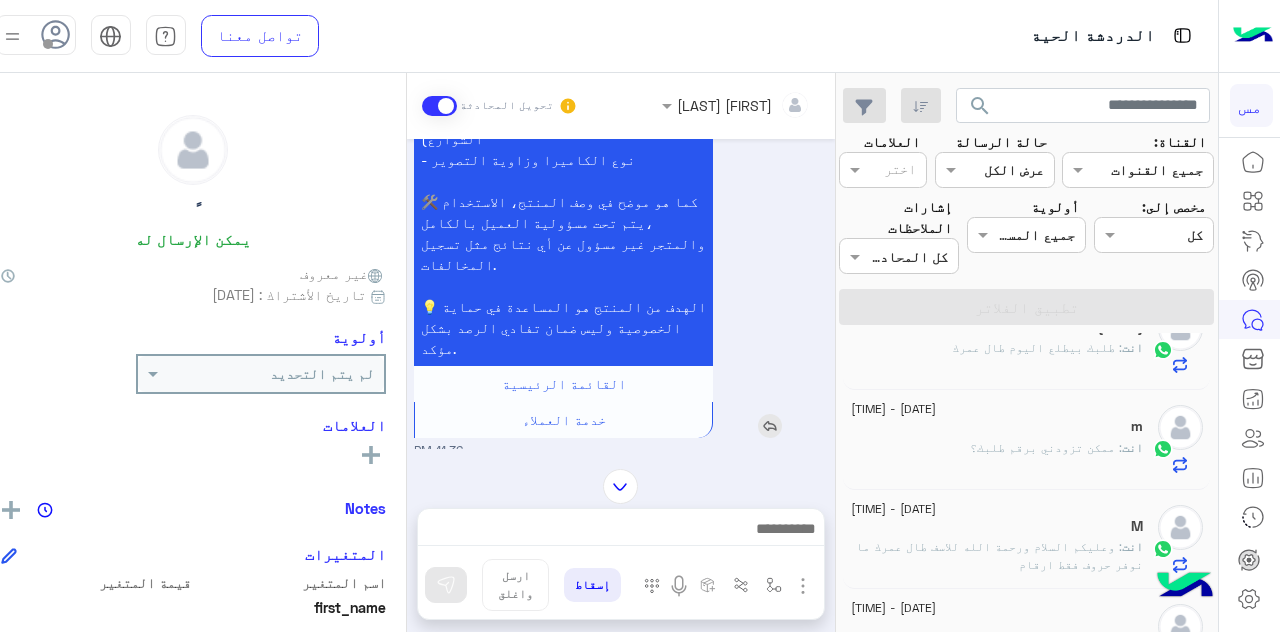 scroll, scrollTop: 400, scrollLeft: 0, axis: vertical 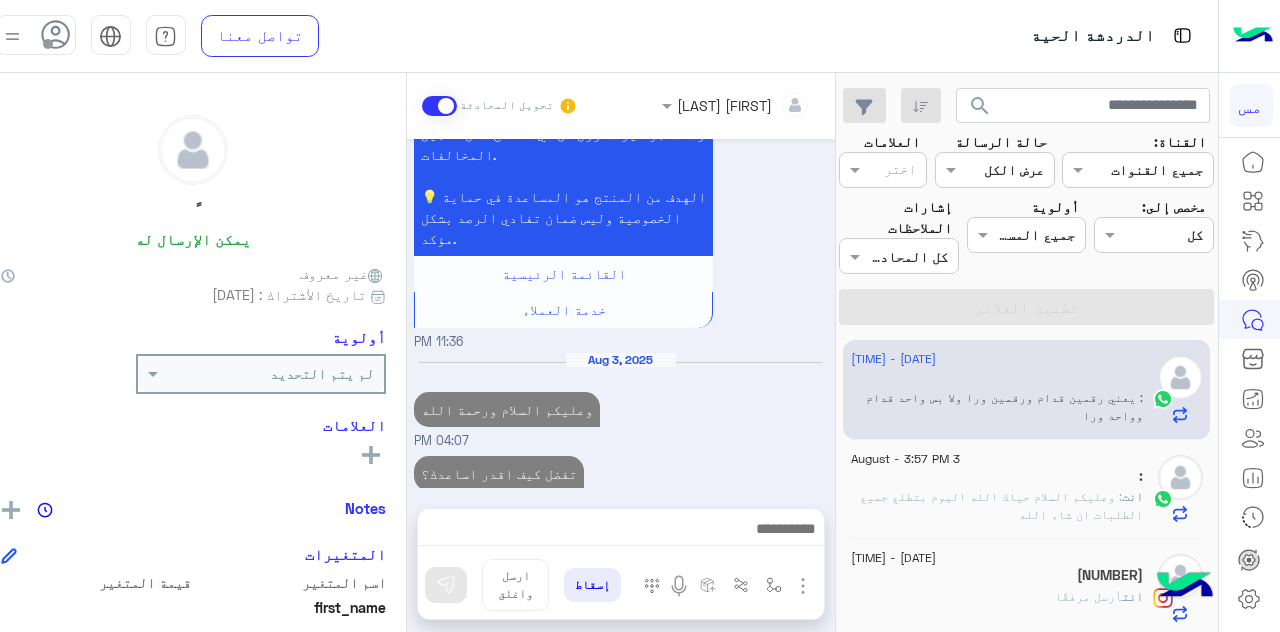 click on ":" 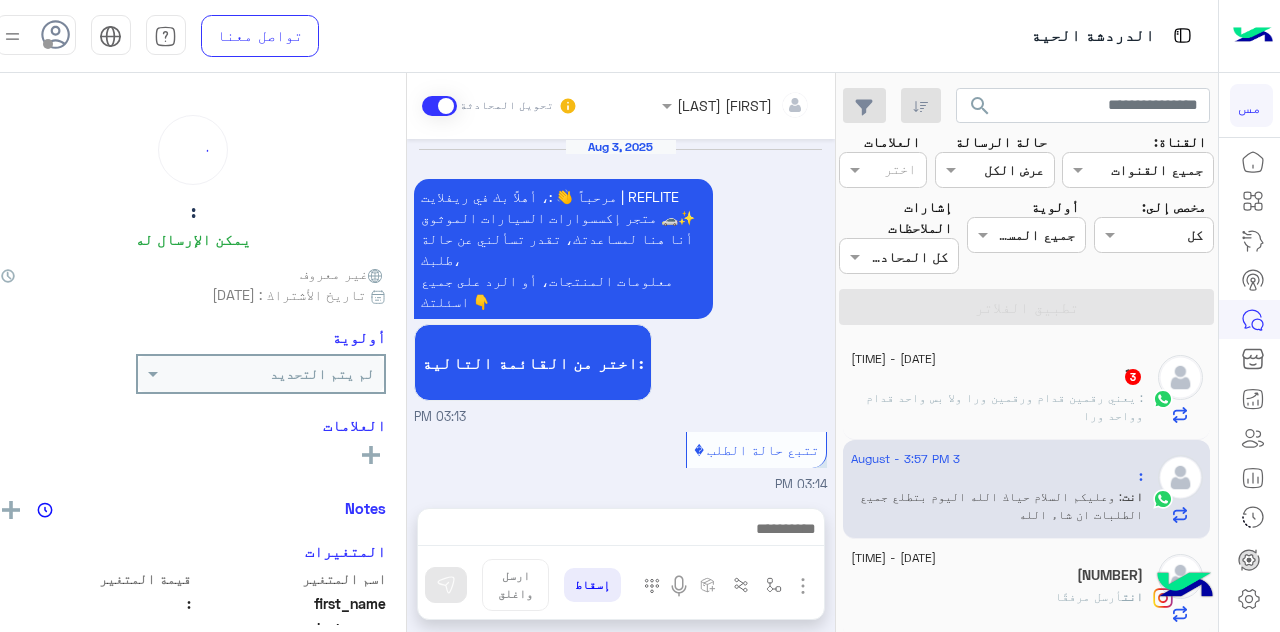 scroll, scrollTop: 674, scrollLeft: 0, axis: vertical 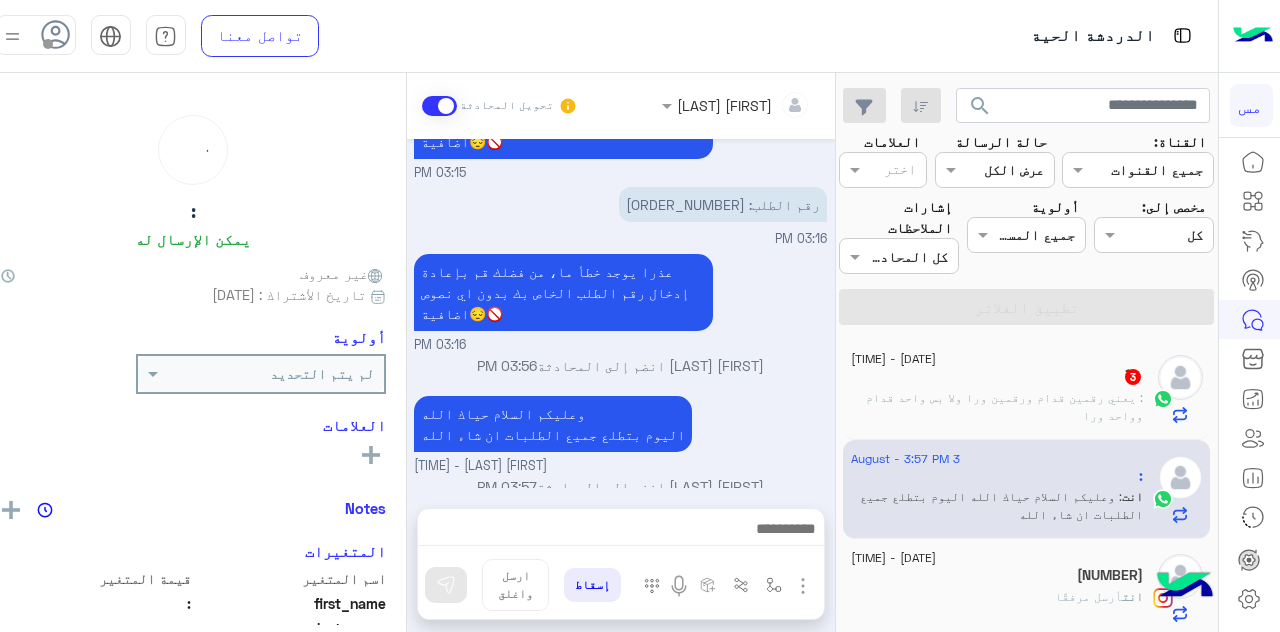 click on ": يعني رقمين قدام ورقمين ورا ولا بس واحد قدام وواحد ورا" 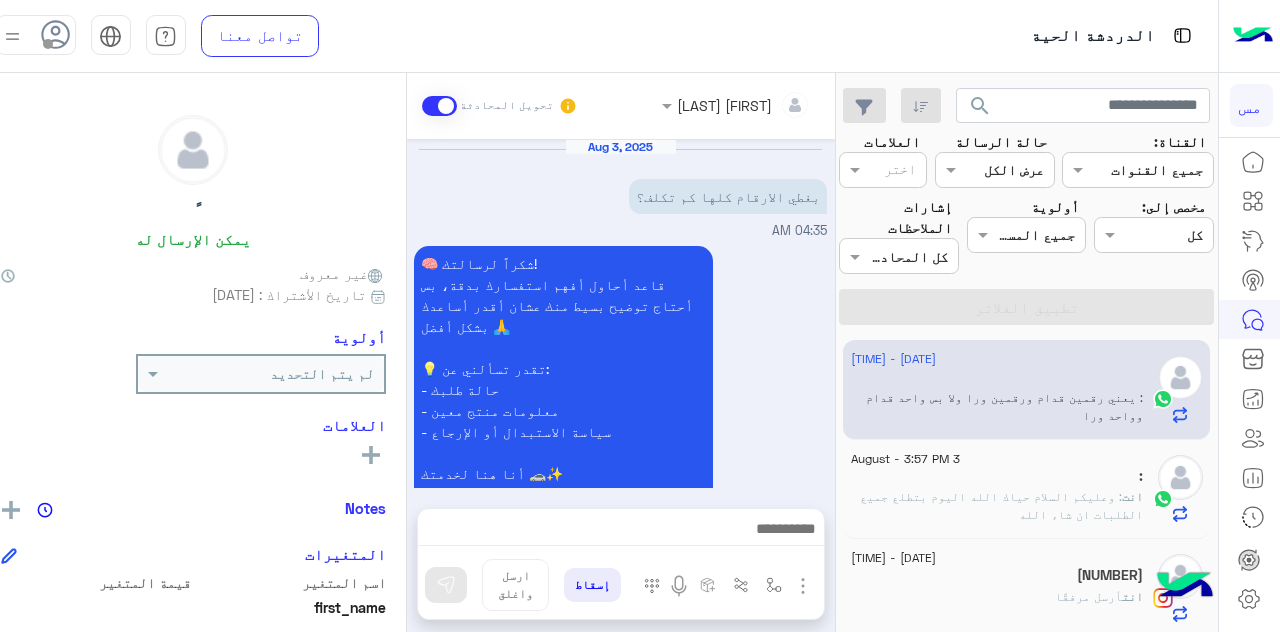 scroll, scrollTop: 565, scrollLeft: 0, axis: vertical 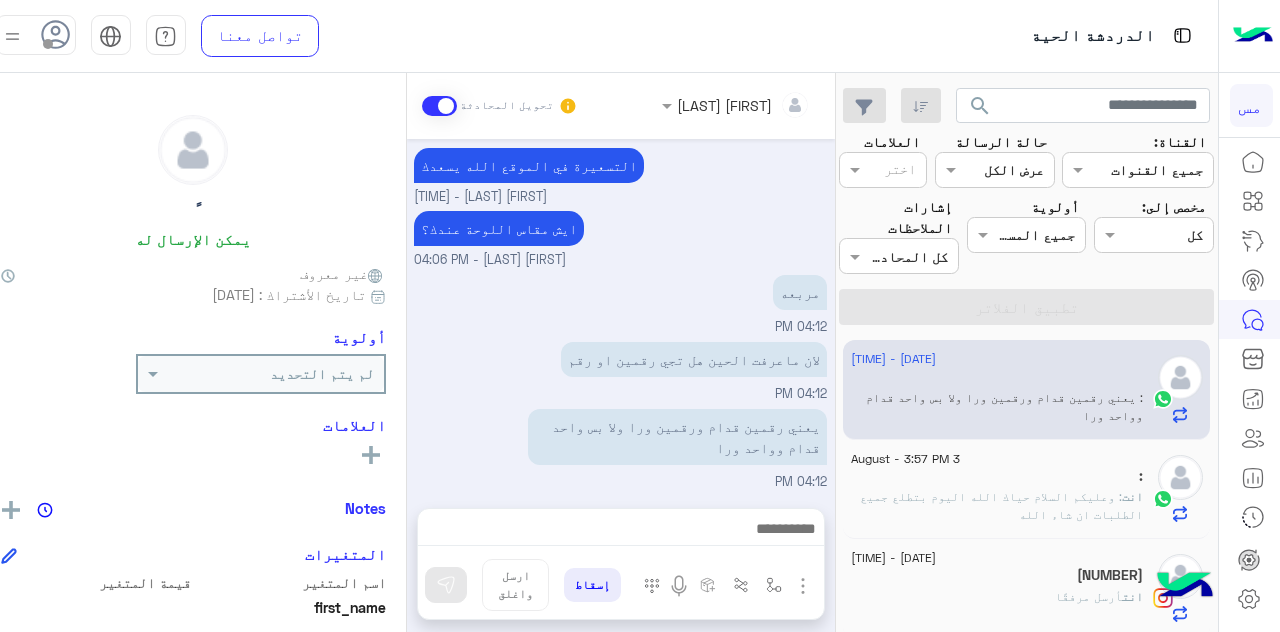 click at bounding box center [620, 531] 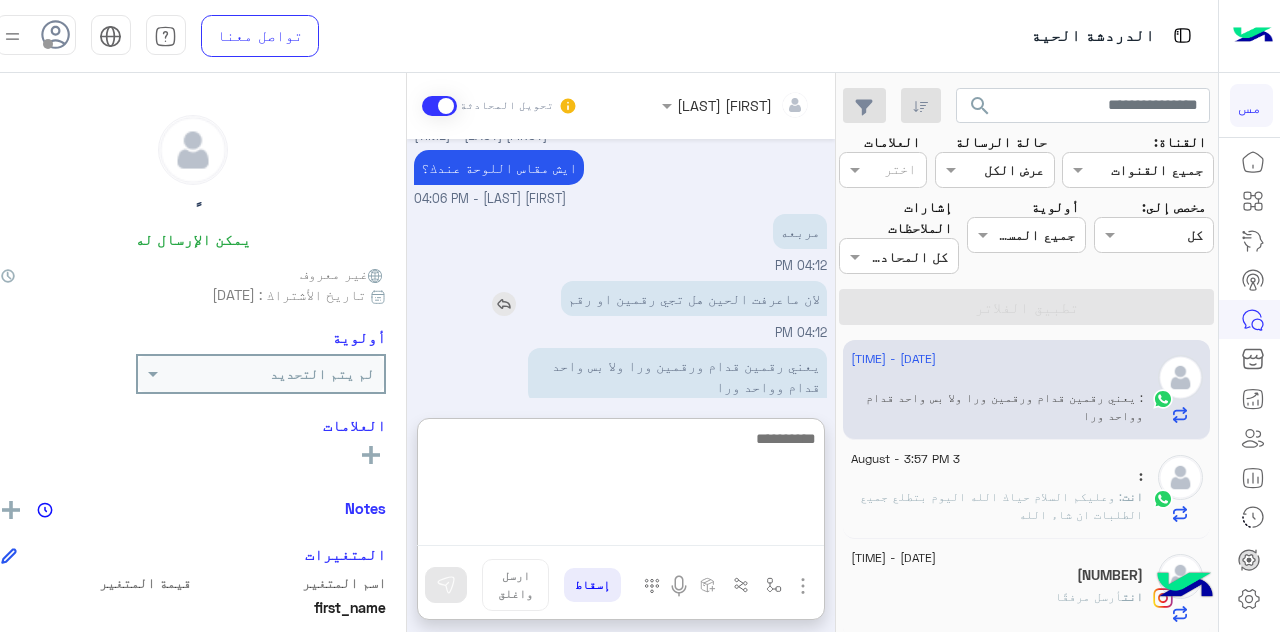 scroll, scrollTop: 655, scrollLeft: 0, axis: vertical 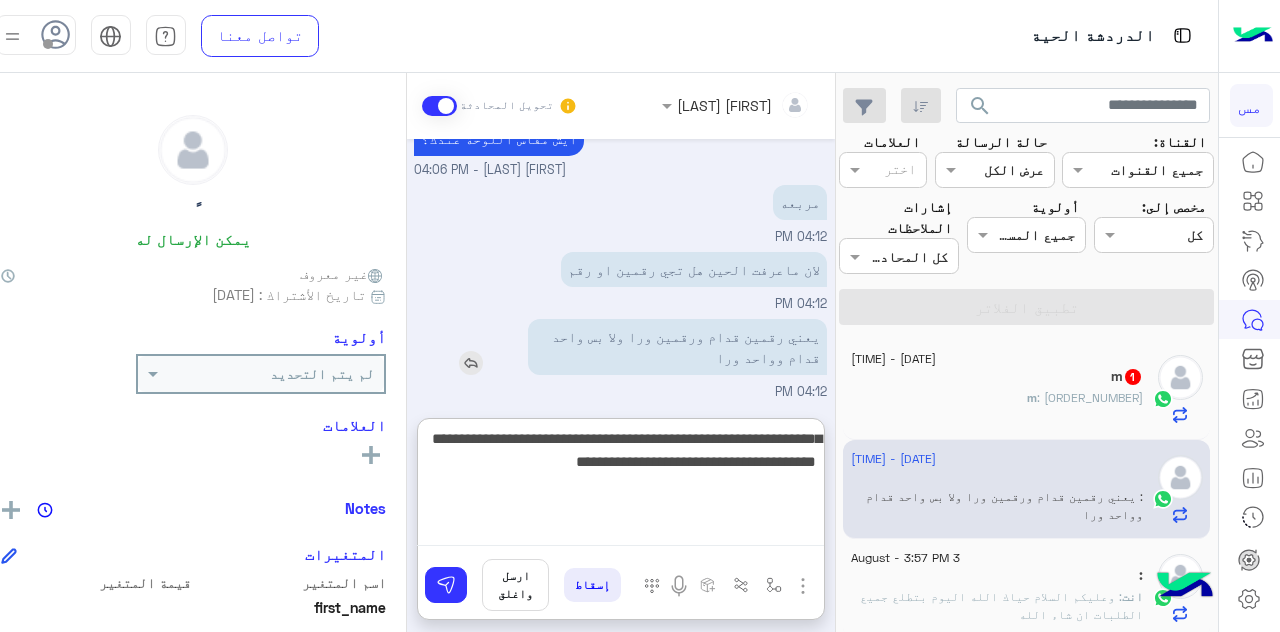 type on "**********" 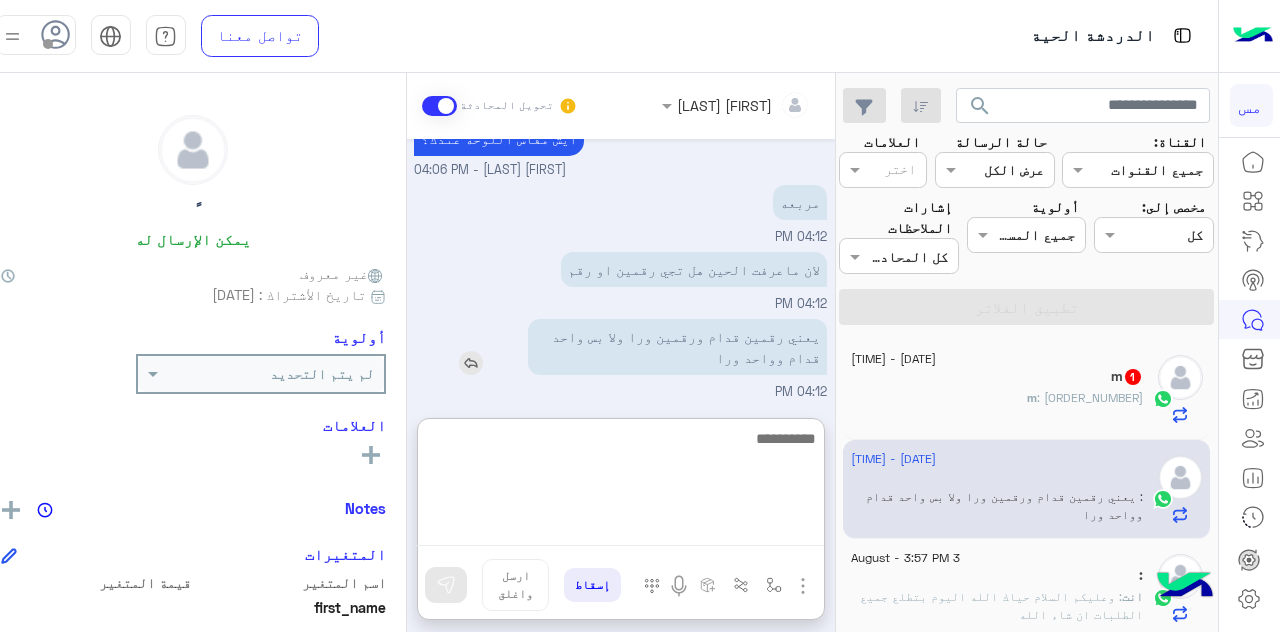 scroll, scrollTop: 761, scrollLeft: 0, axis: vertical 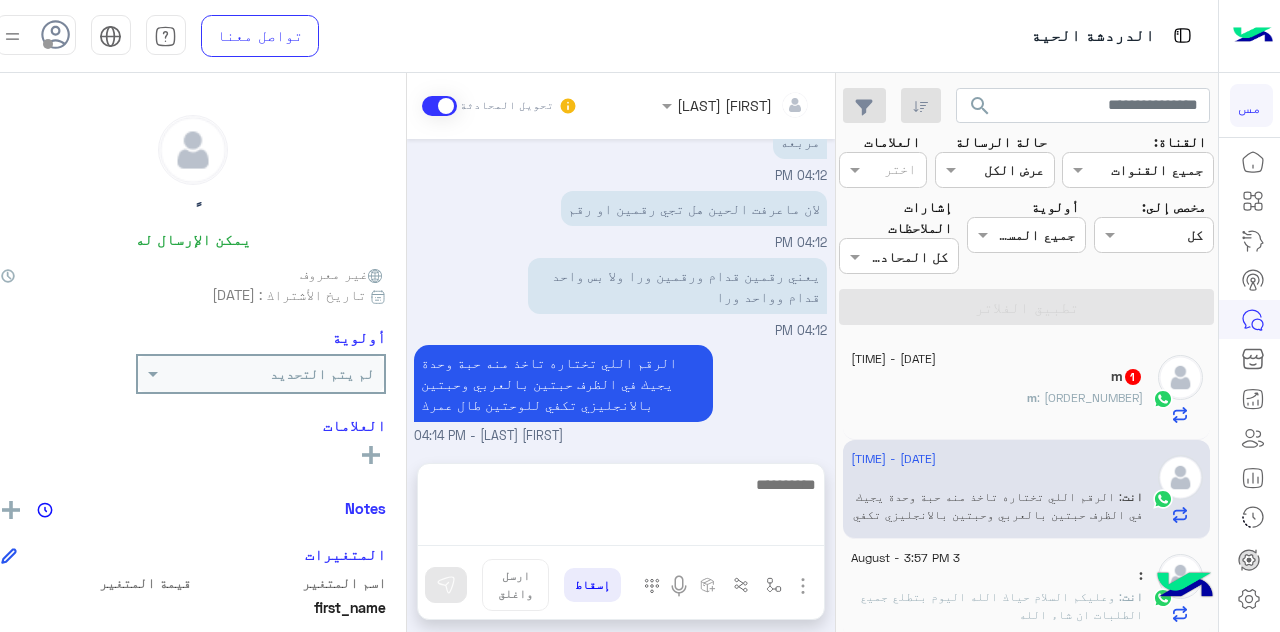 click on "m : 123456789" 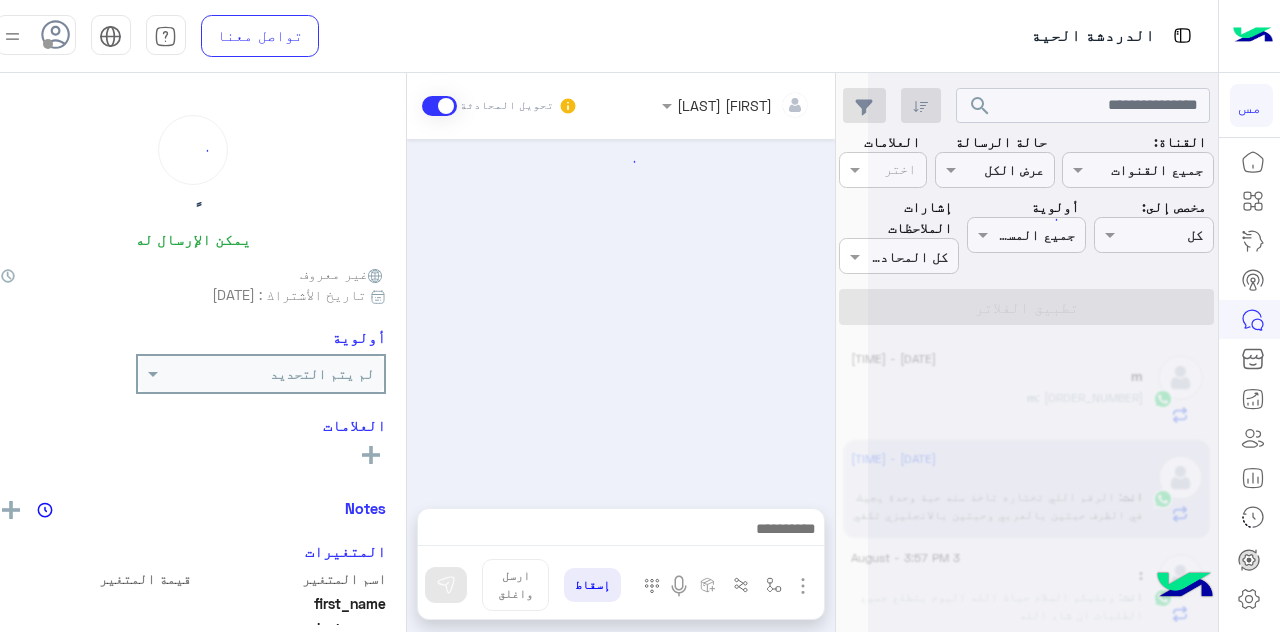 scroll, scrollTop: 611, scrollLeft: 0, axis: vertical 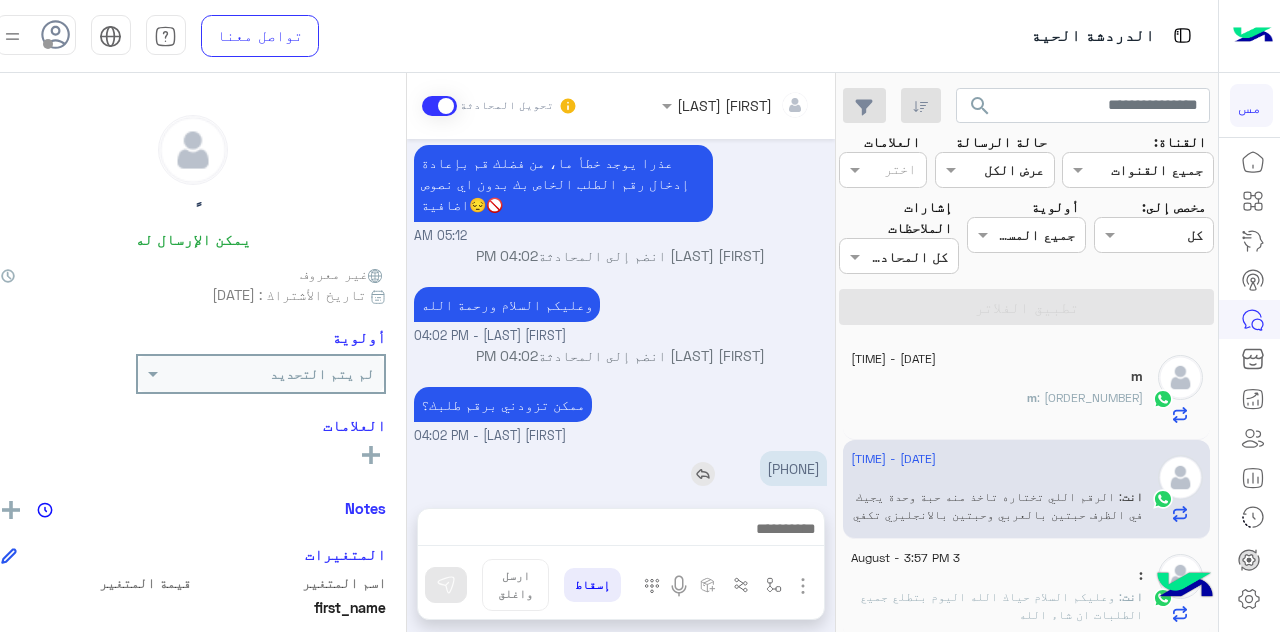 drag, startPoint x: 743, startPoint y: 444, endPoint x: 814, endPoint y: 450, distance: 71.25307 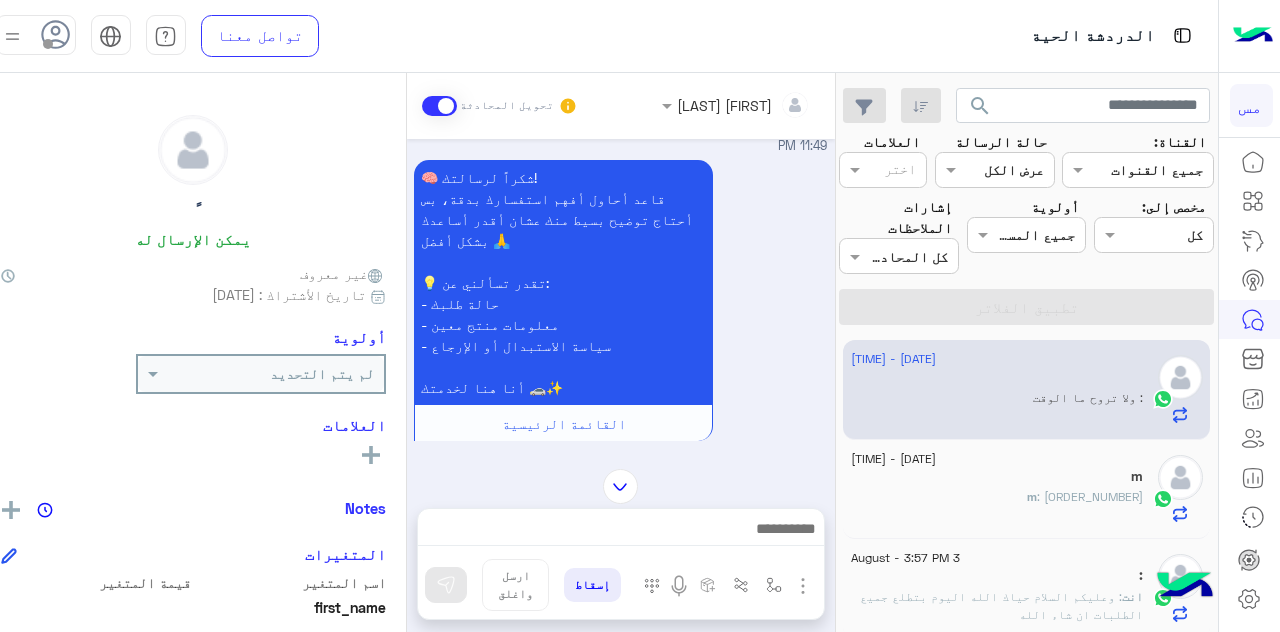 scroll, scrollTop: 1100, scrollLeft: 0, axis: vertical 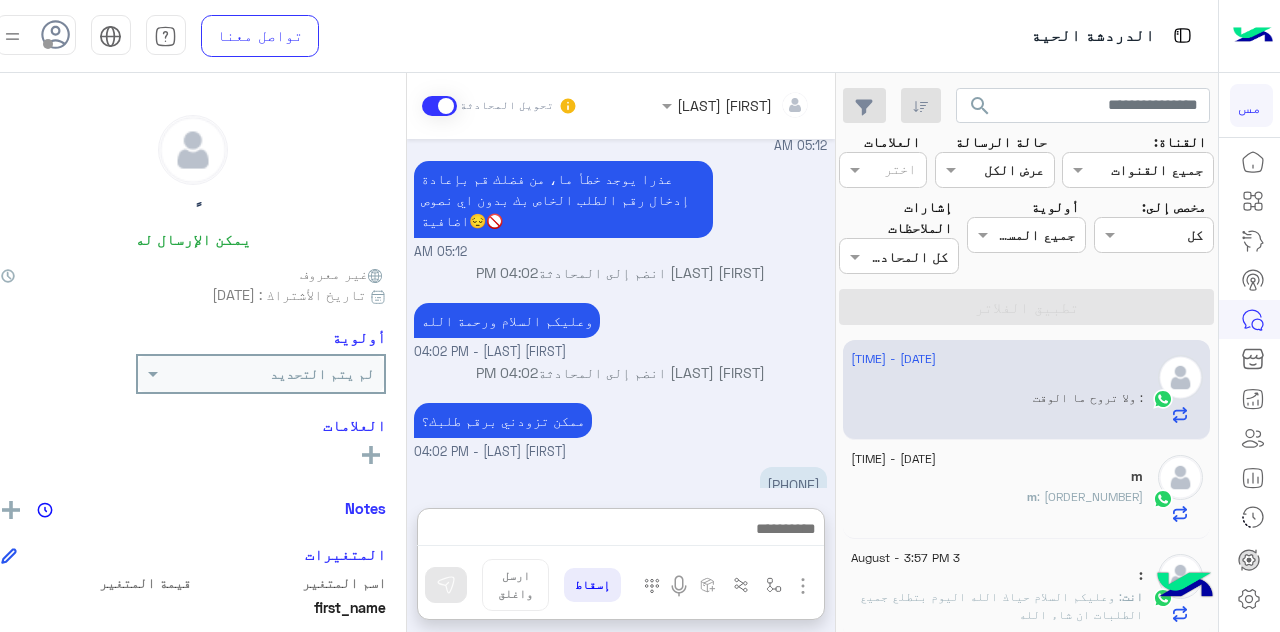 click at bounding box center [620, 531] 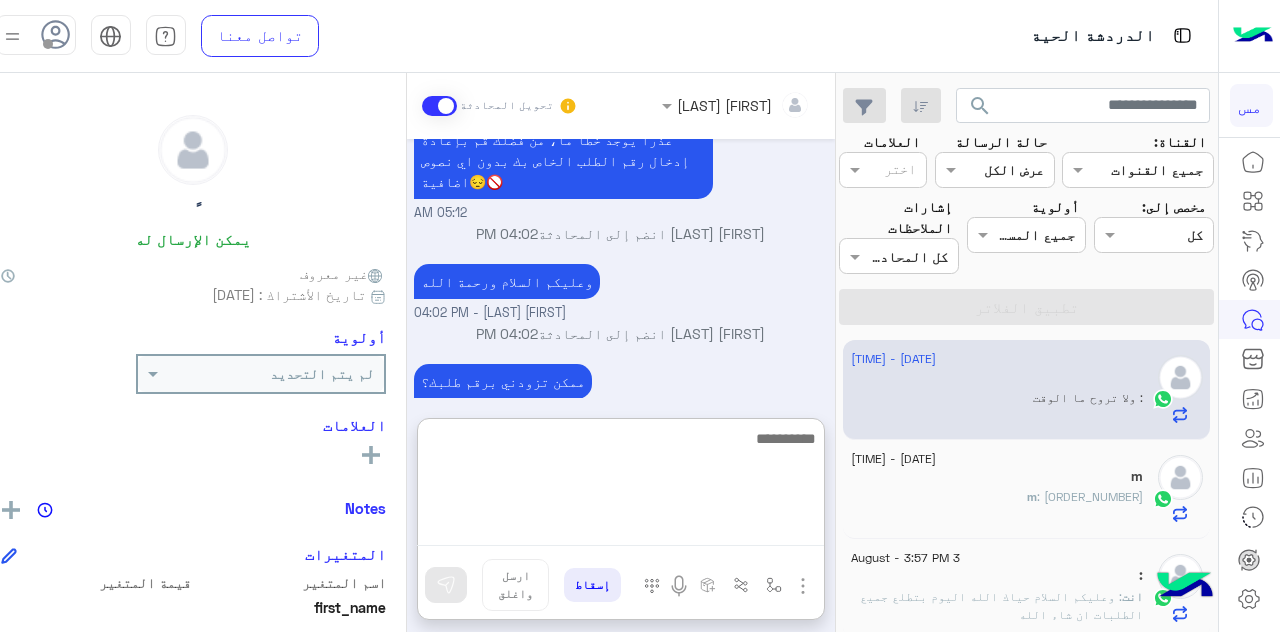 scroll, scrollTop: 5272, scrollLeft: 0, axis: vertical 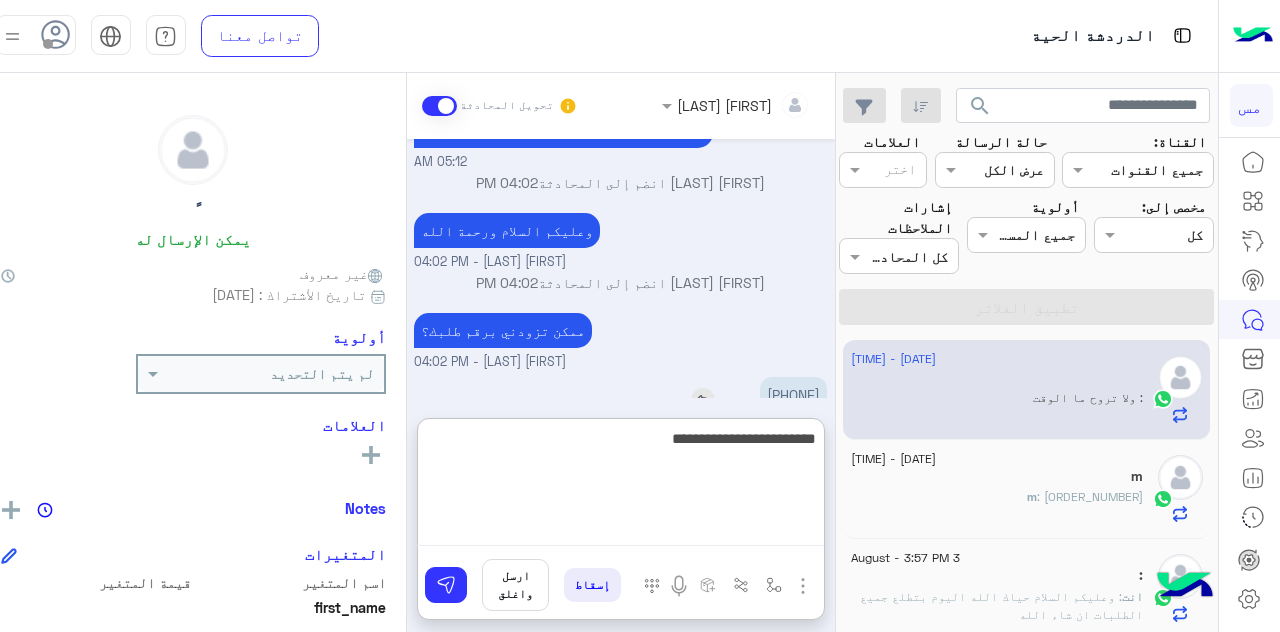 type on "**********" 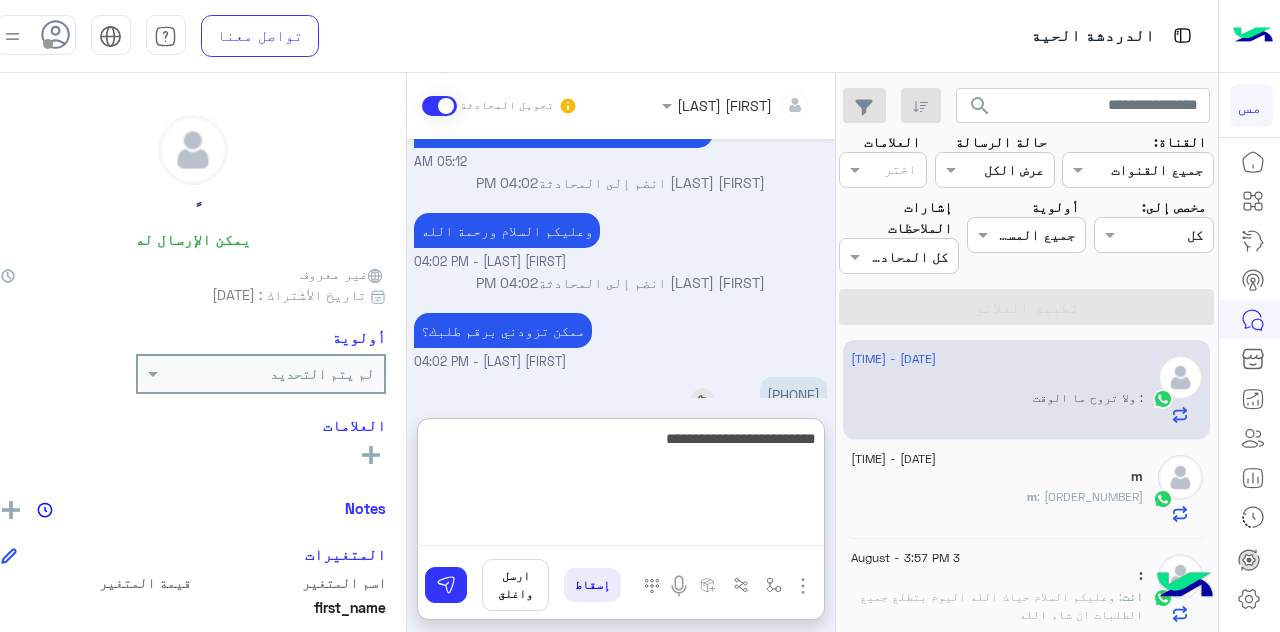type 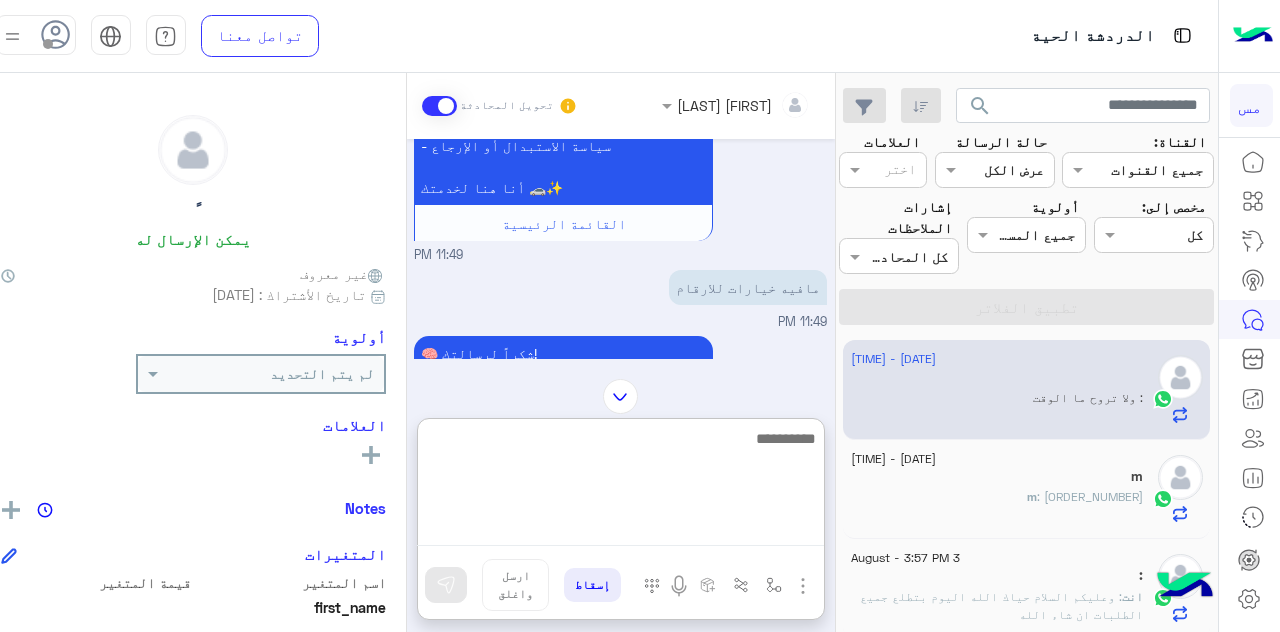 scroll, scrollTop: 6043, scrollLeft: 0, axis: vertical 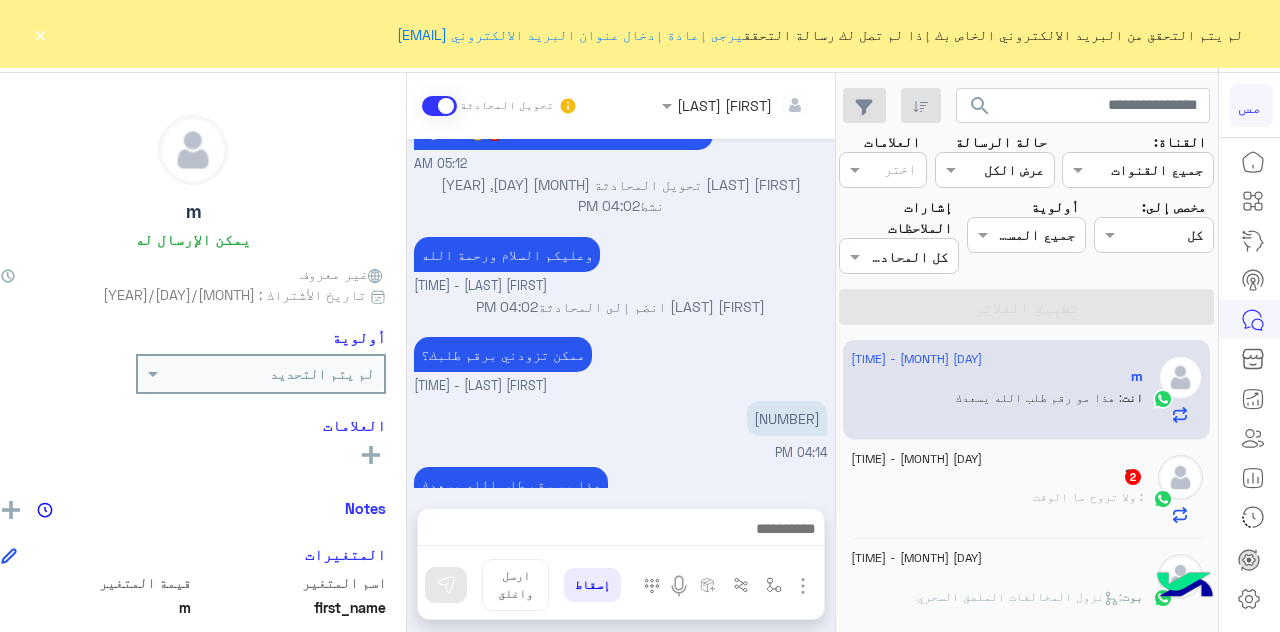 click on "[DATE] - [TIME]" 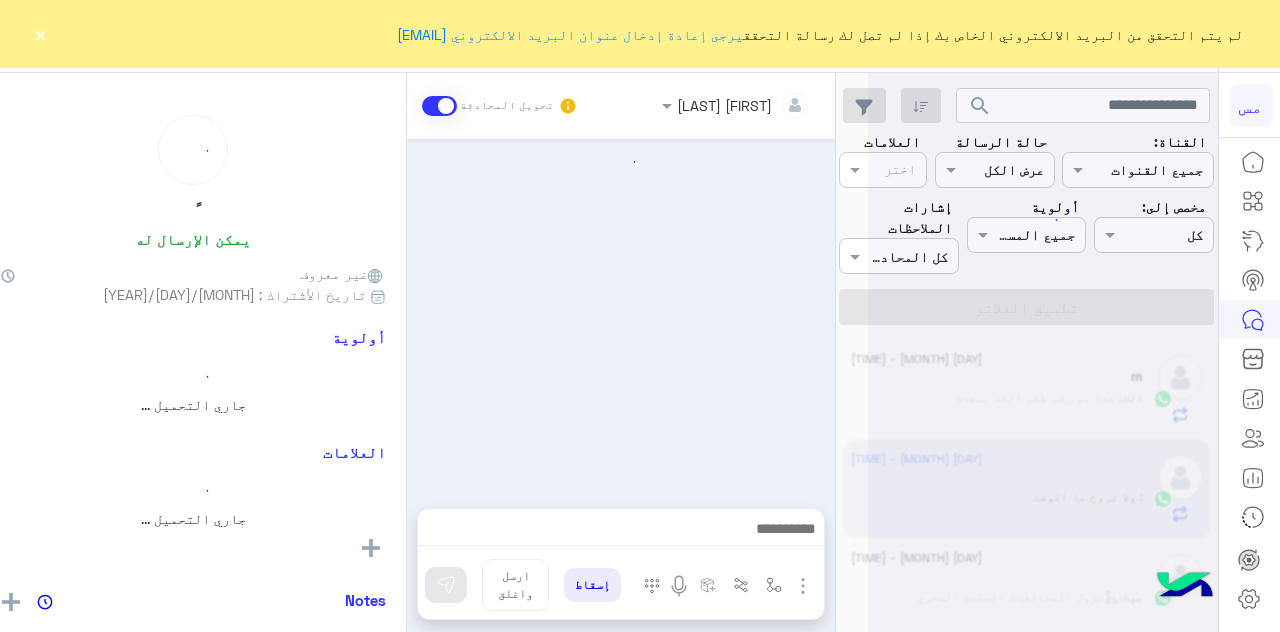 scroll, scrollTop: 391, scrollLeft: 0, axis: vertical 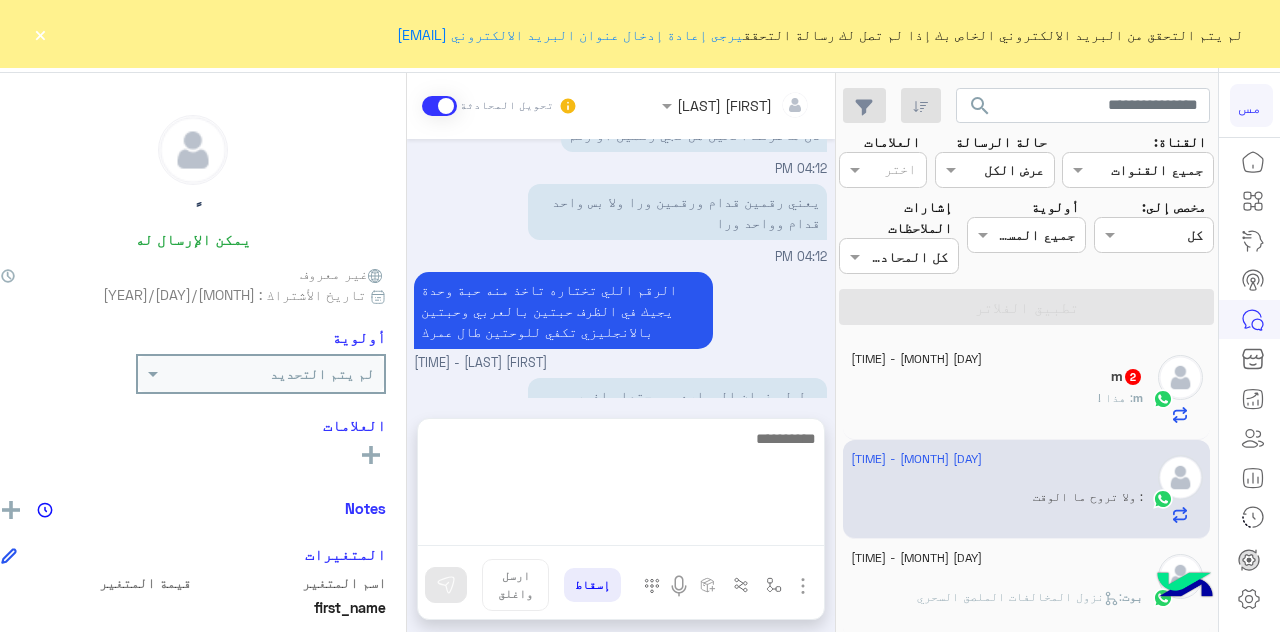 click at bounding box center (621, 486) 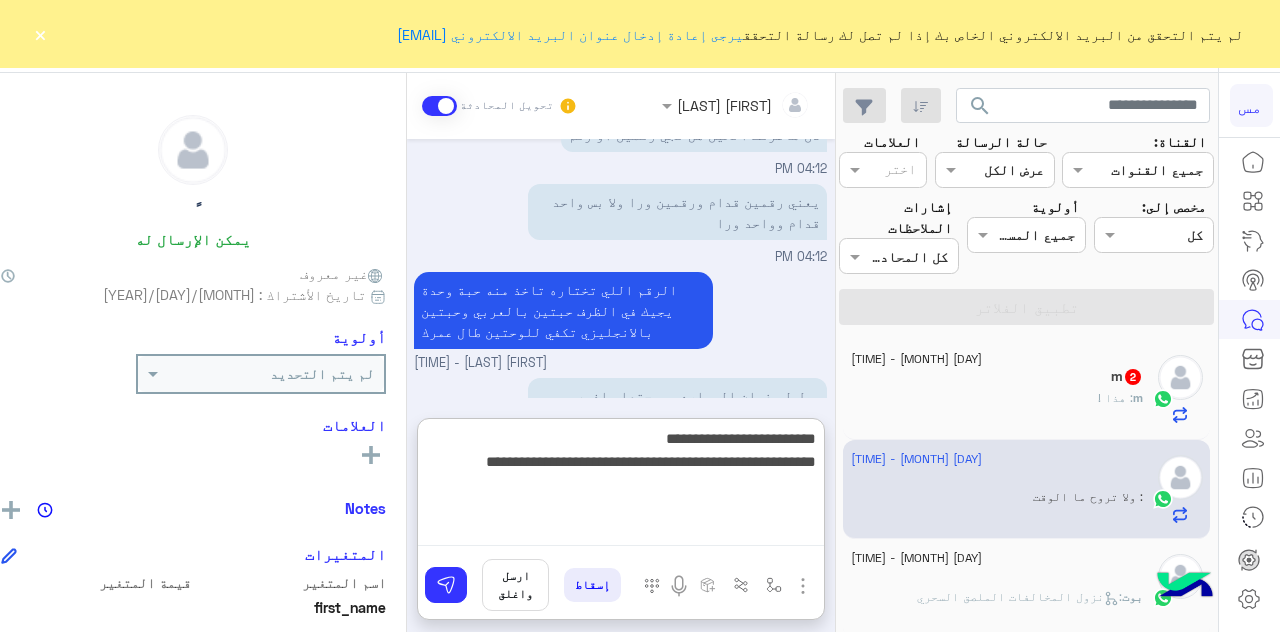 type on "**********" 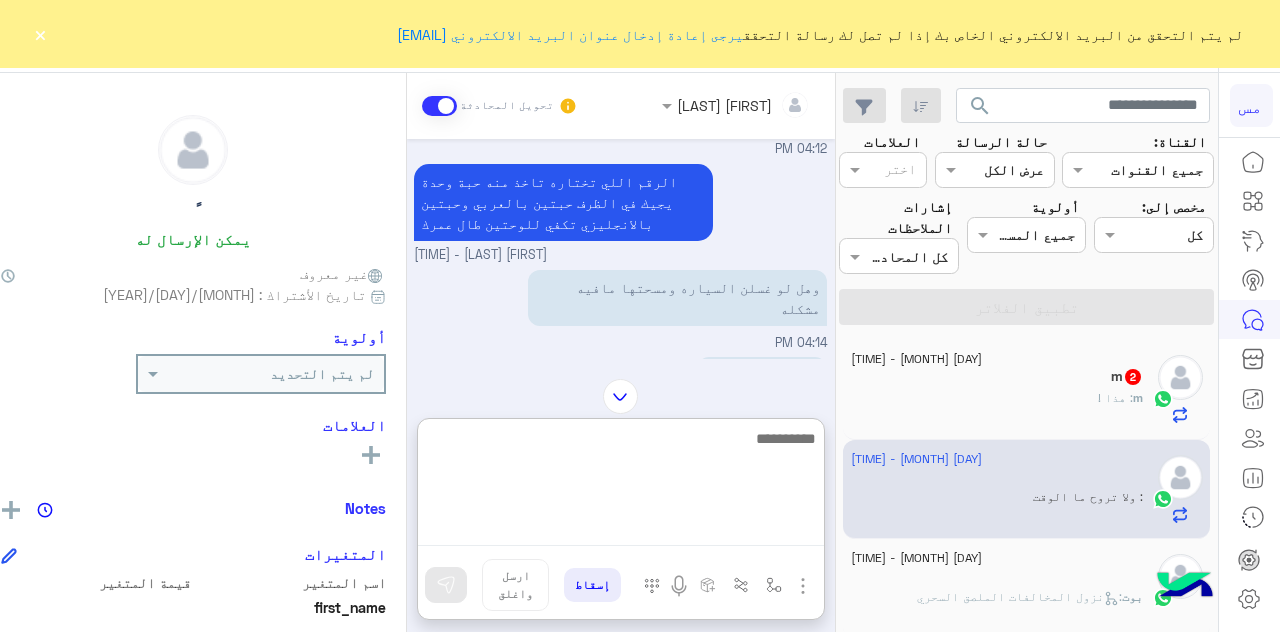scroll, scrollTop: 587, scrollLeft: 0, axis: vertical 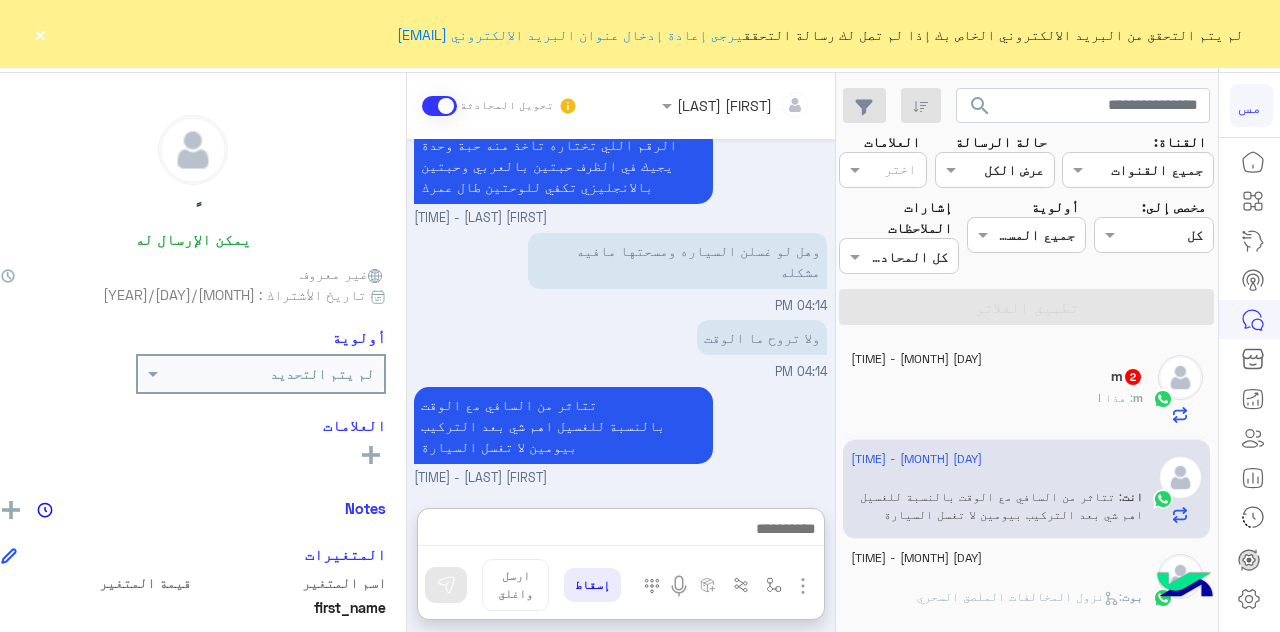 click on "3 August - 4:16 PM  m   2 m : هذا ! 3 August - 4:17 PM  ً    انت  : تتاثر من السافي مع الوقت
بالنسبة للغسيل اهم شي بعد التركيب بيومين لا تغسل السيارة 3 August - 4:07 PM  ً   بوت :   نزول المخالفات الملصق السحري  3 August - 4:06 PM  M    انت  : وعليكم السلام ورحمة الله
للاسف طال عمرك ما نوفر حروف فقط ارقام 3 August - 4:01 PM  mousa    انت  : طلبك بيطلع اليوم طال عمرك 3 August - 4:00 PM  560248    انت   أرسل مرفقًا 3 August - 3:57 PM  :    انت  : وعليكم السلام حياك الله
اليوم بتطلع جميع الطلبات ان شاء الله 2 August - 5:57 PM  متعب بن سالم   انت  : لاهنت طال عمرك
طلبك في الطريق تقدر تتابع الطلب من هذا الرابط
https://www.smsaexpress.com/sa/trackingdetails?tracknumbers=291483267450 2 August - 5:52 PM بوت" 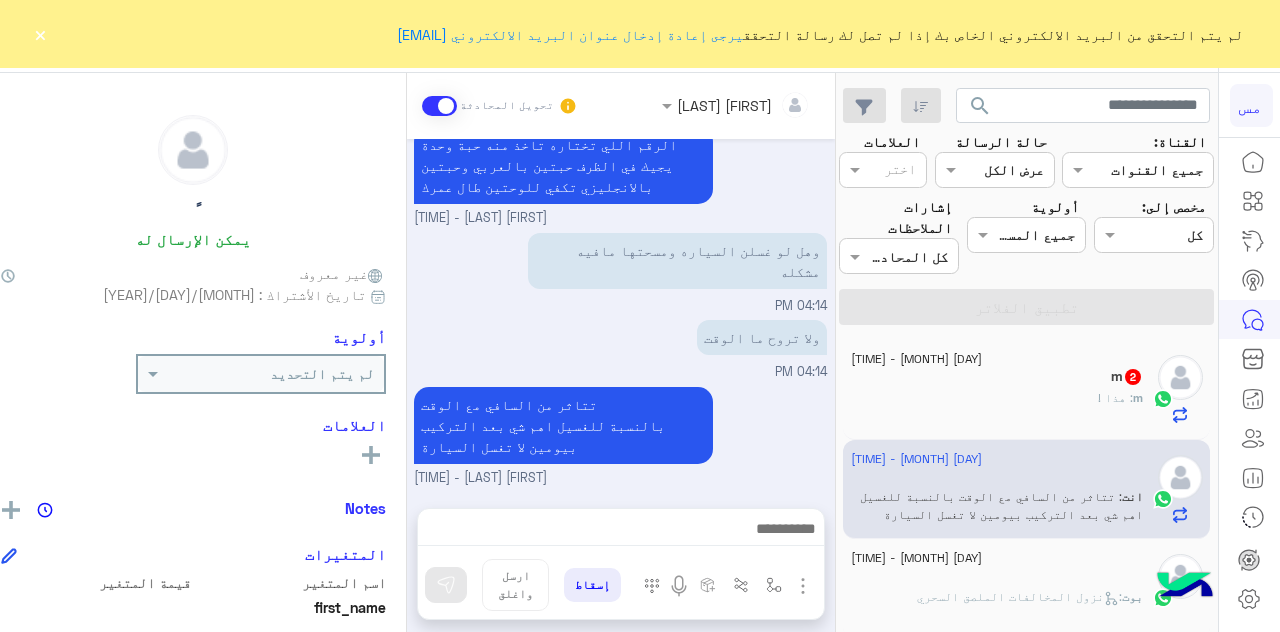 scroll, scrollTop: 497, scrollLeft: 0, axis: vertical 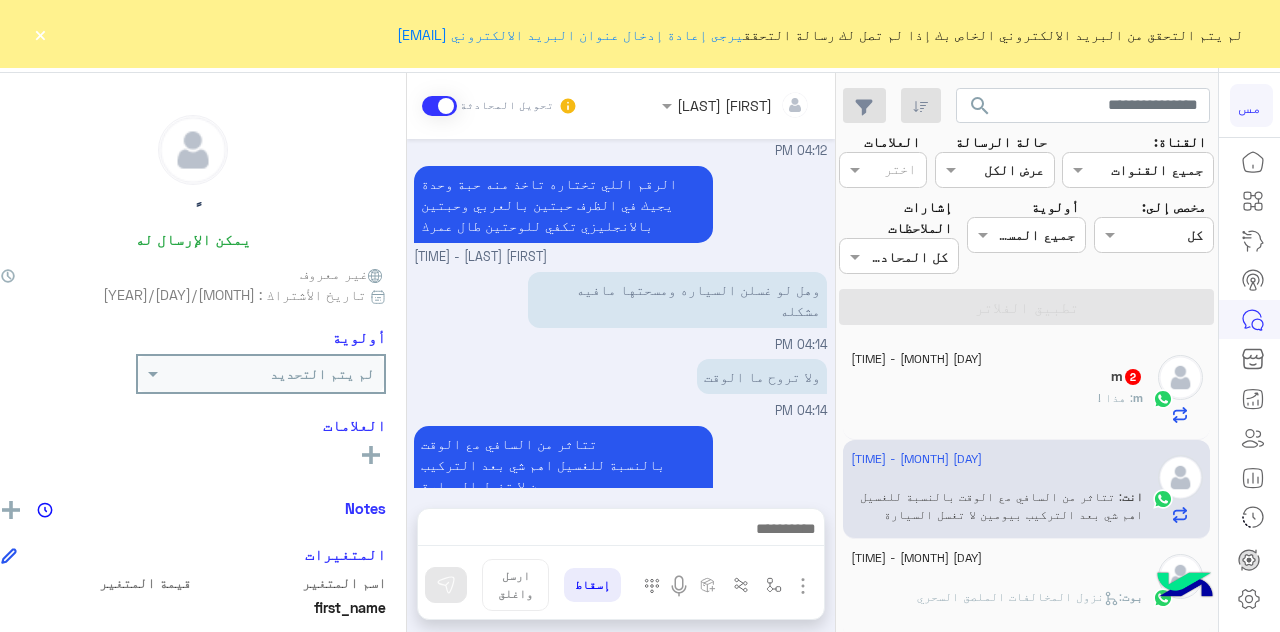 click on "3 August - 4:16 PM" 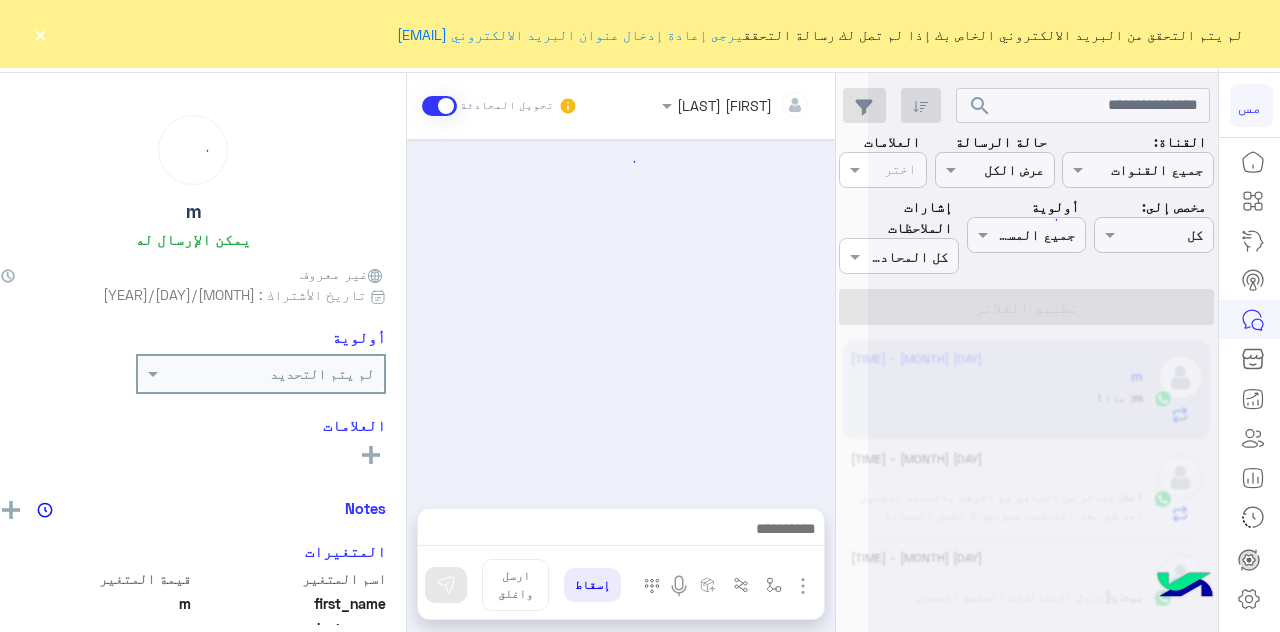 scroll, scrollTop: 537, scrollLeft: 0, axis: vertical 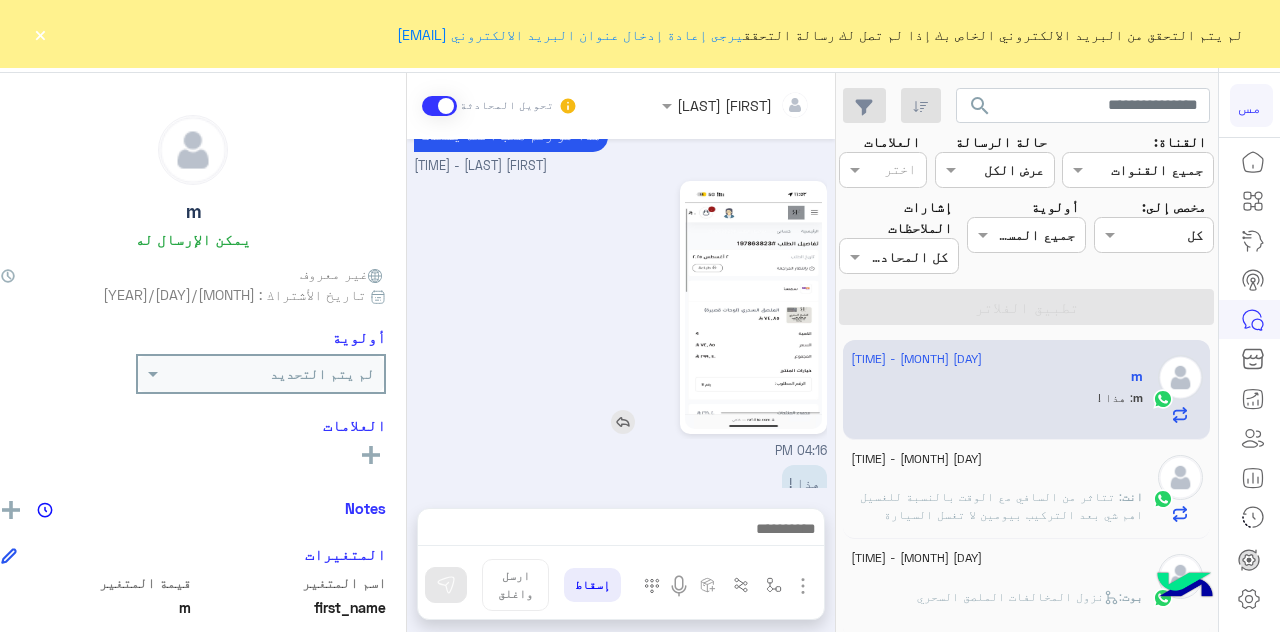 click 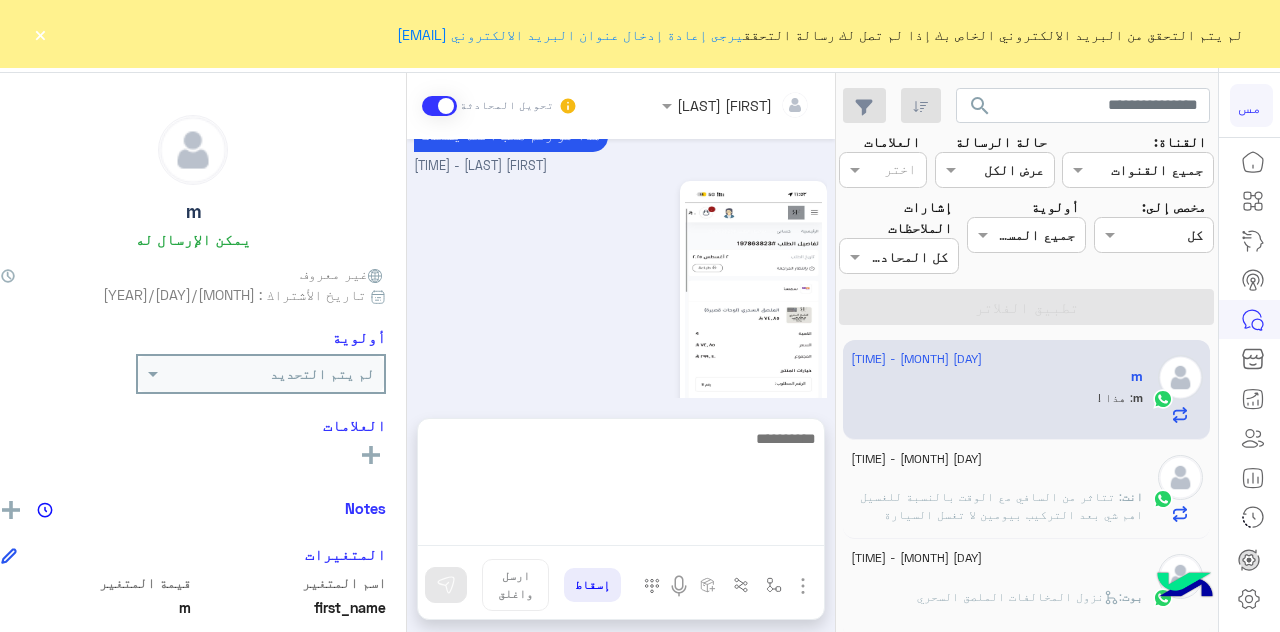 click at bounding box center (621, 486) 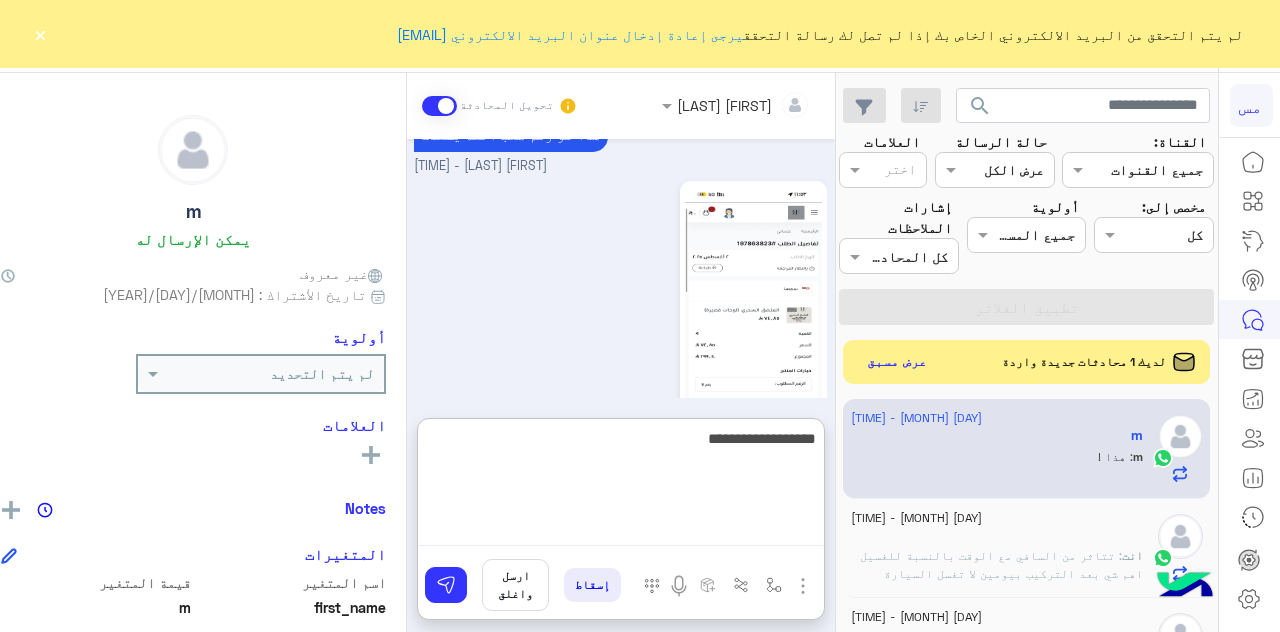 type on "**********" 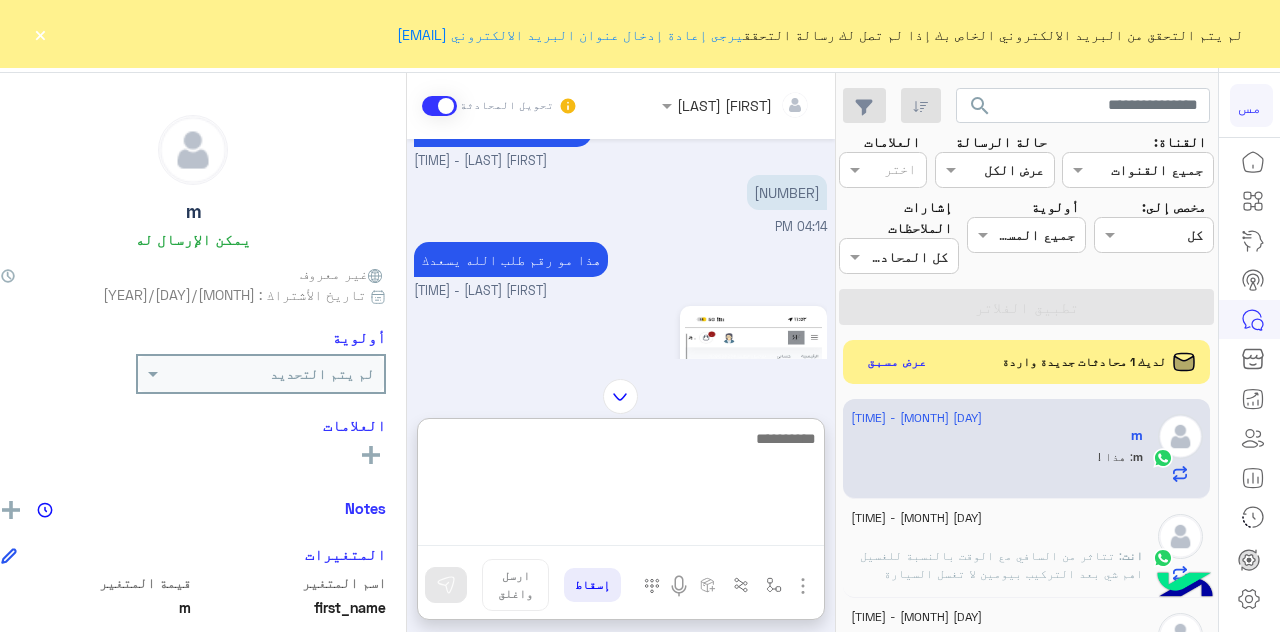 scroll, scrollTop: 691, scrollLeft: 0, axis: vertical 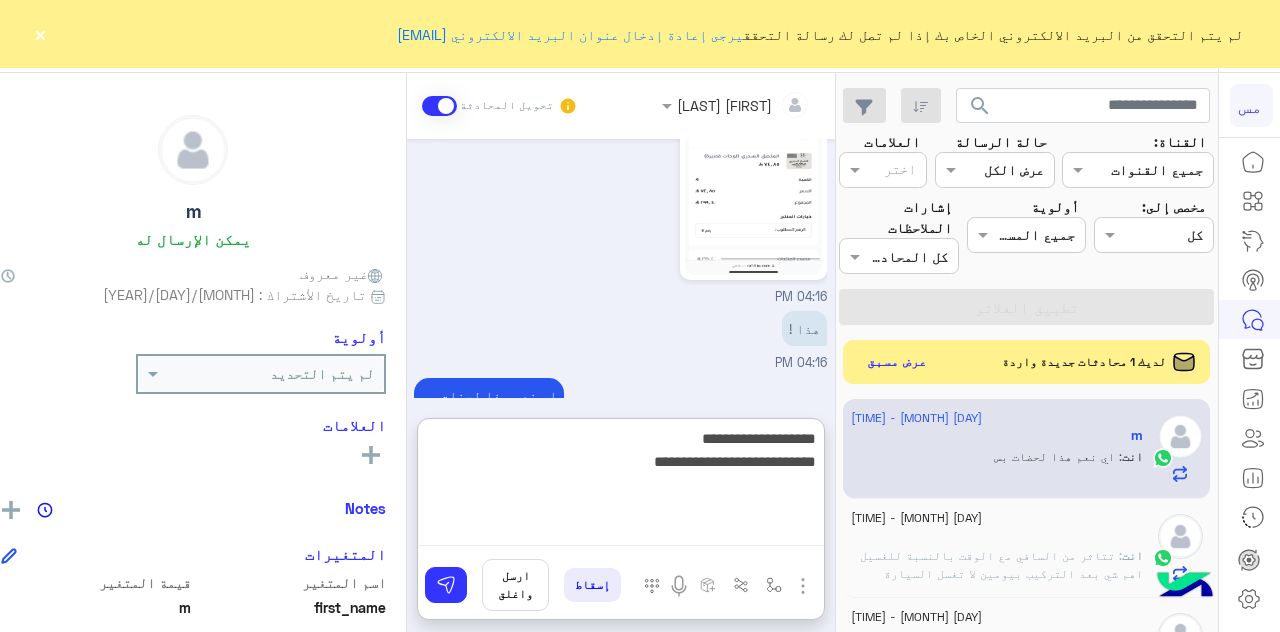 type on "**********" 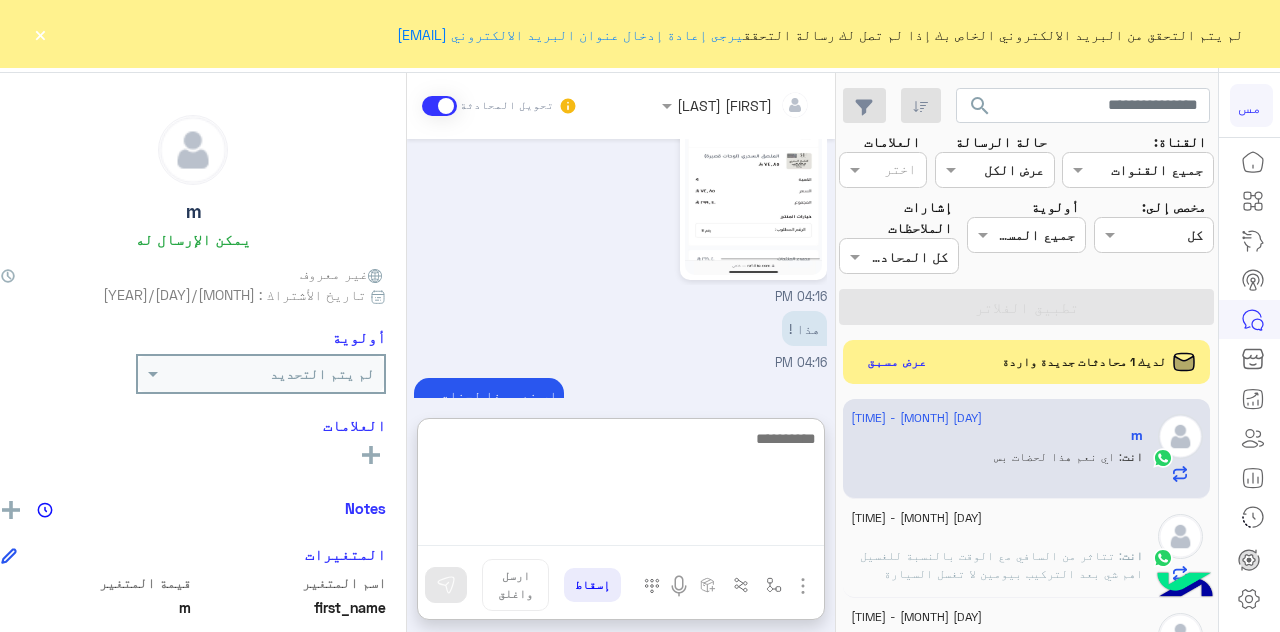 scroll, scrollTop: 776, scrollLeft: 0, axis: vertical 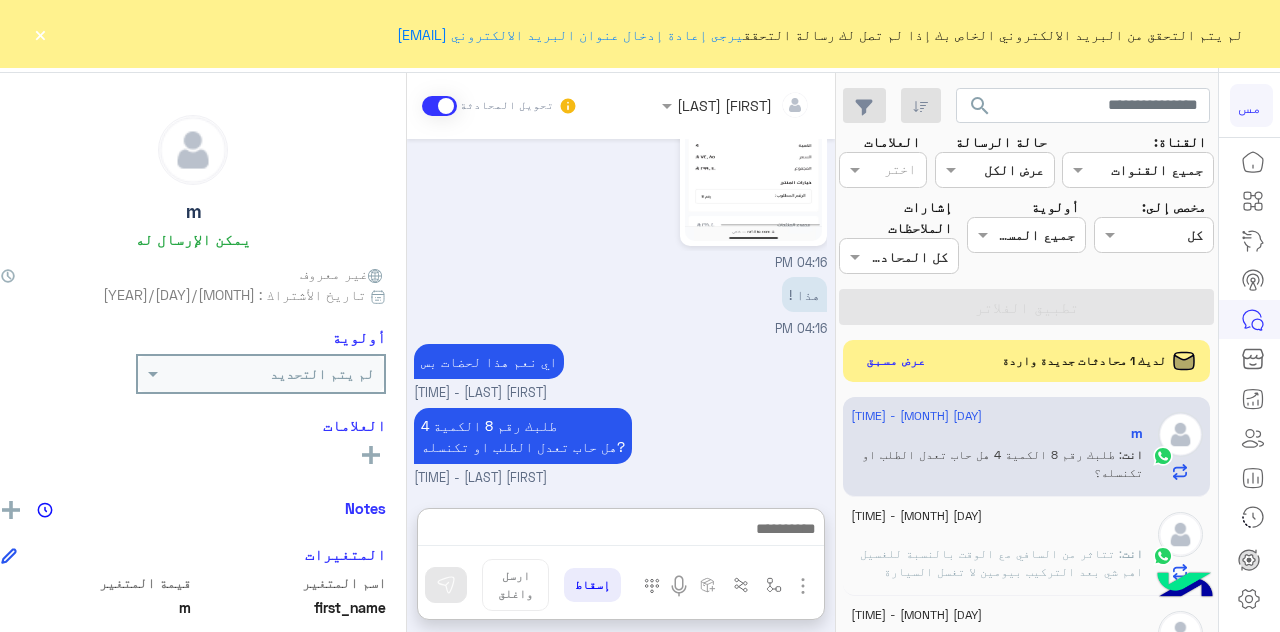 click on "عرض مسبق" 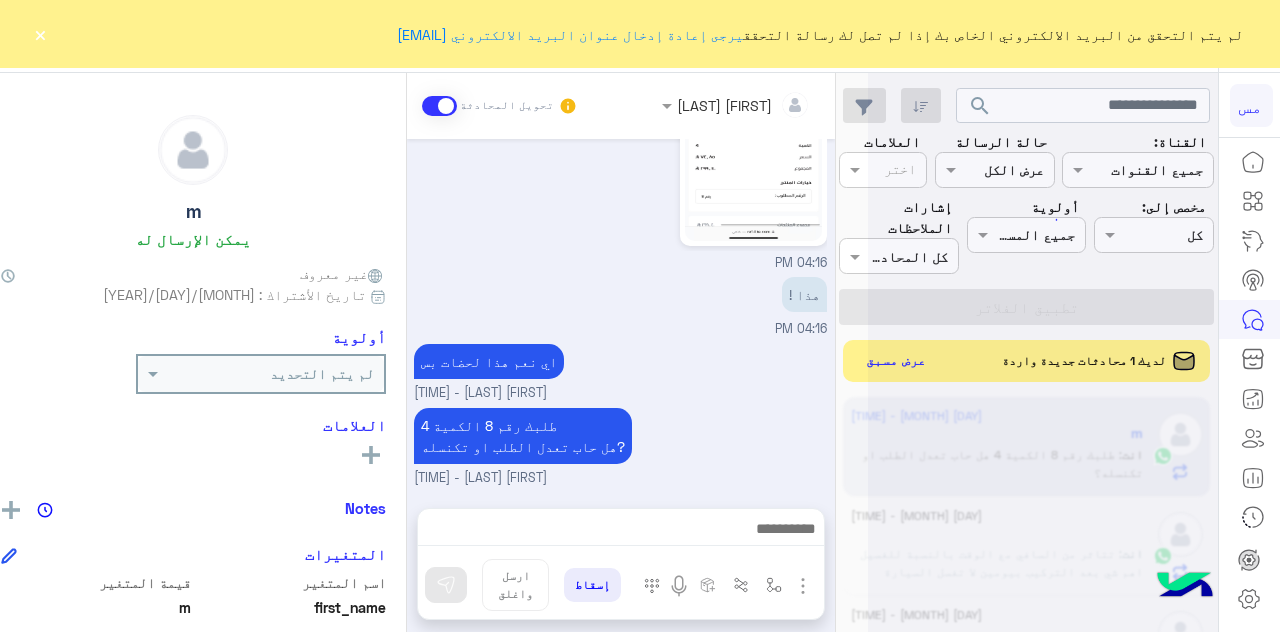 scroll, scrollTop: 686, scrollLeft: 0, axis: vertical 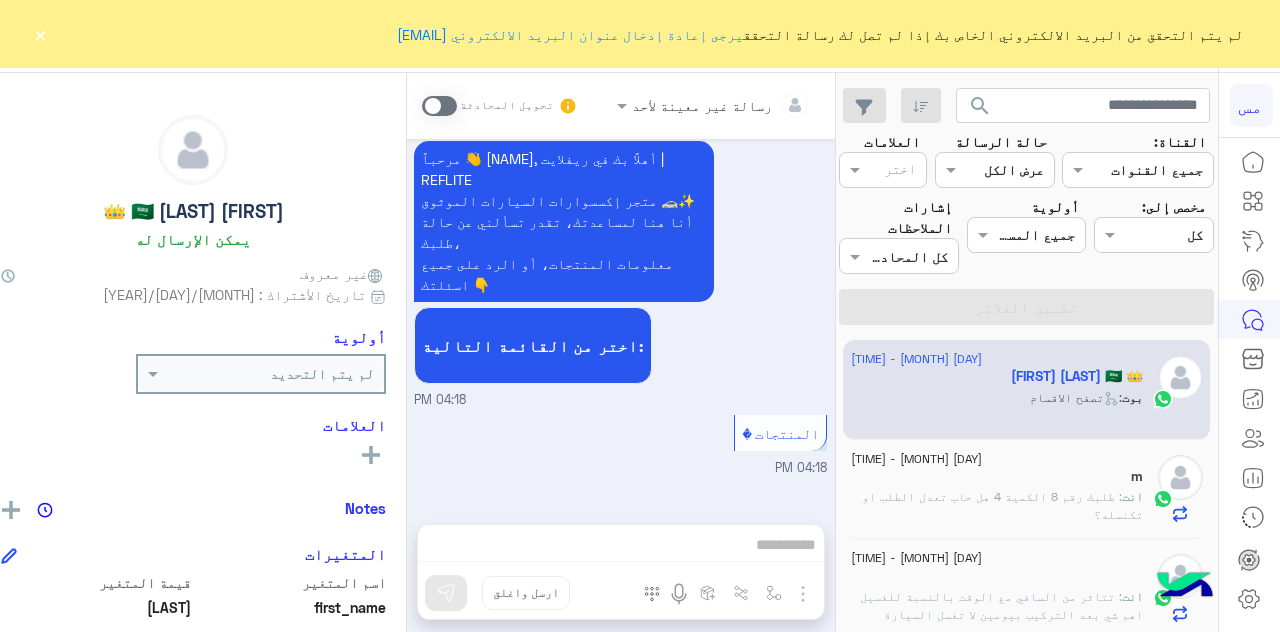 click on "انت  : طلبك رقم 8 الكمية 4
هل حاب تعدل الطلب او تكنسله؟" 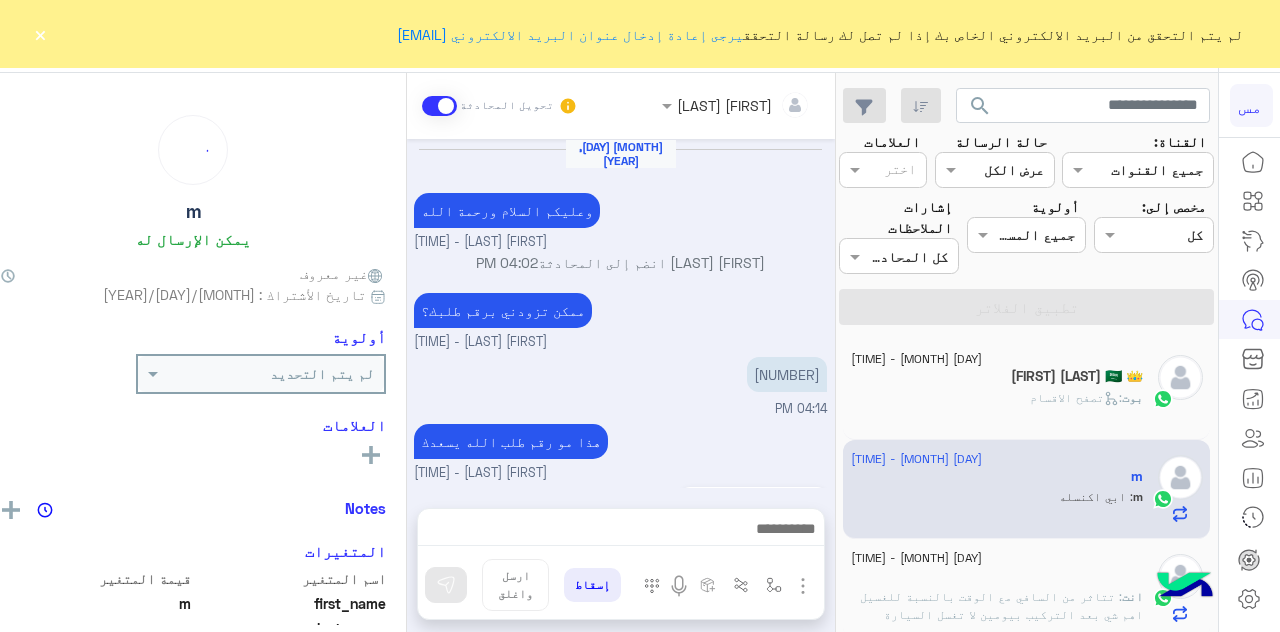 scroll, scrollTop: 544, scrollLeft: 0, axis: vertical 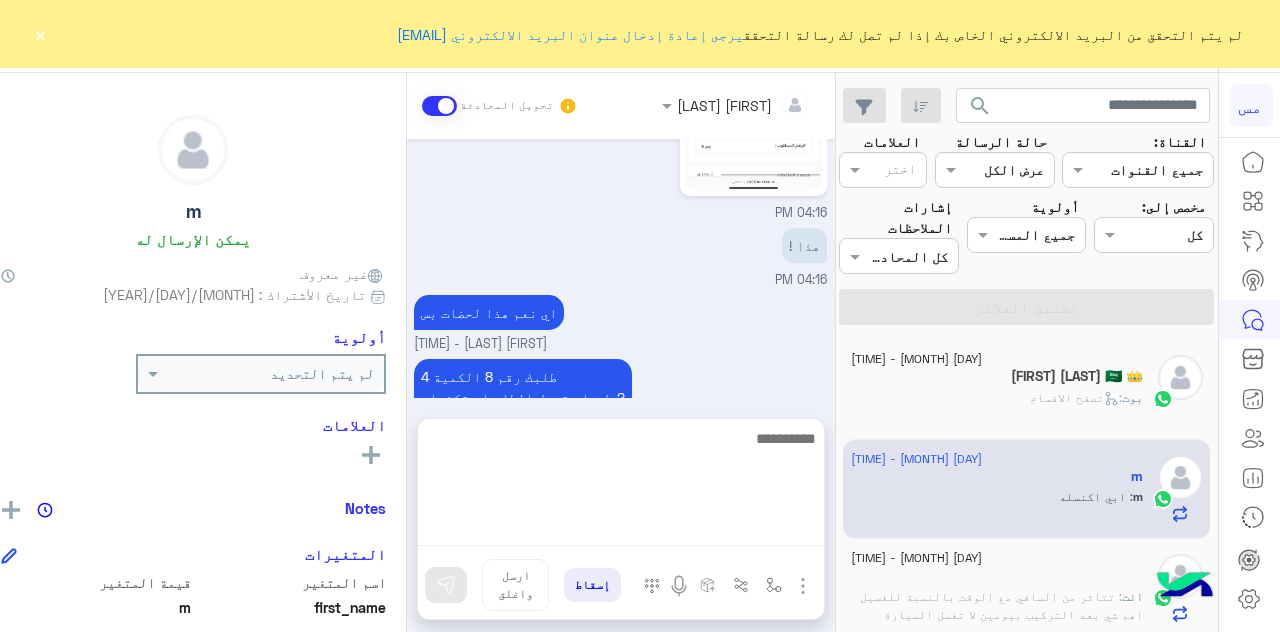 click at bounding box center (621, 486) 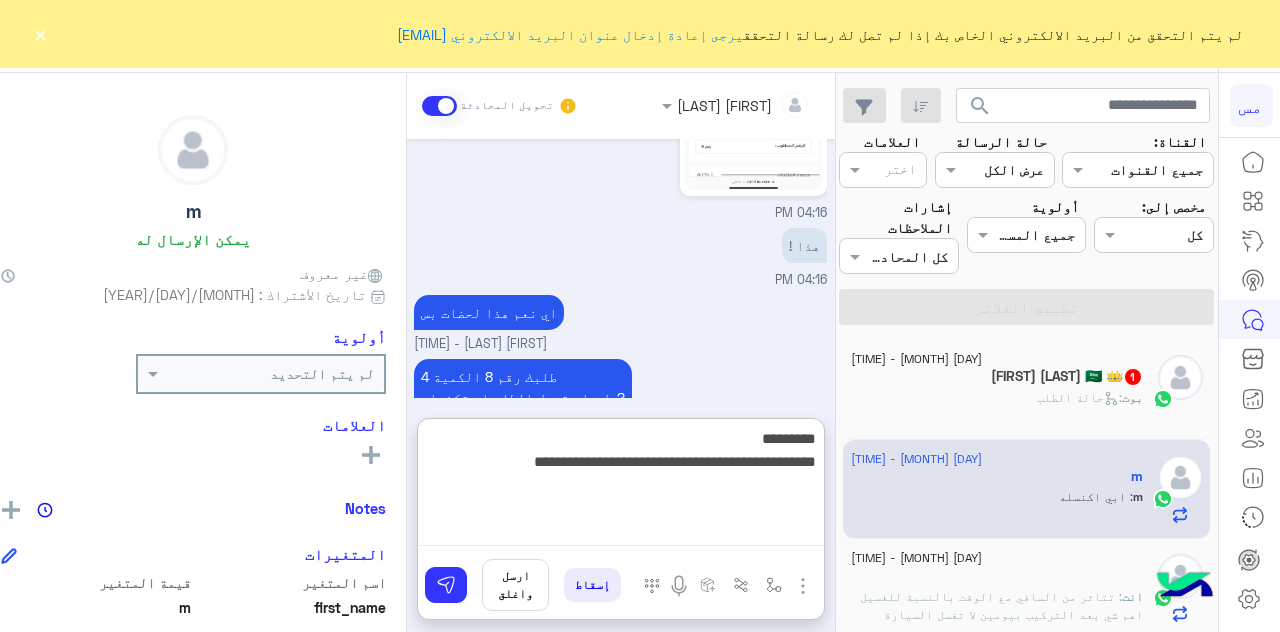 type on "**********" 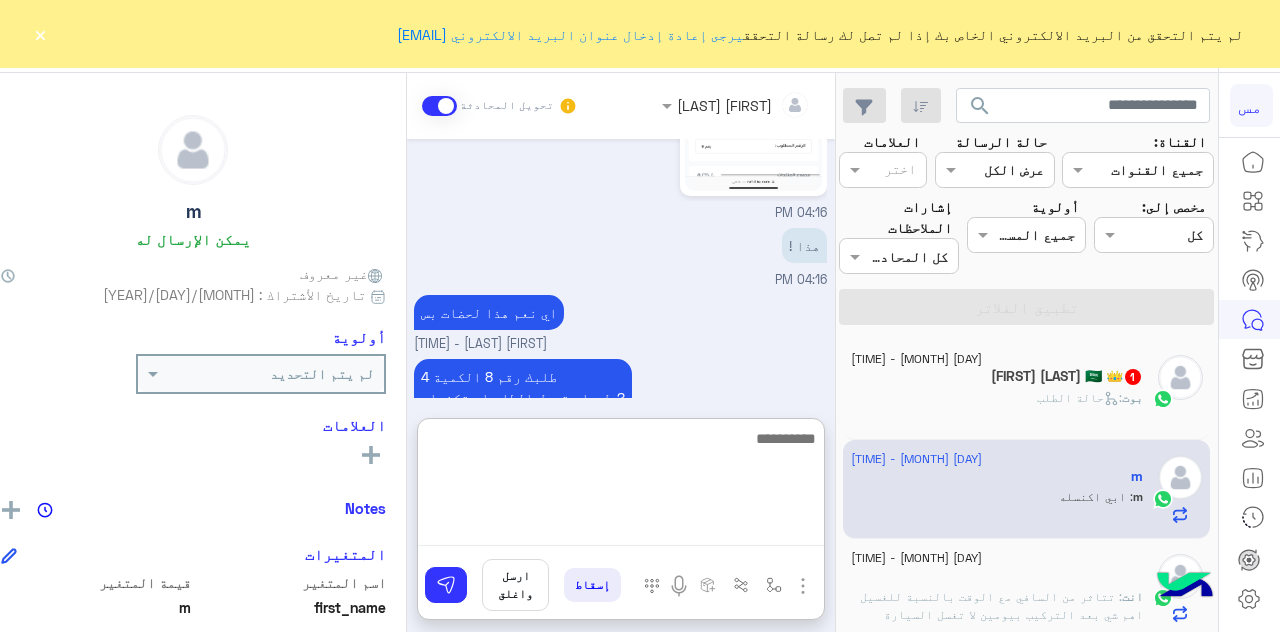 scroll, scrollTop: 739, scrollLeft: 0, axis: vertical 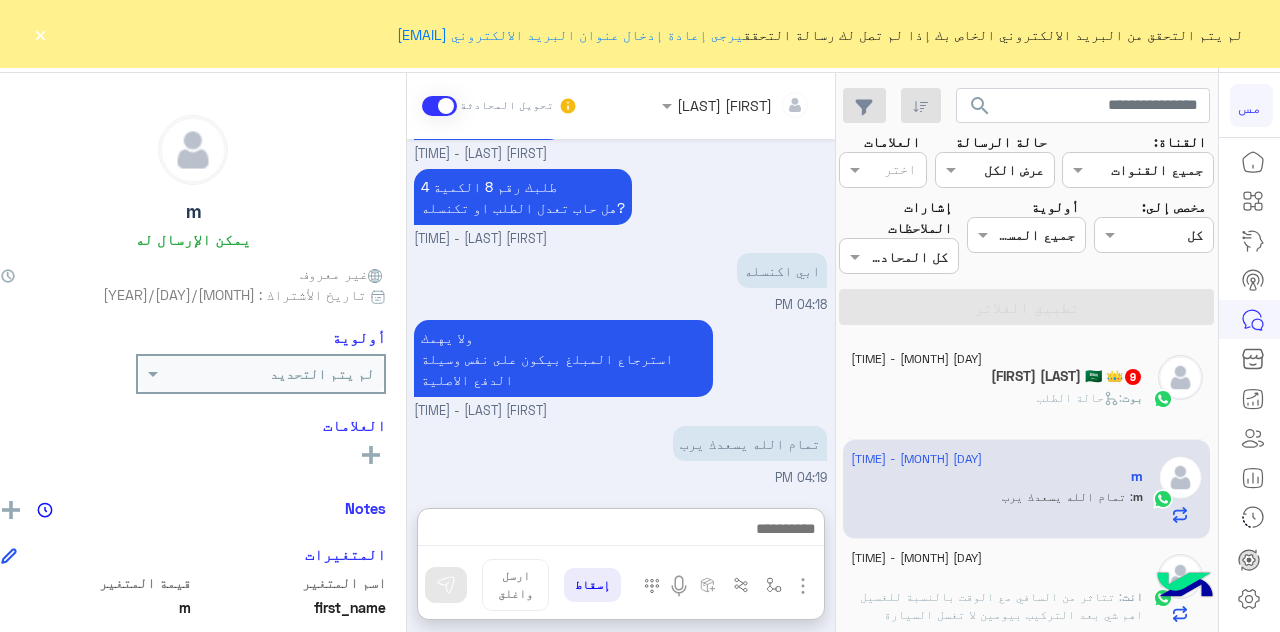 click at bounding box center (803, 586) 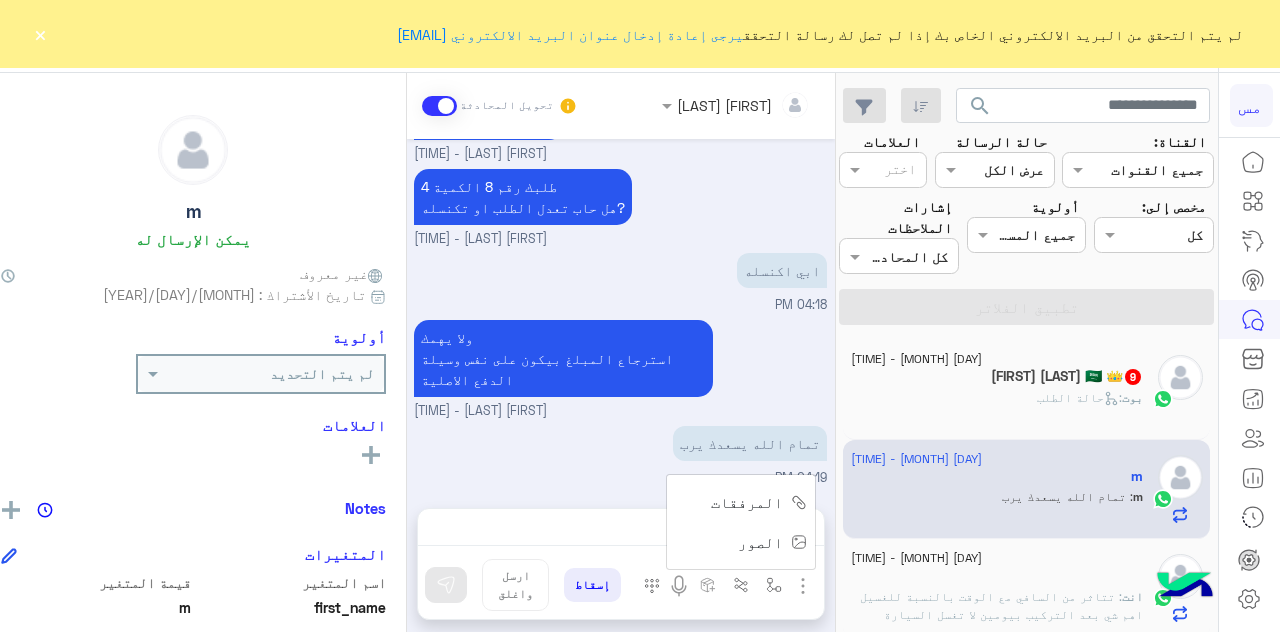 scroll, scrollTop: 716, scrollLeft: 0, axis: vertical 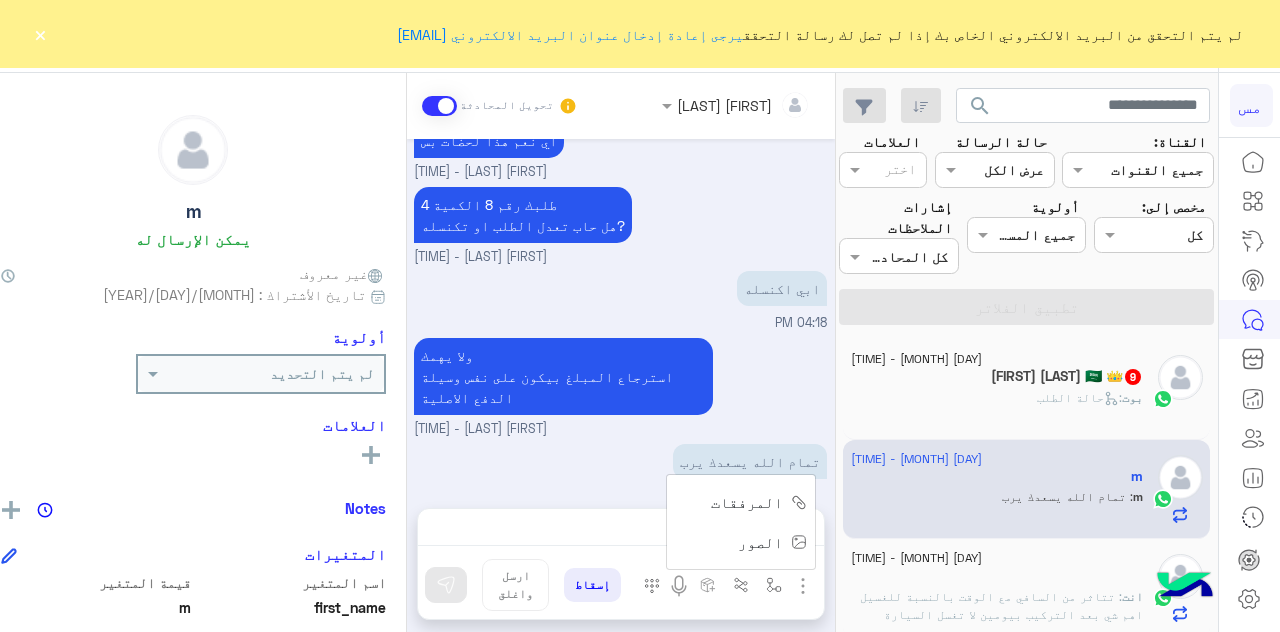 click on "المرفقات" at bounding box center (747, 502) 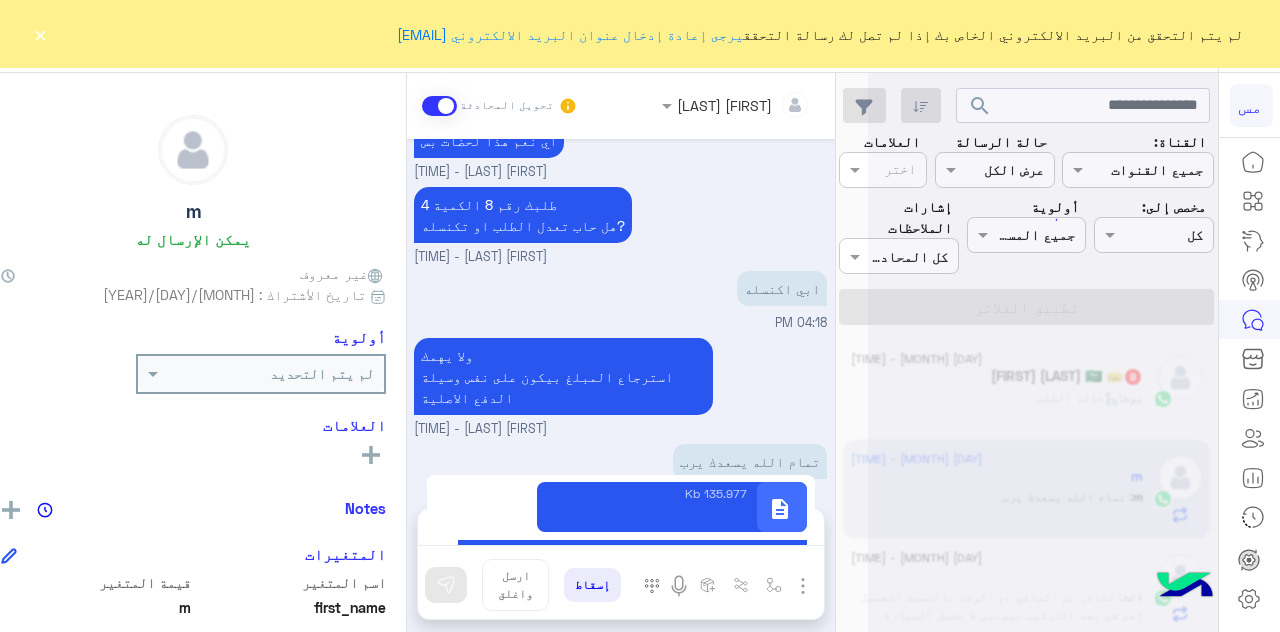 type on "**********" 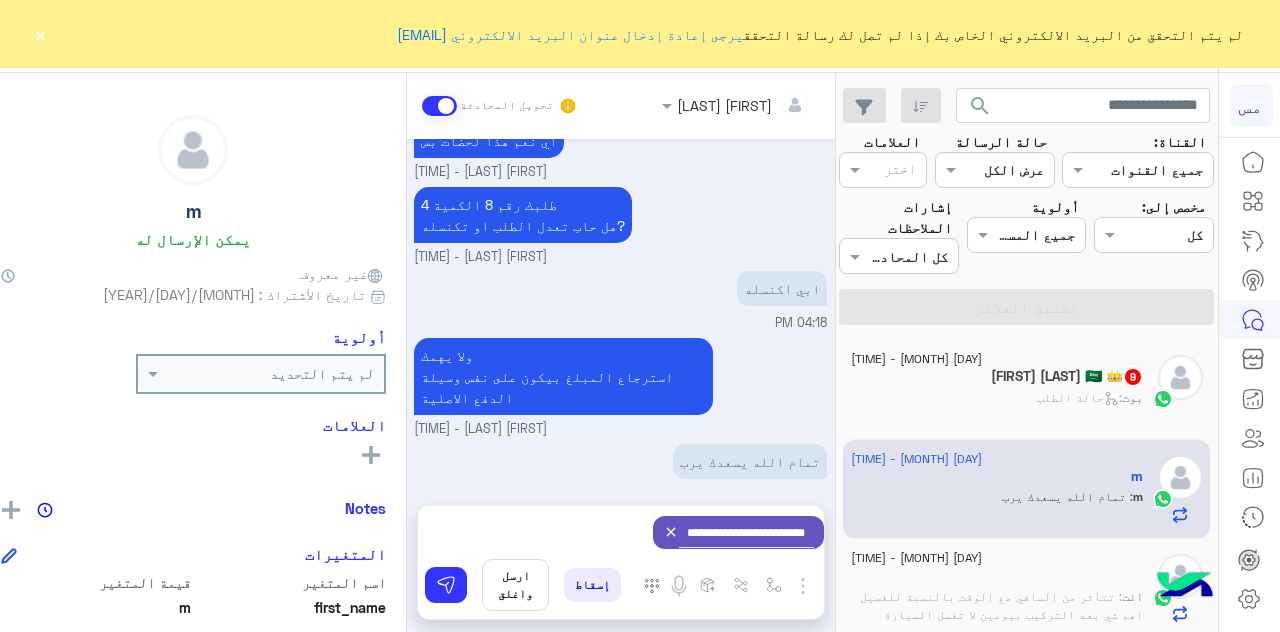 scroll, scrollTop: 718, scrollLeft: 0, axis: vertical 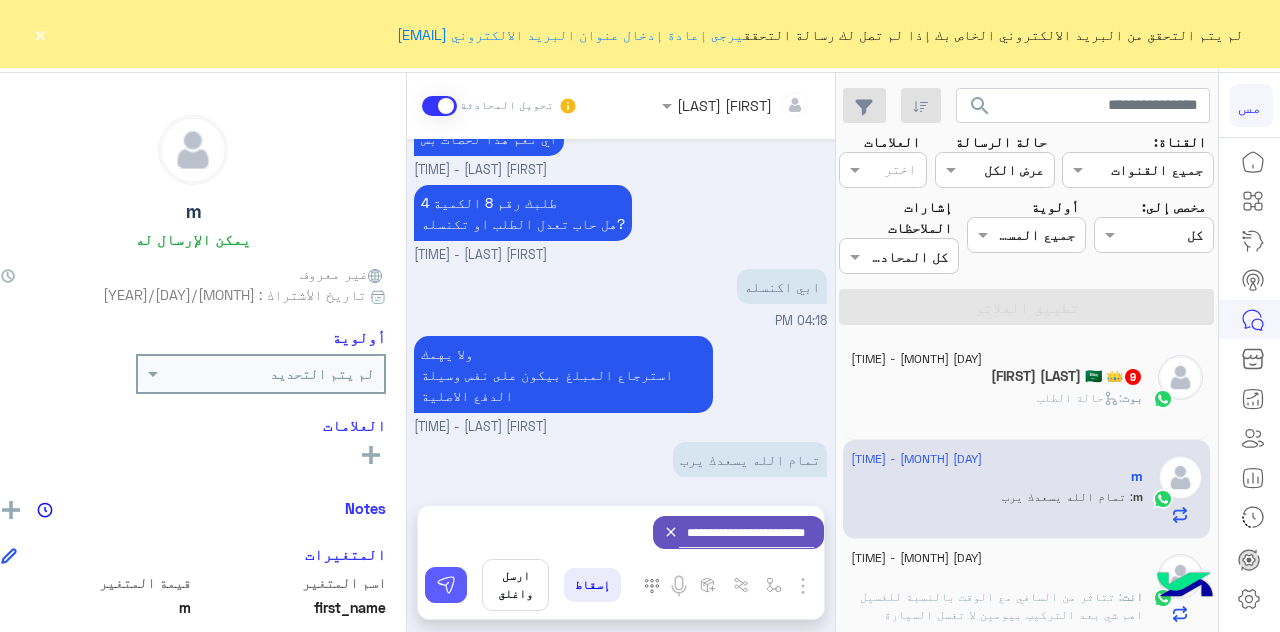 click at bounding box center (446, 585) 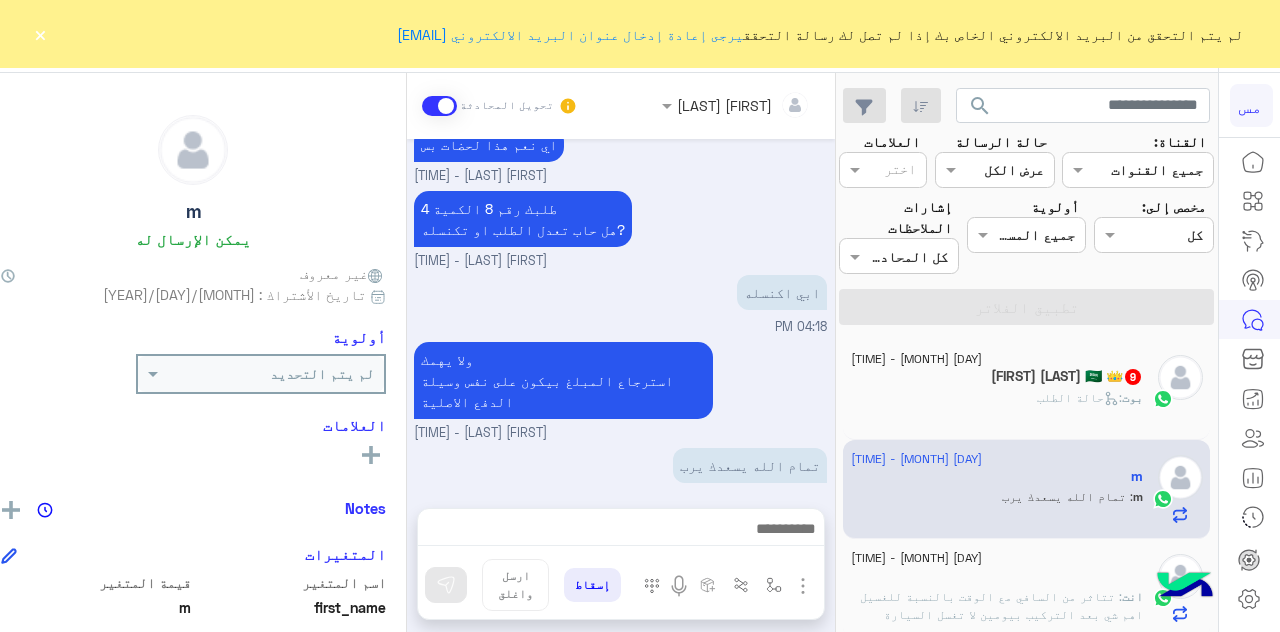 scroll, scrollTop: 716, scrollLeft: 0, axis: vertical 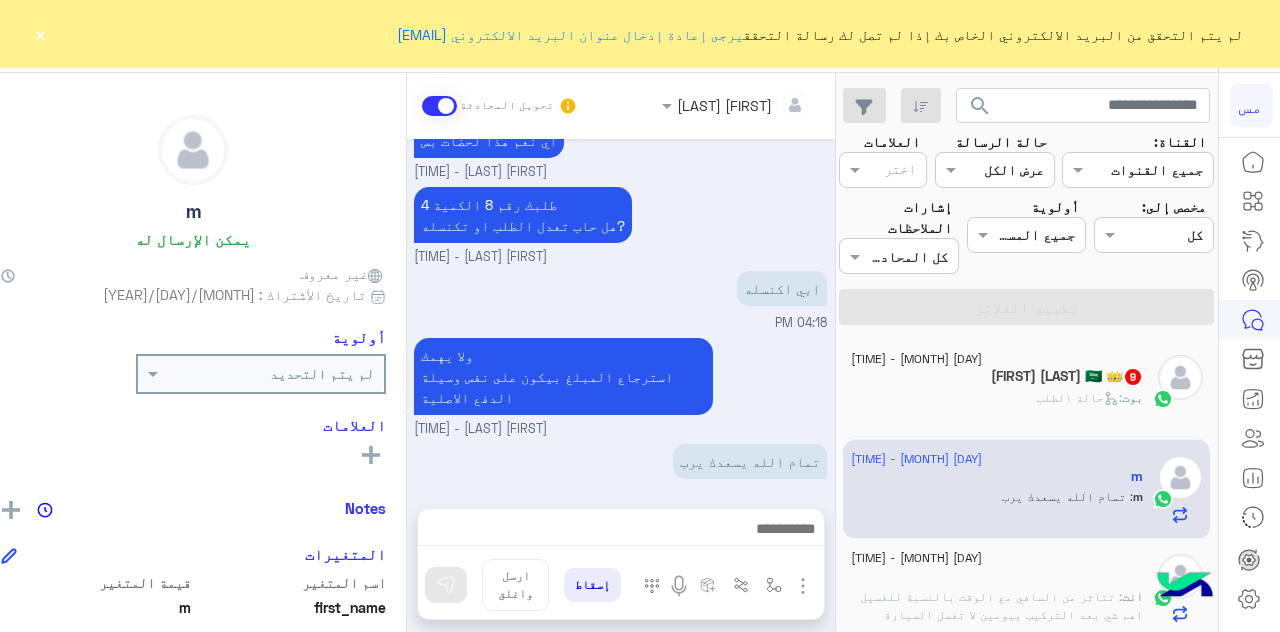 click at bounding box center [621, 534] 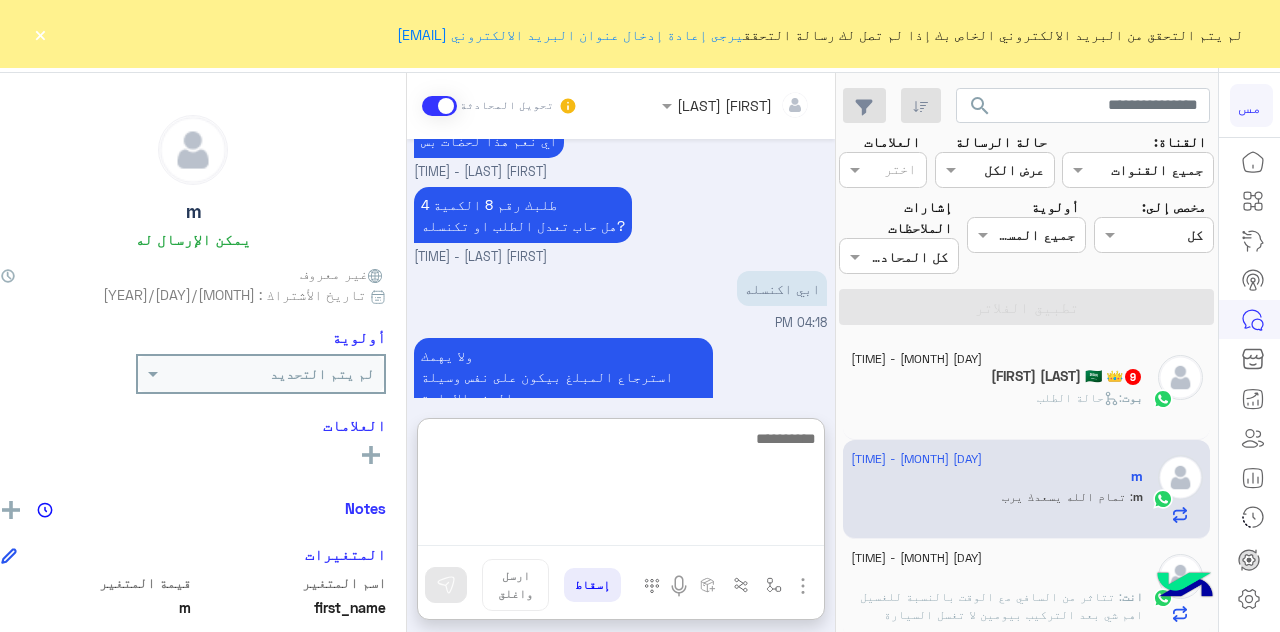 click at bounding box center (621, 486) 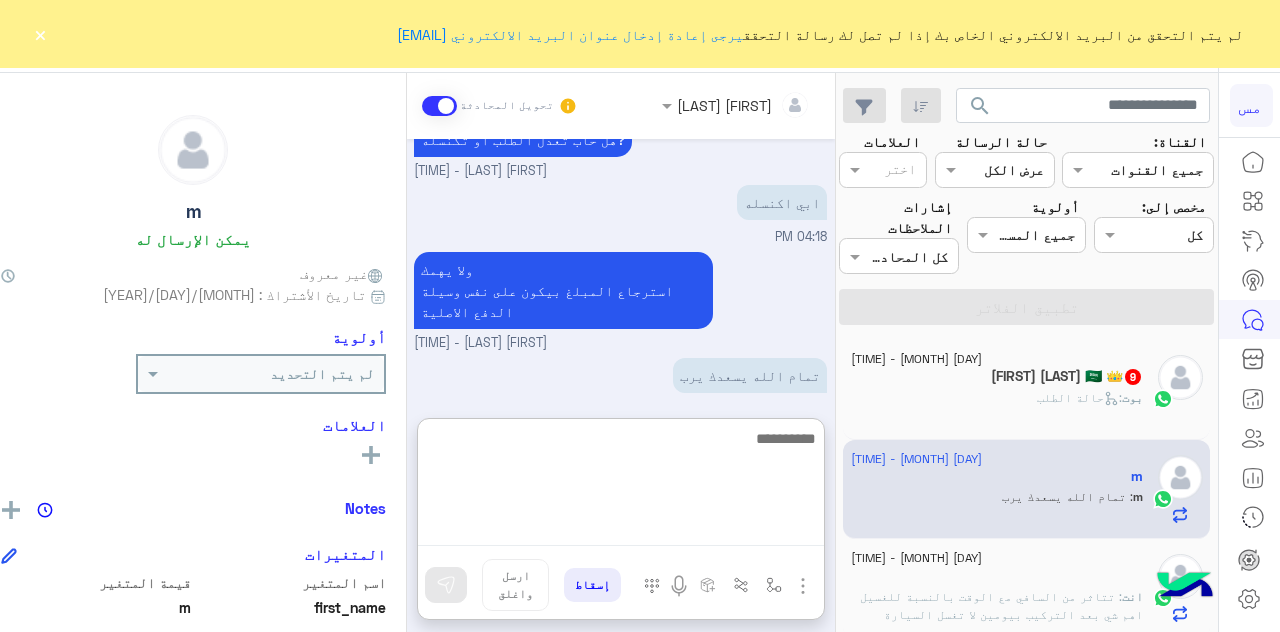 scroll, scrollTop: 806, scrollLeft: 0, axis: vertical 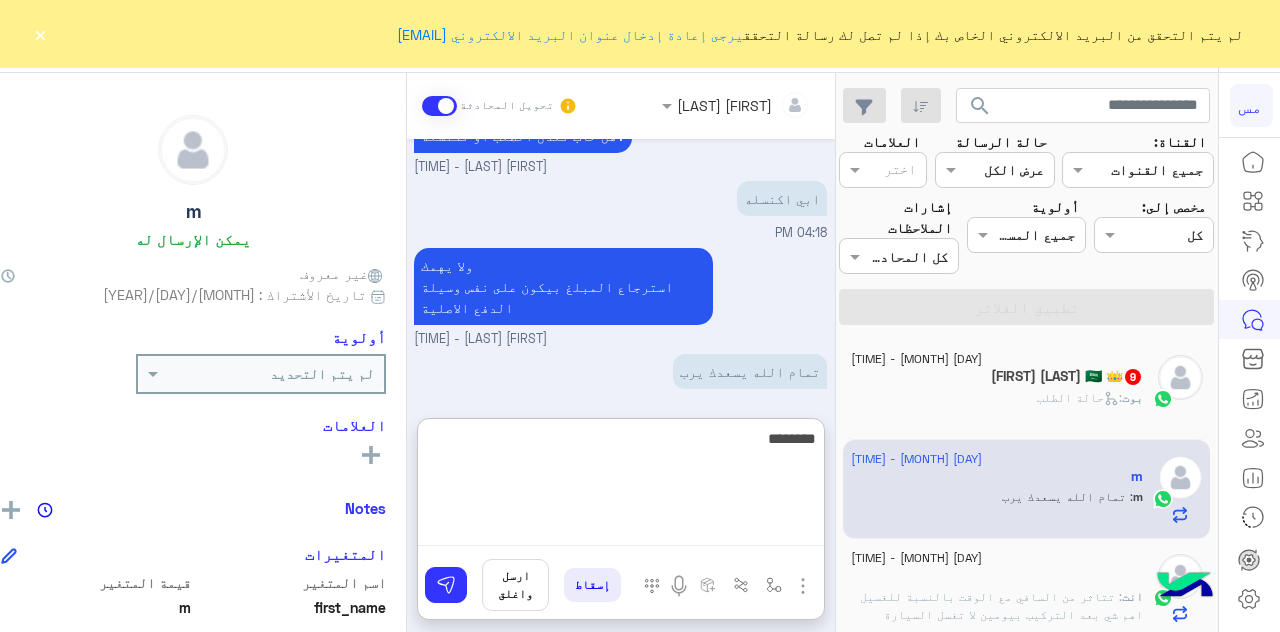 type on "*********" 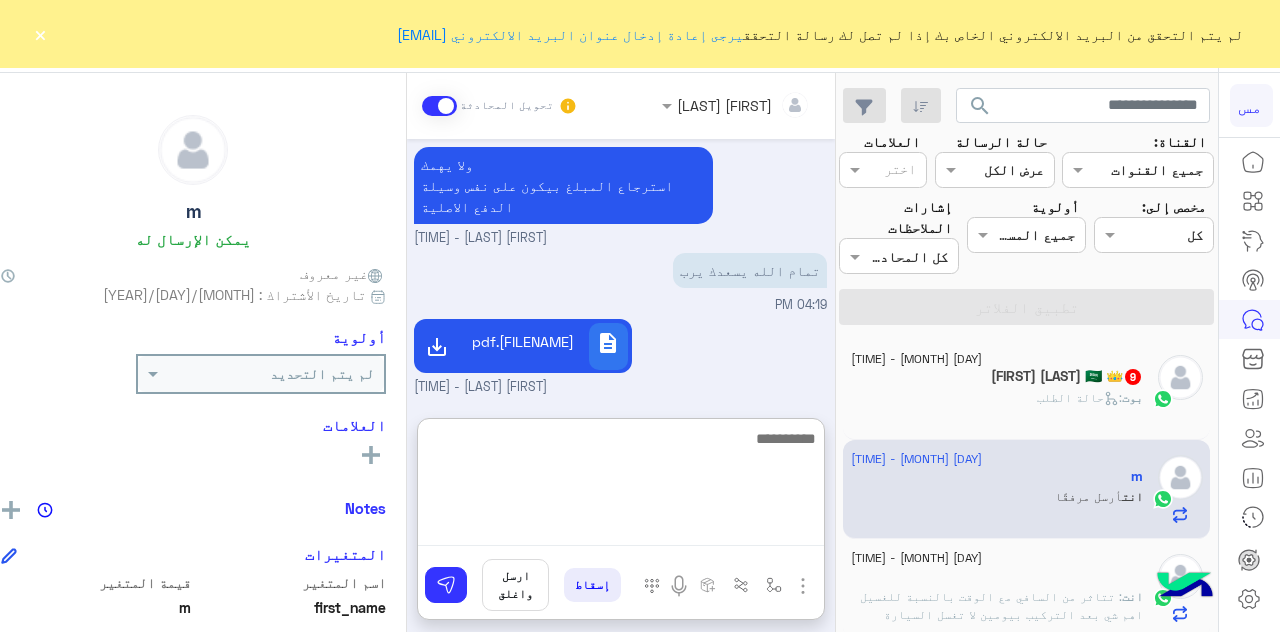 scroll, scrollTop: 999, scrollLeft: 0, axis: vertical 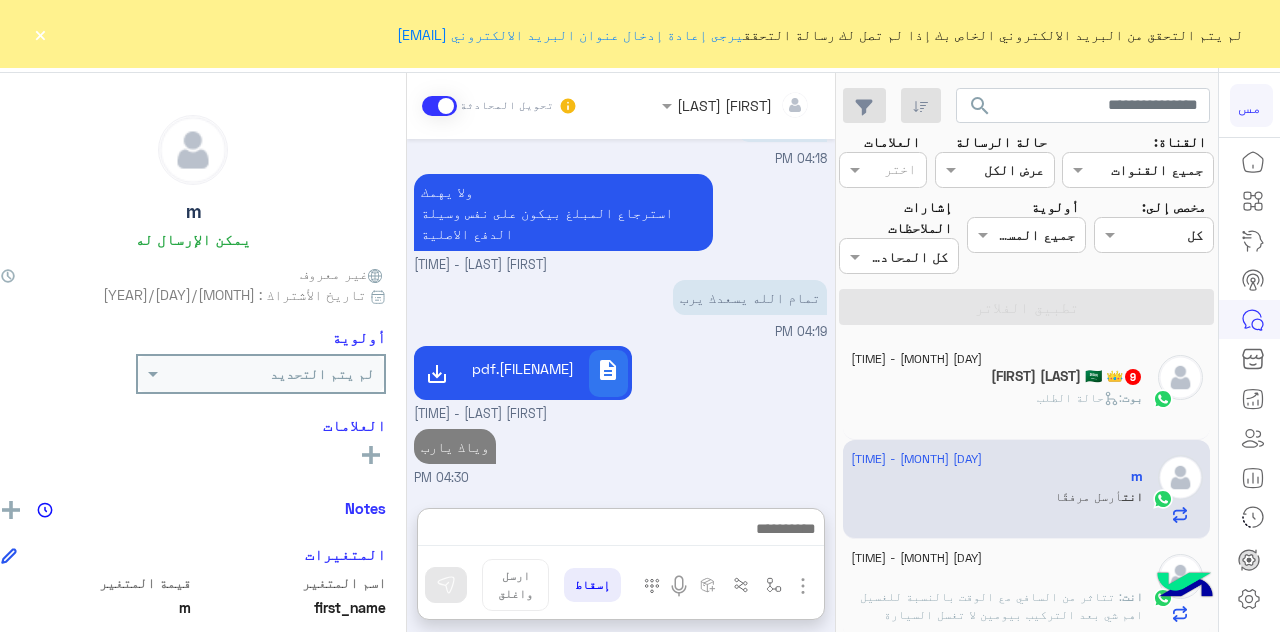 click on "راكـان ابن مبارك 🇸🇦 👑  9" 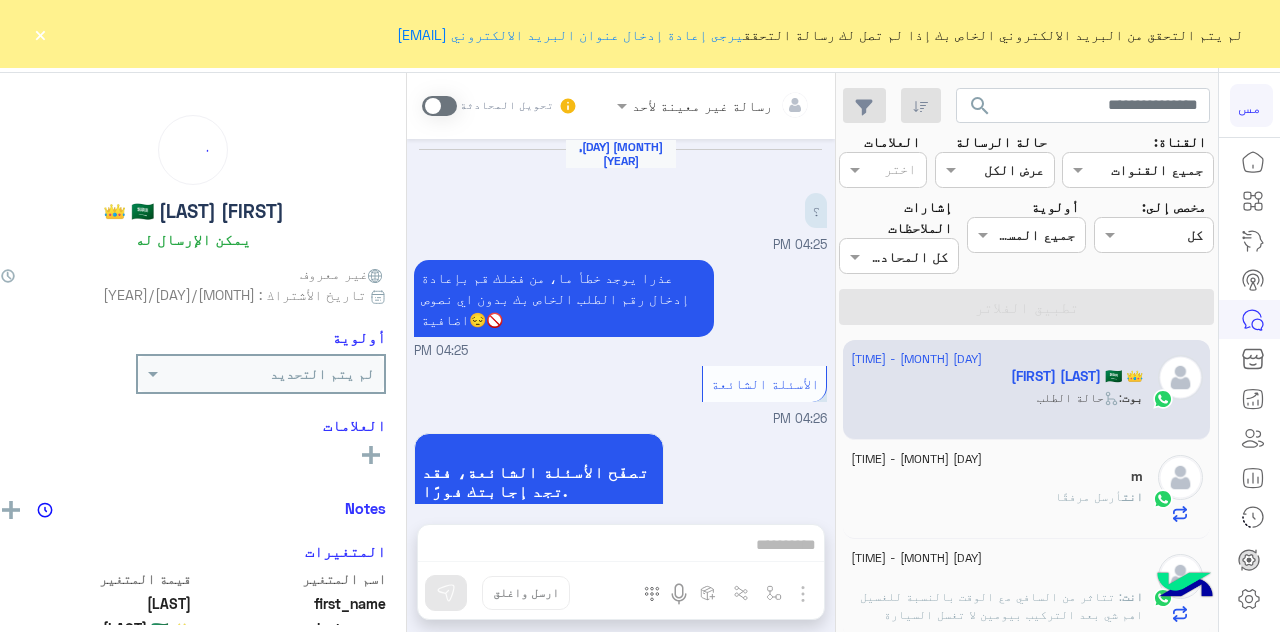 scroll, scrollTop: 742, scrollLeft: 0, axis: vertical 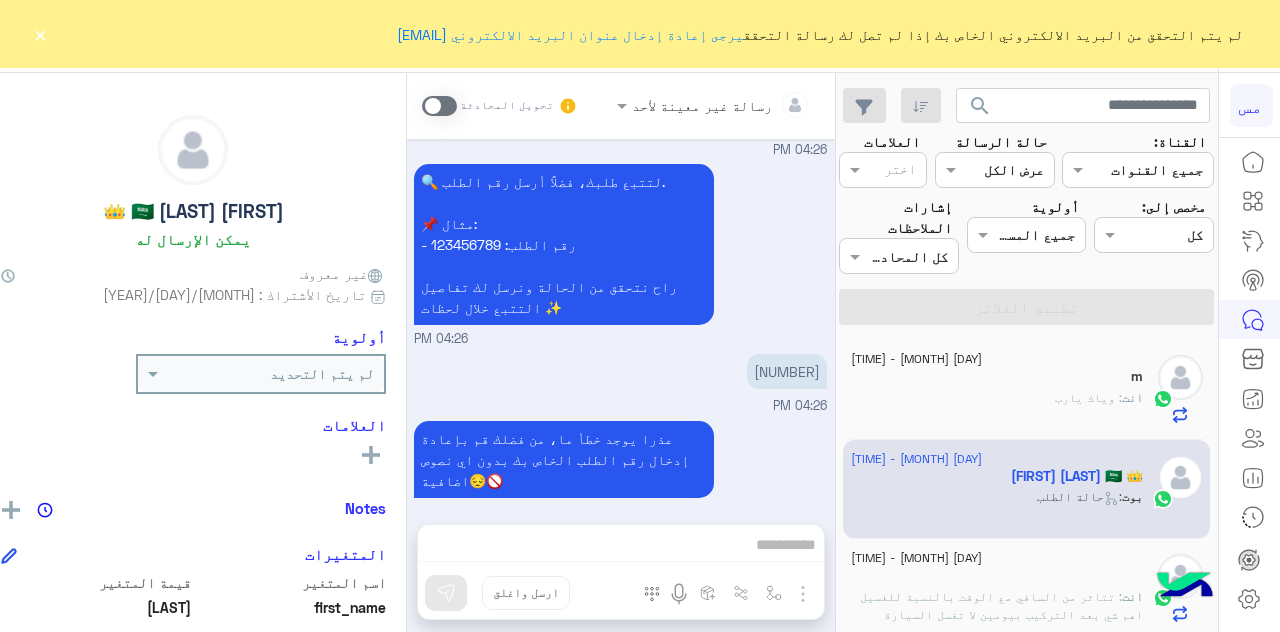 click on "تحويل المحادثة" at bounding box center [500, 106] 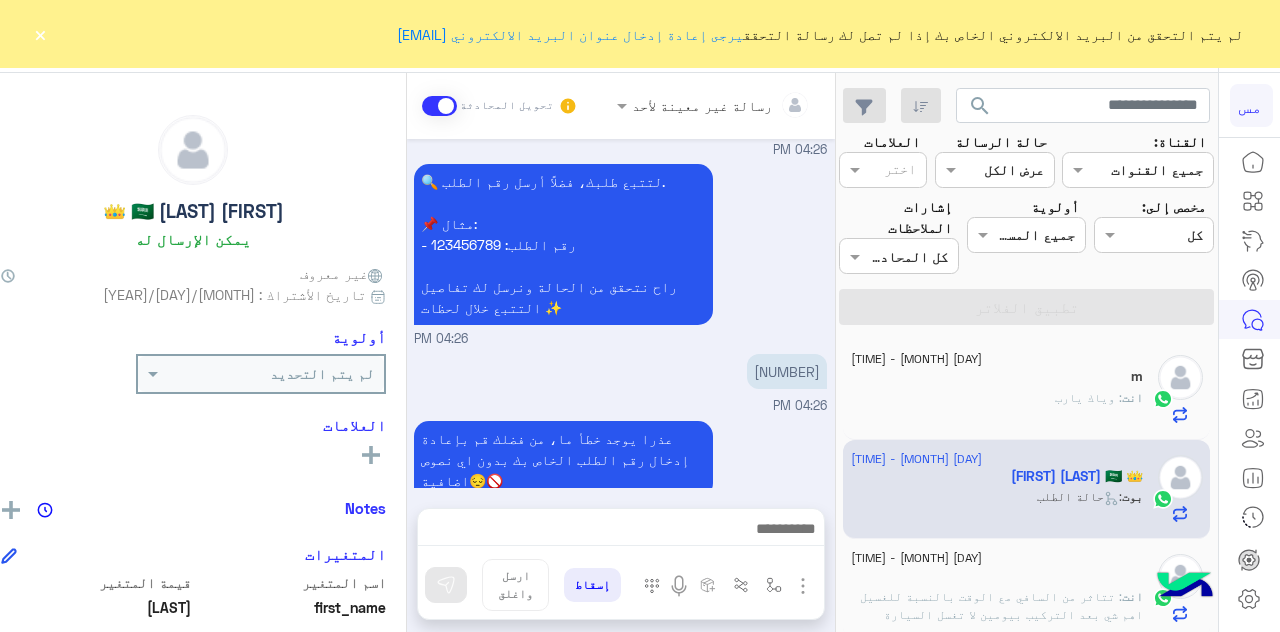 scroll, scrollTop: 793, scrollLeft: 0, axis: vertical 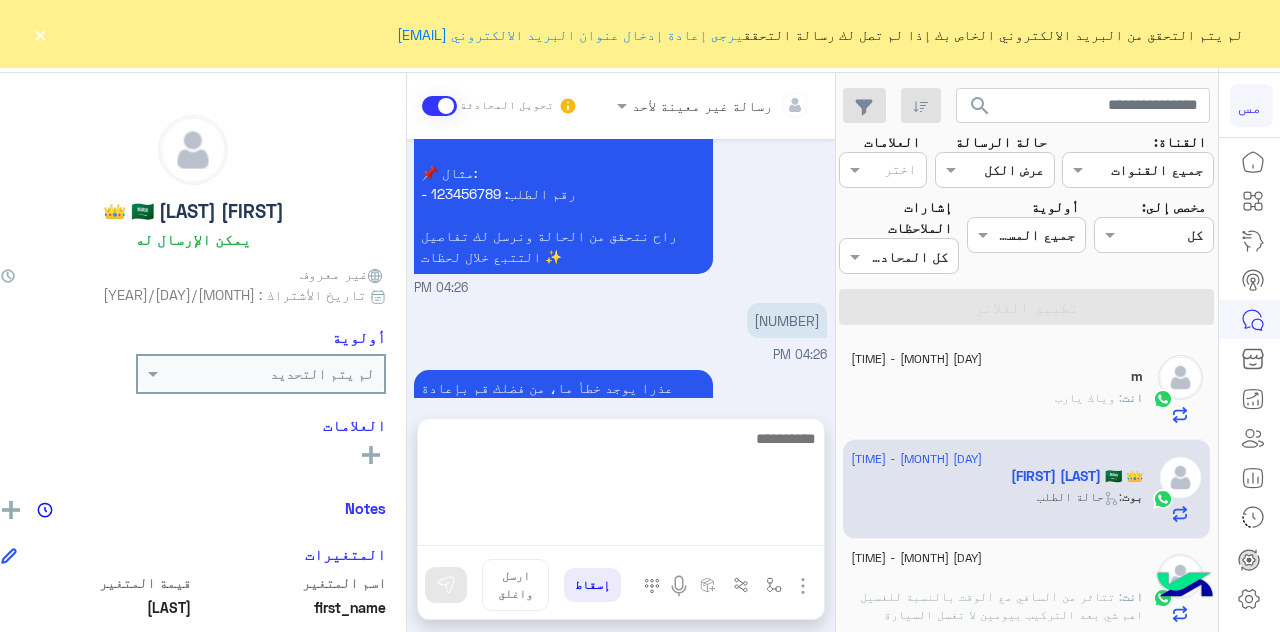 click at bounding box center [621, 486] 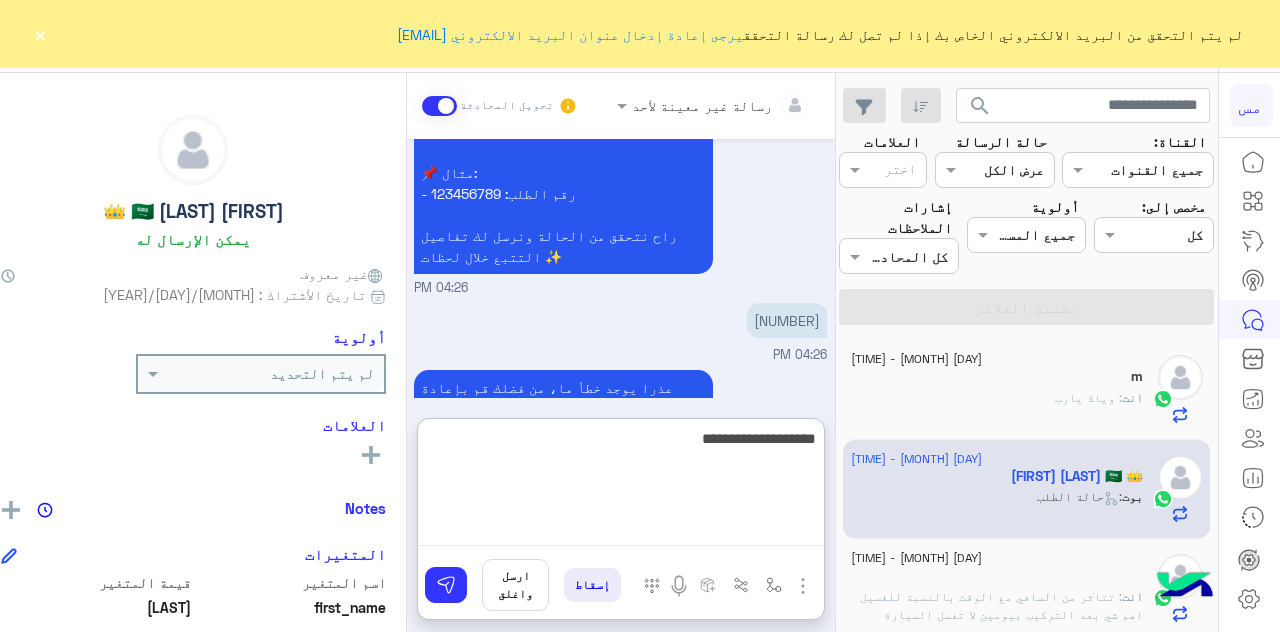 type on "**********" 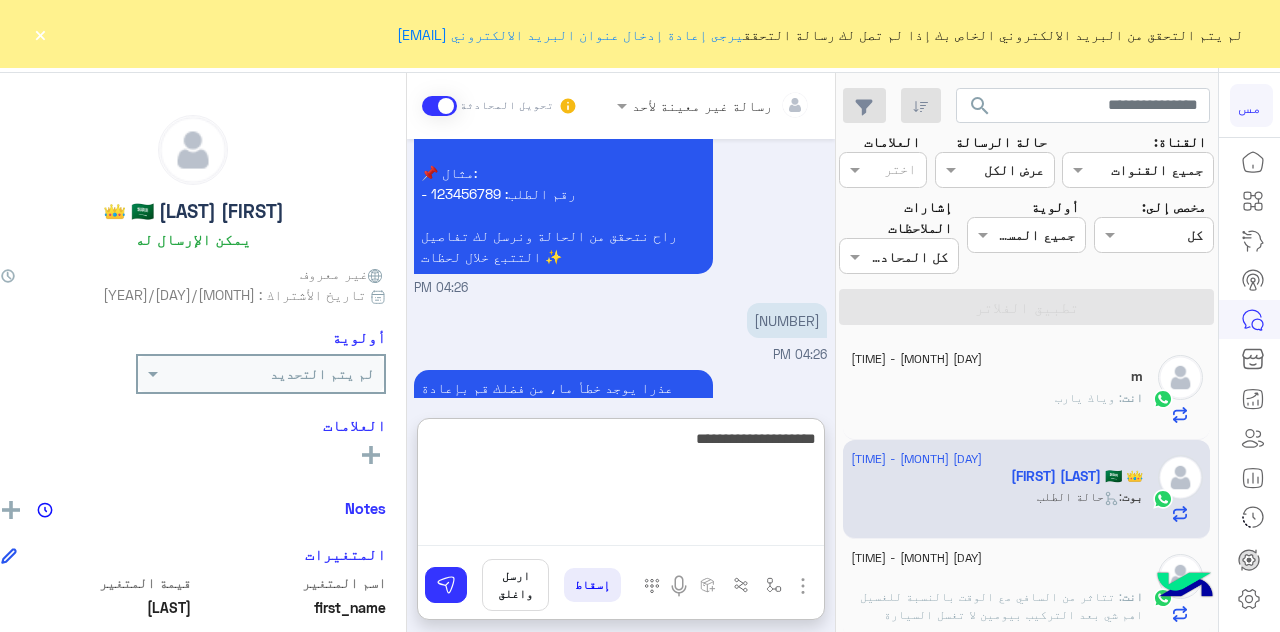 type 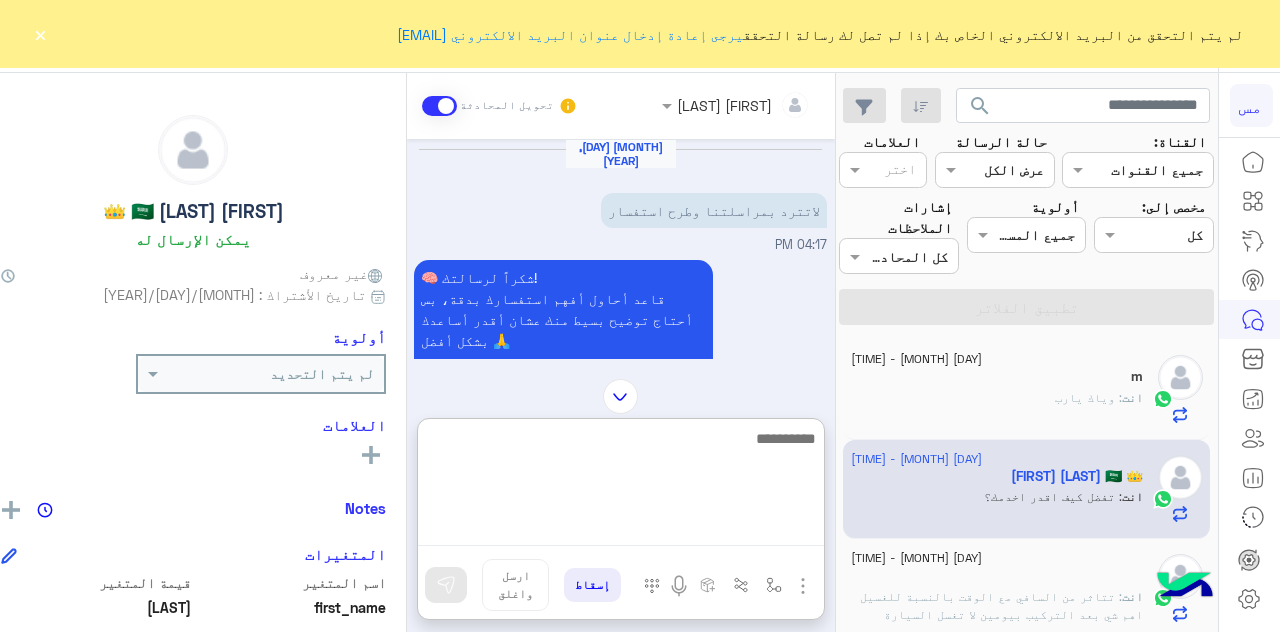 scroll, scrollTop: 600, scrollLeft: 0, axis: vertical 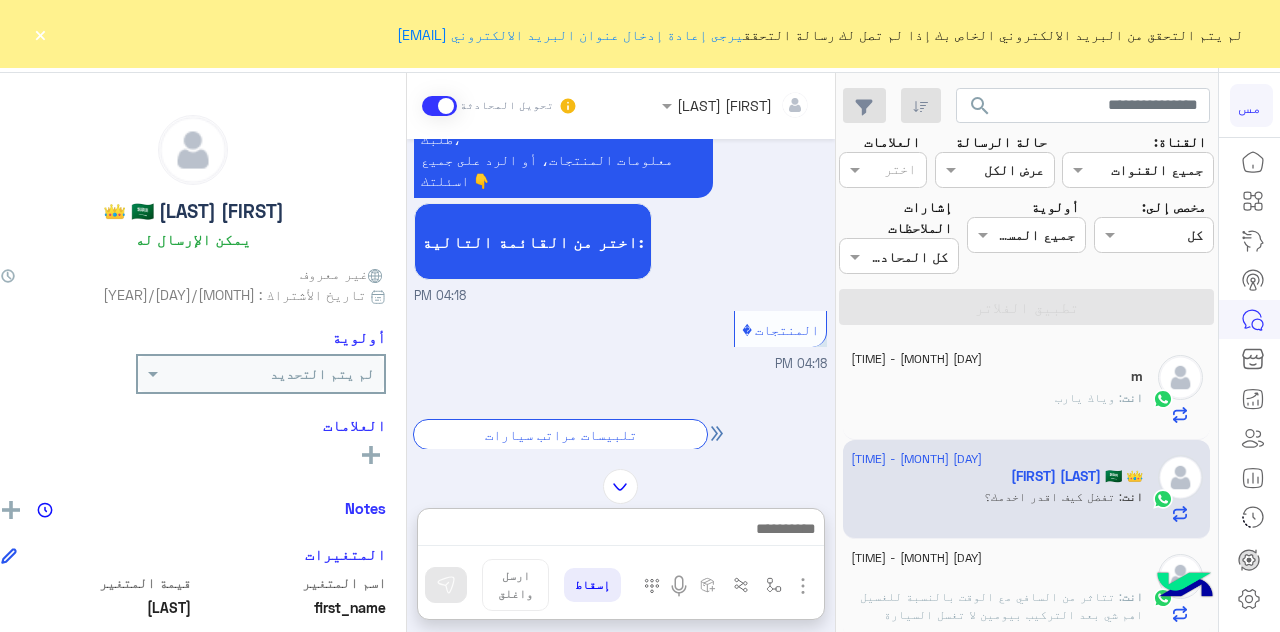 click at bounding box center [620, 486] 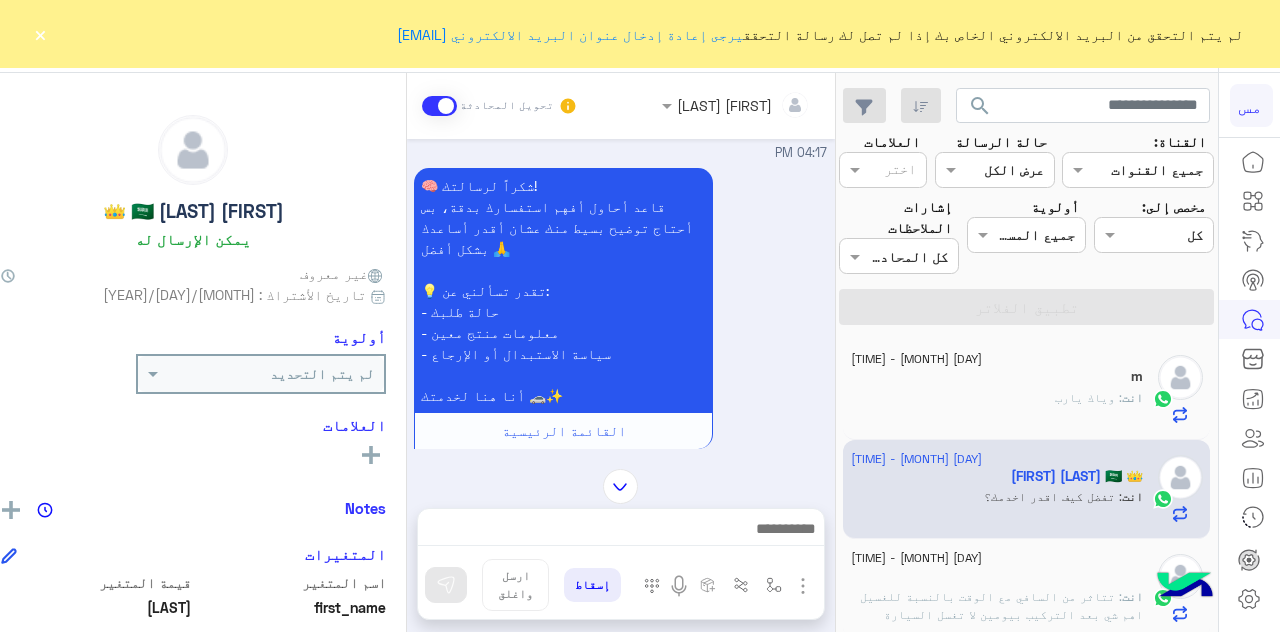 scroll, scrollTop: 2651, scrollLeft: 0, axis: vertical 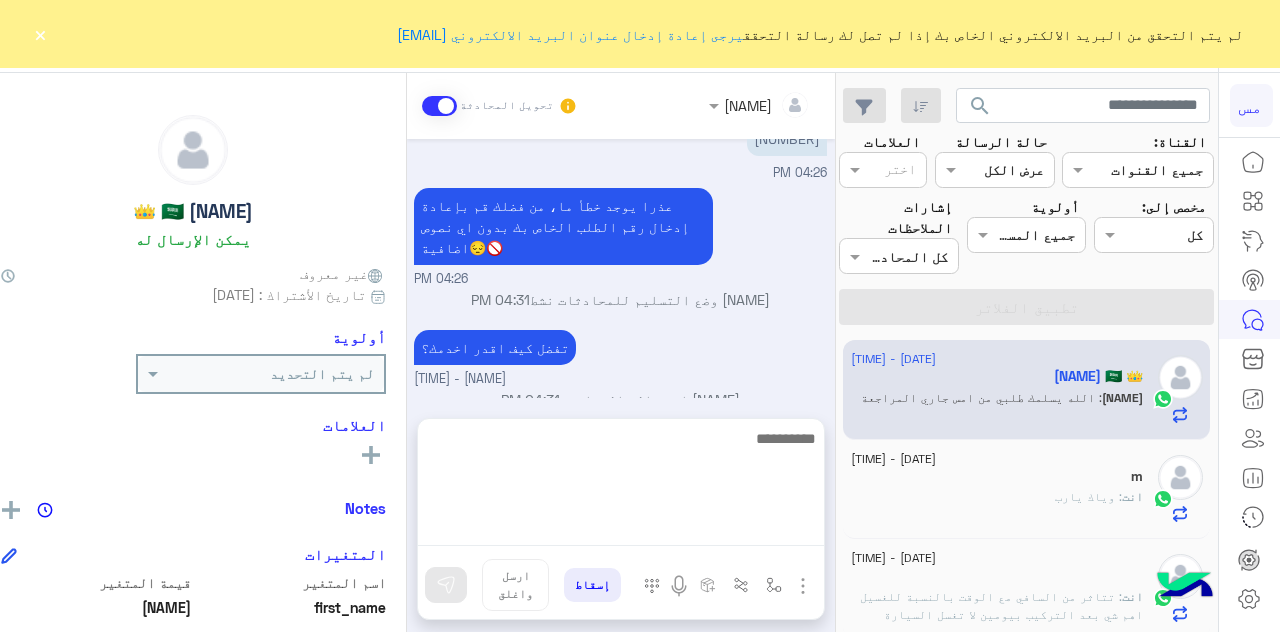 click at bounding box center [621, 486] 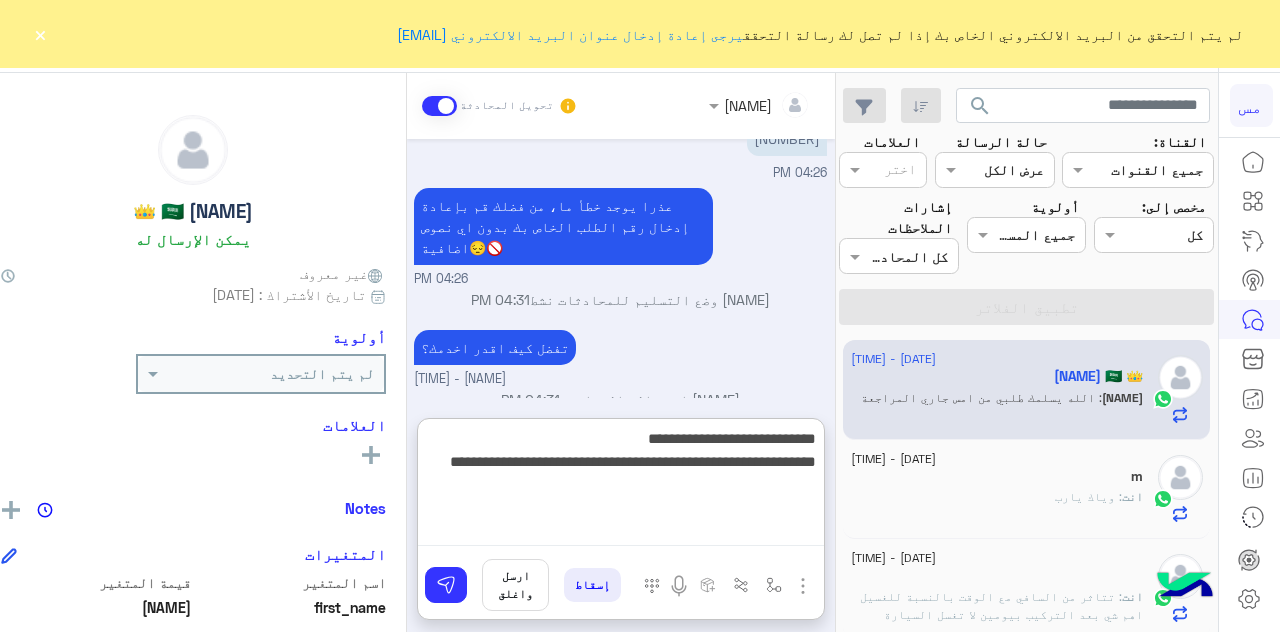 type on "[REDACTED]" 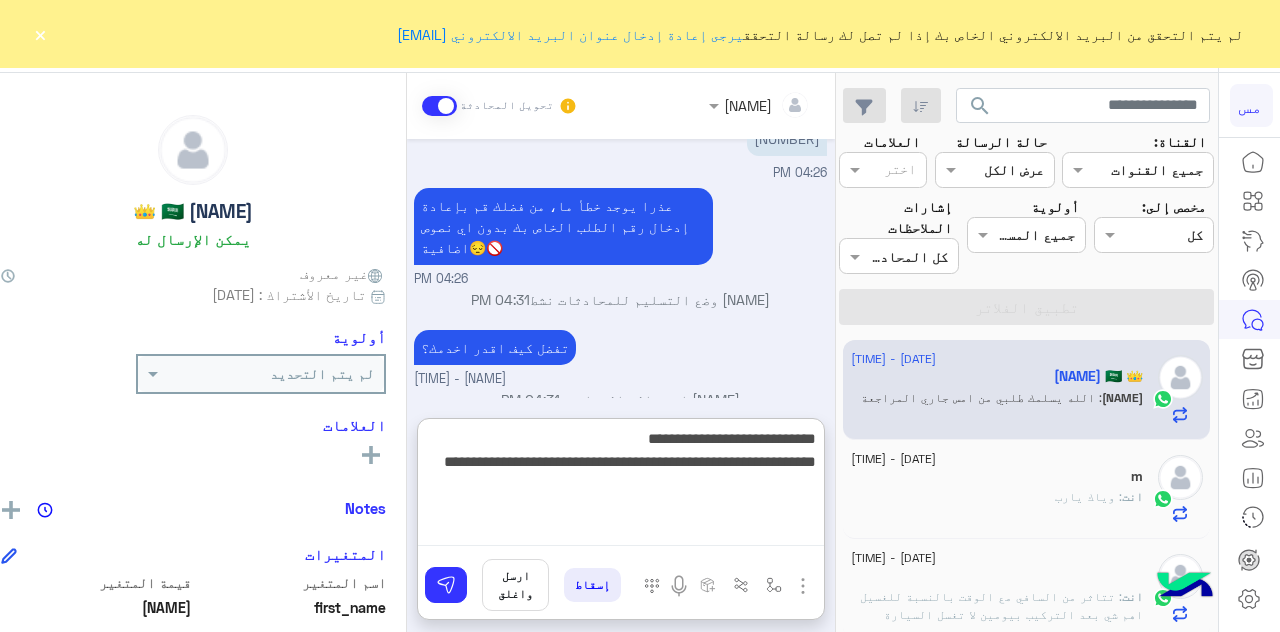 type 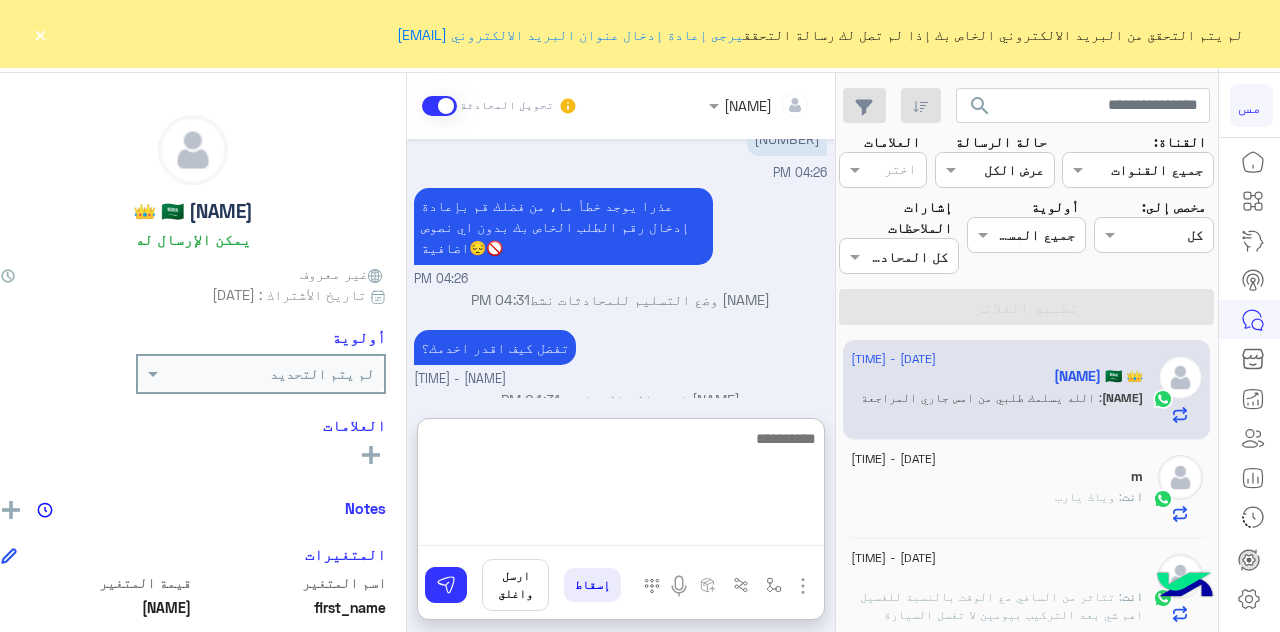 scroll, scrollTop: 916, scrollLeft: 0, axis: vertical 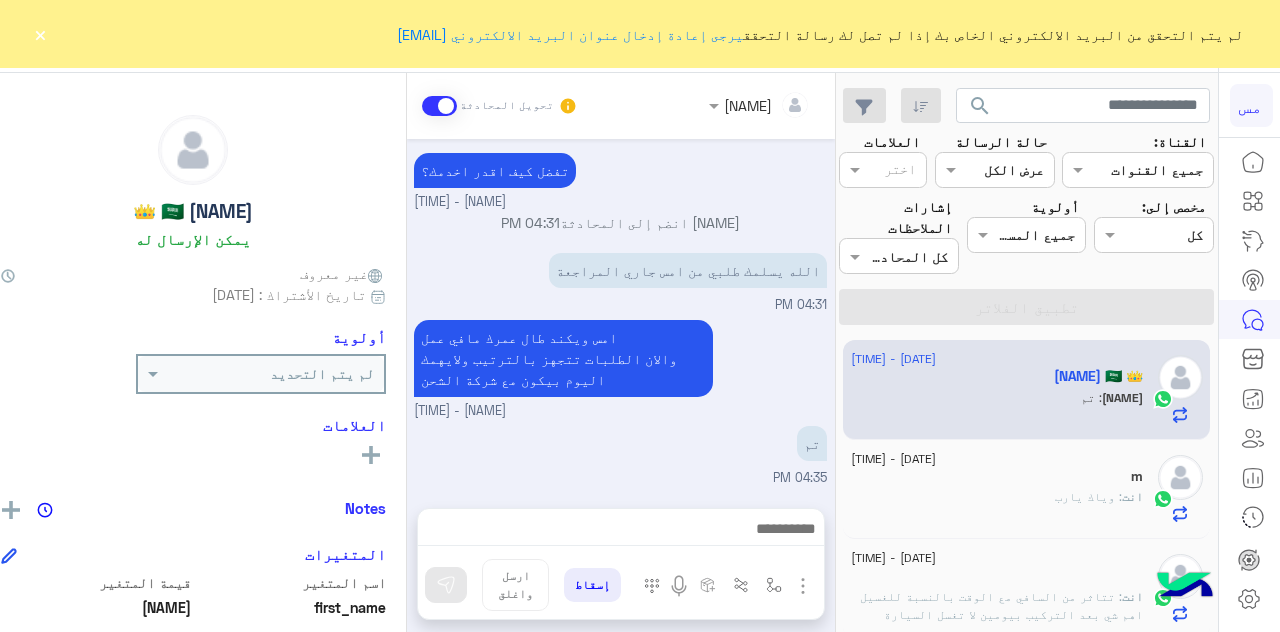 click on "×" 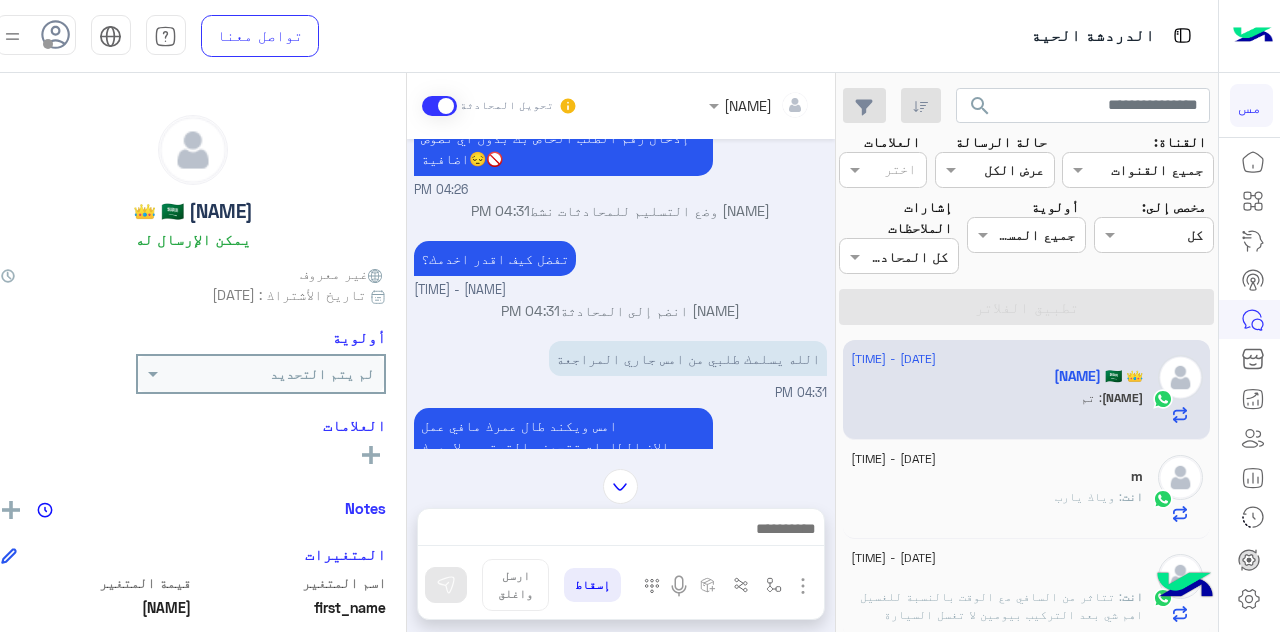 scroll, scrollTop: 1476, scrollLeft: 0, axis: vertical 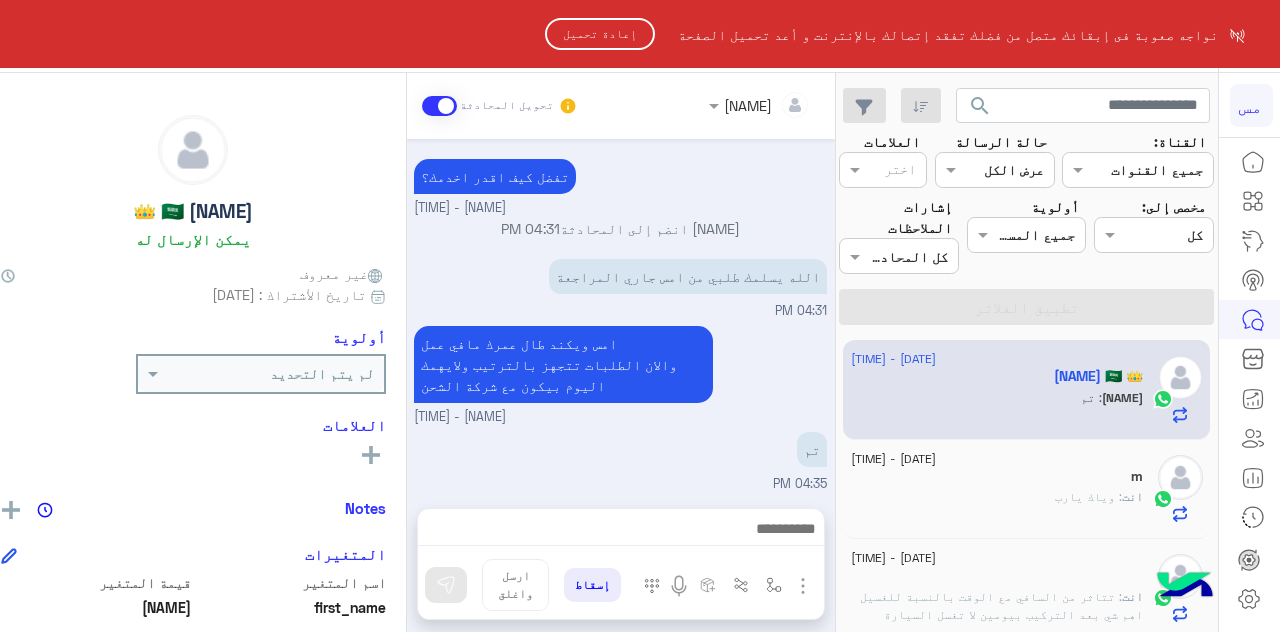 click on "إعادة تحميل" 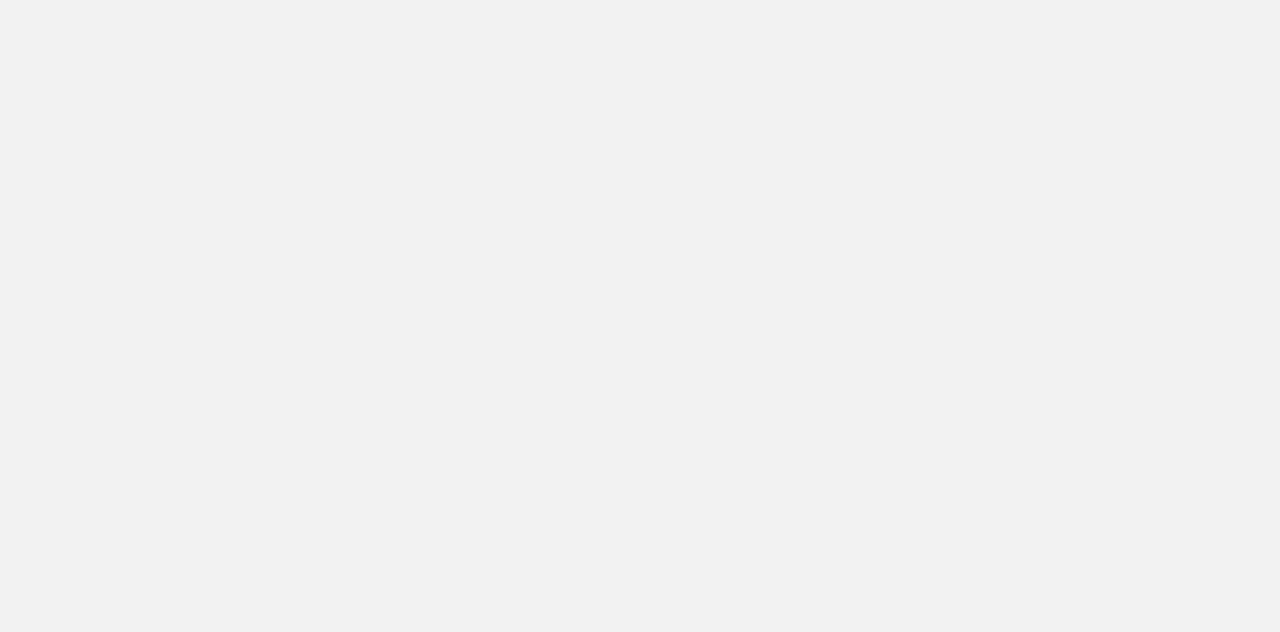 scroll, scrollTop: 0, scrollLeft: 0, axis: both 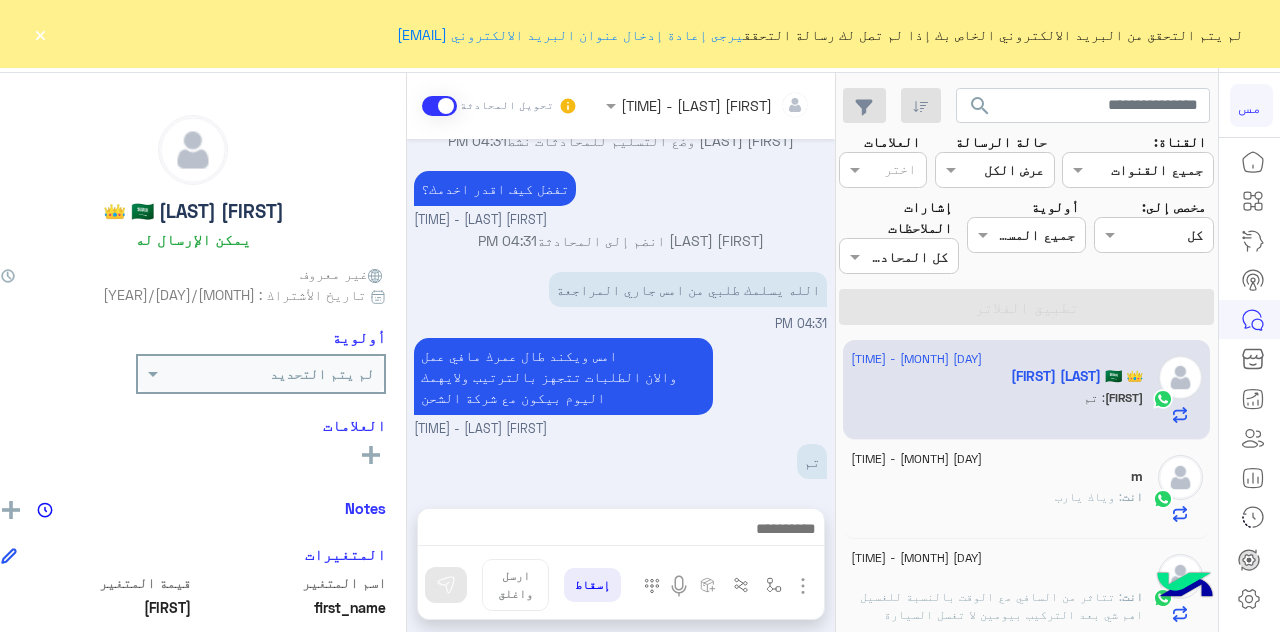 click on "×" 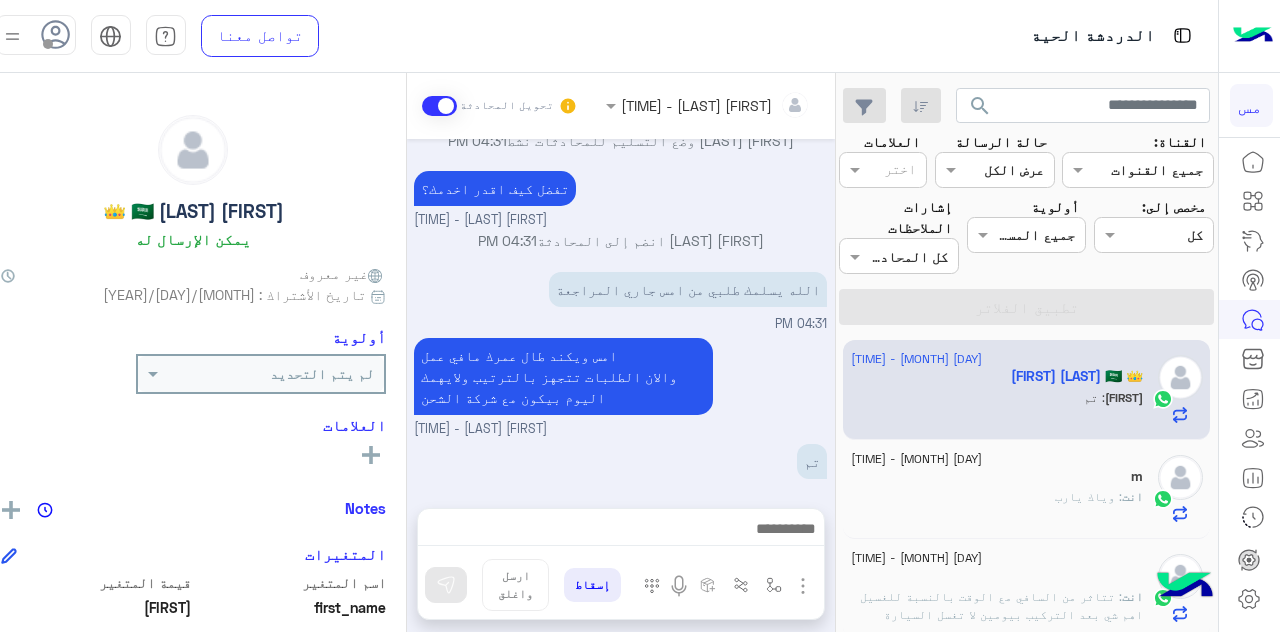 scroll, scrollTop: 0, scrollLeft: 0, axis: both 